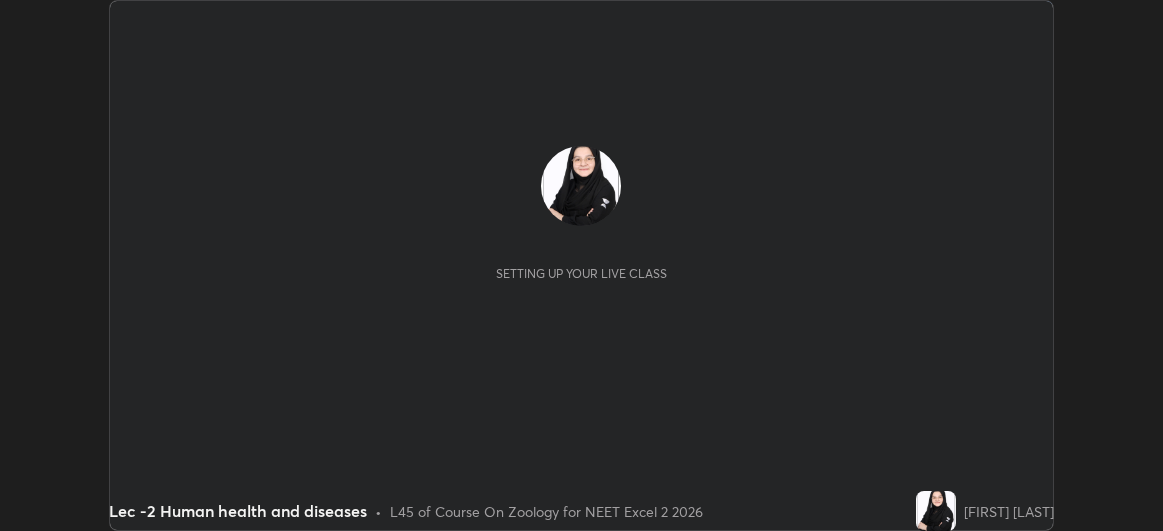 scroll, scrollTop: 0, scrollLeft: 0, axis: both 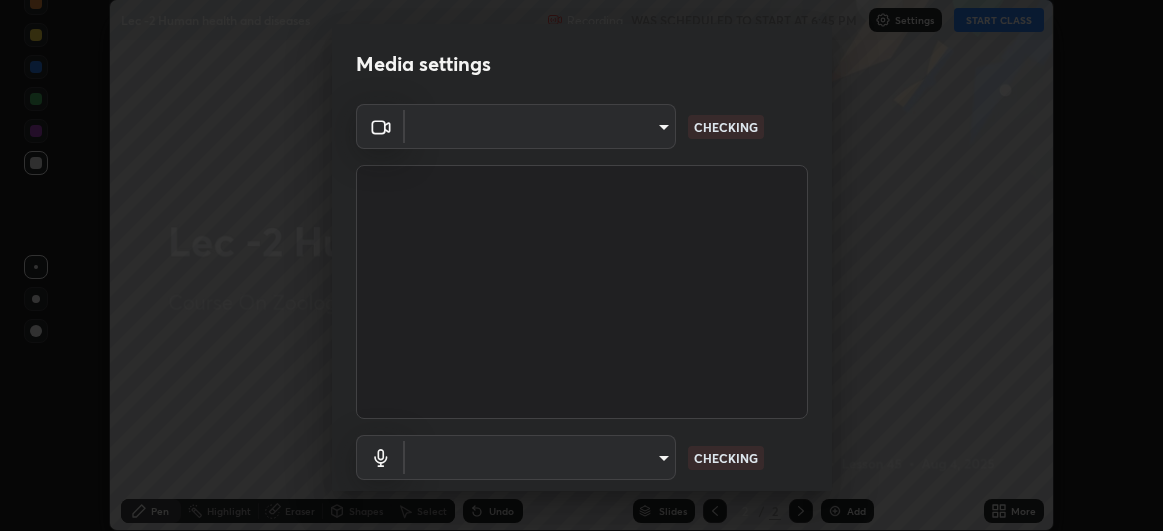 type on "df463704efc8c3d6d82446285d3d8ad2bc58552bb9147a11c789301828a3090f" 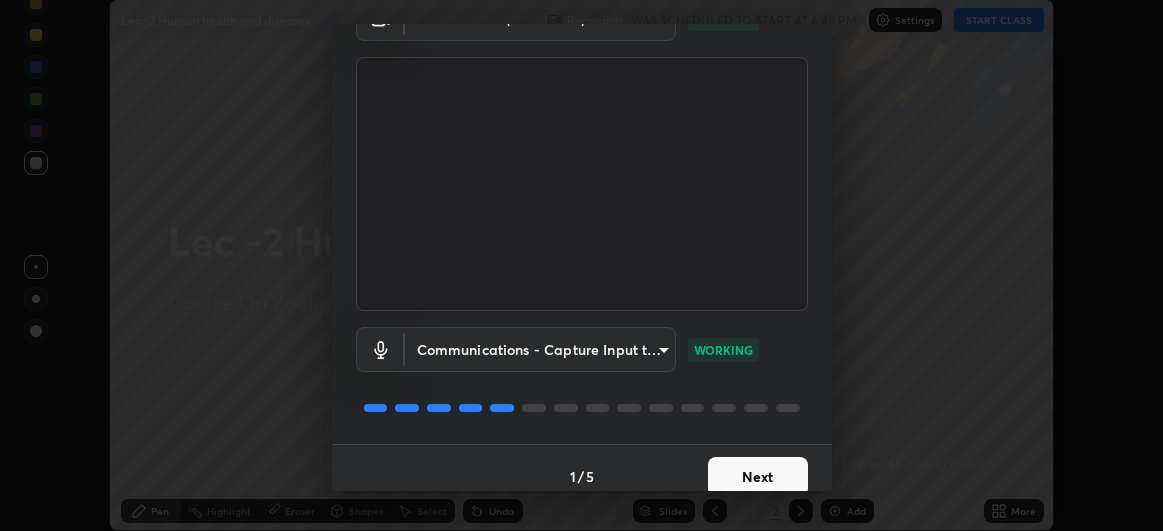 scroll, scrollTop: 123, scrollLeft: 0, axis: vertical 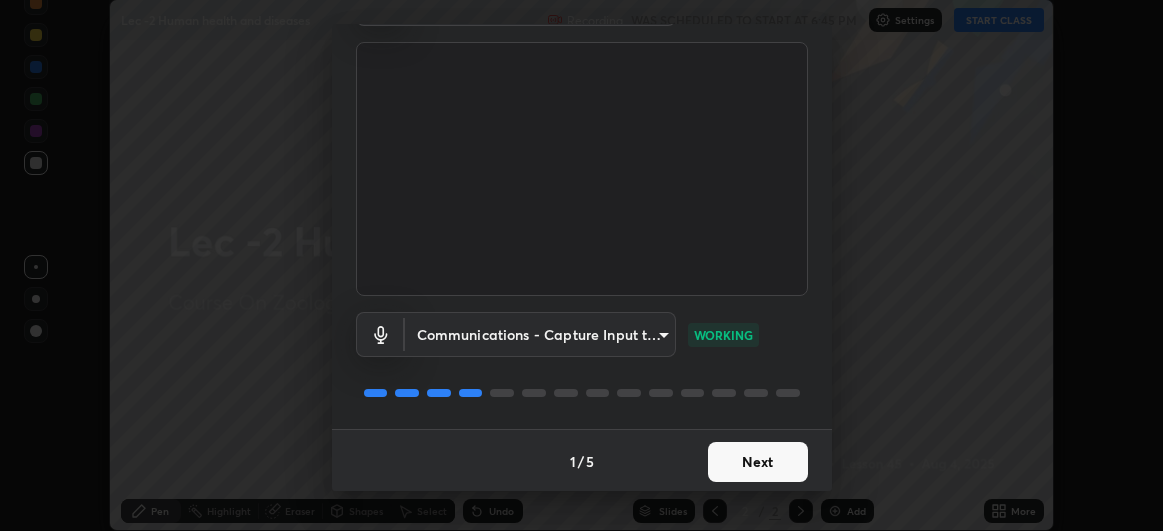 click on "Next" at bounding box center (758, 462) 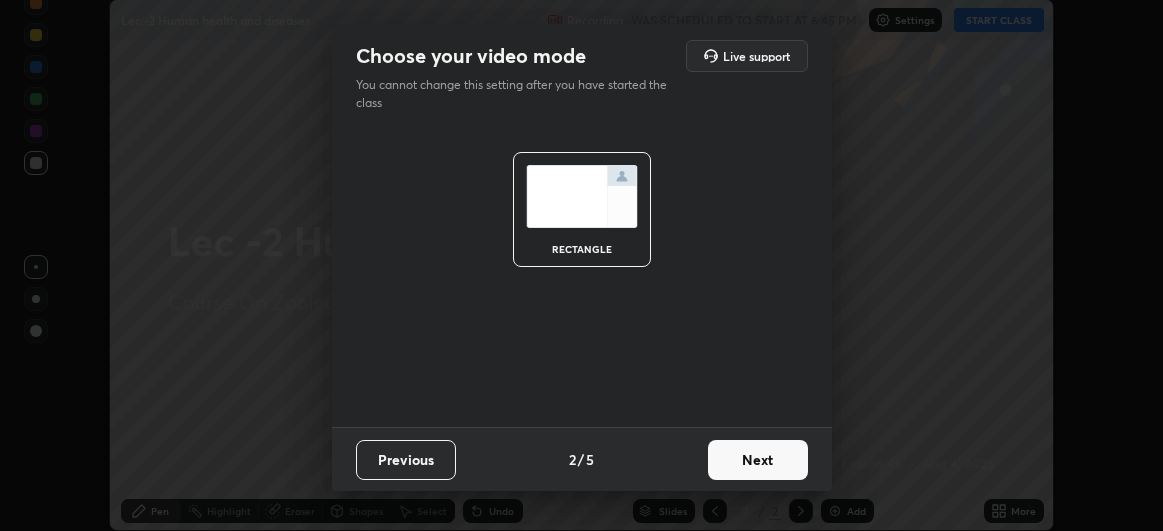 click on "Next" at bounding box center [758, 460] 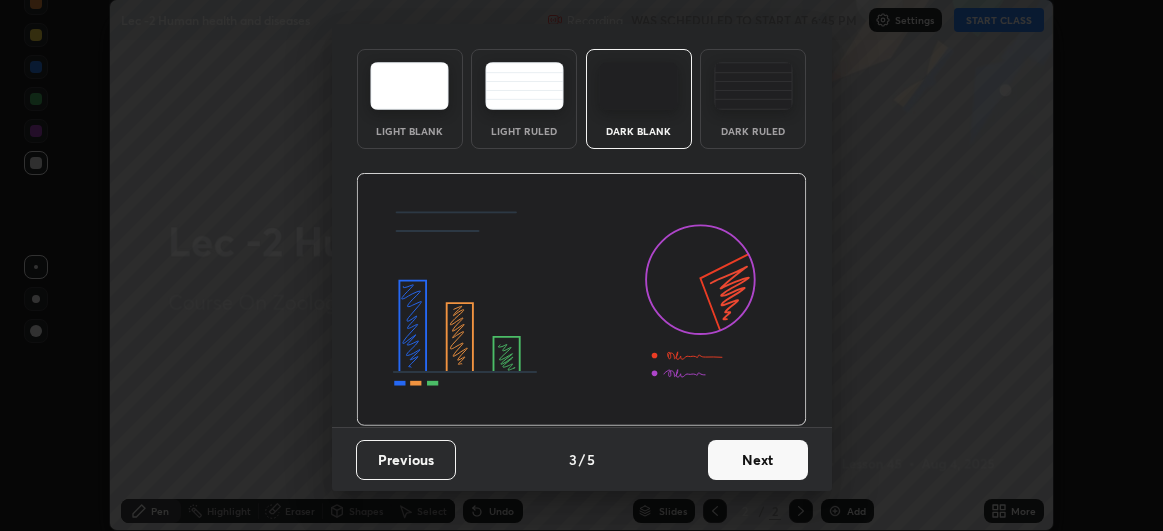 scroll, scrollTop: 0, scrollLeft: 0, axis: both 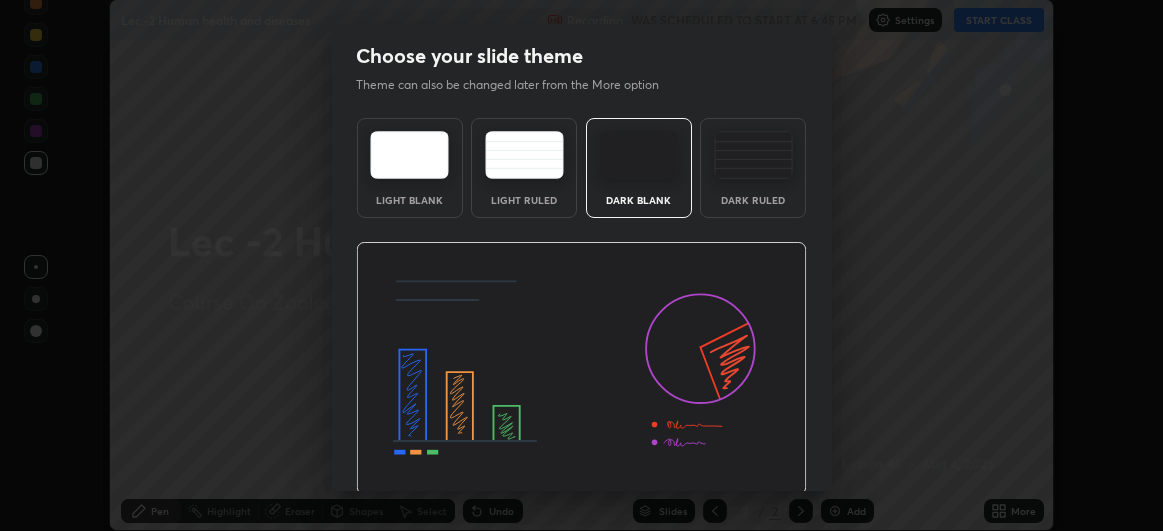 click at bounding box center (581, 369) 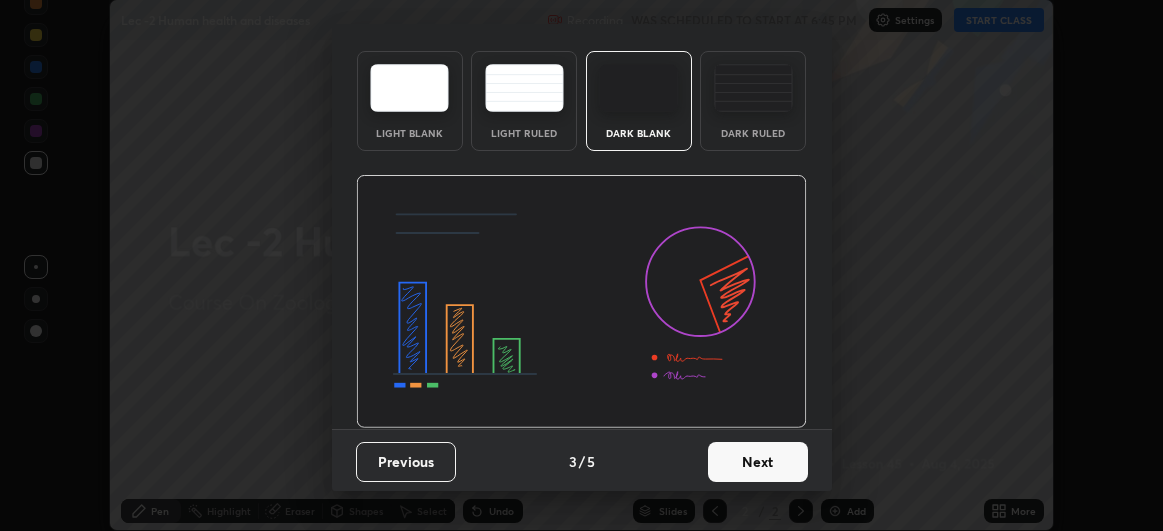 click on "Next" at bounding box center [758, 462] 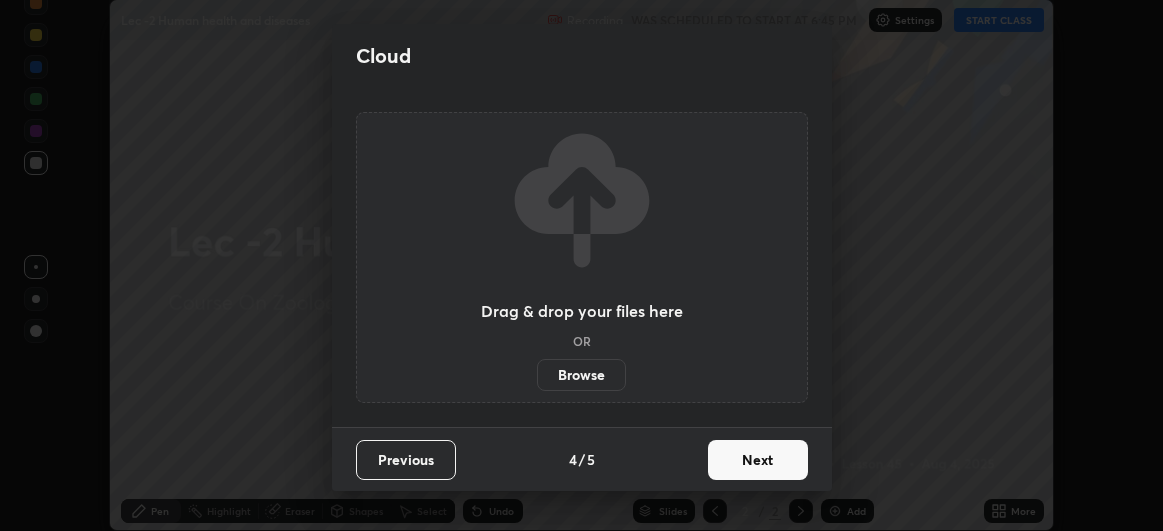 scroll, scrollTop: 0, scrollLeft: 0, axis: both 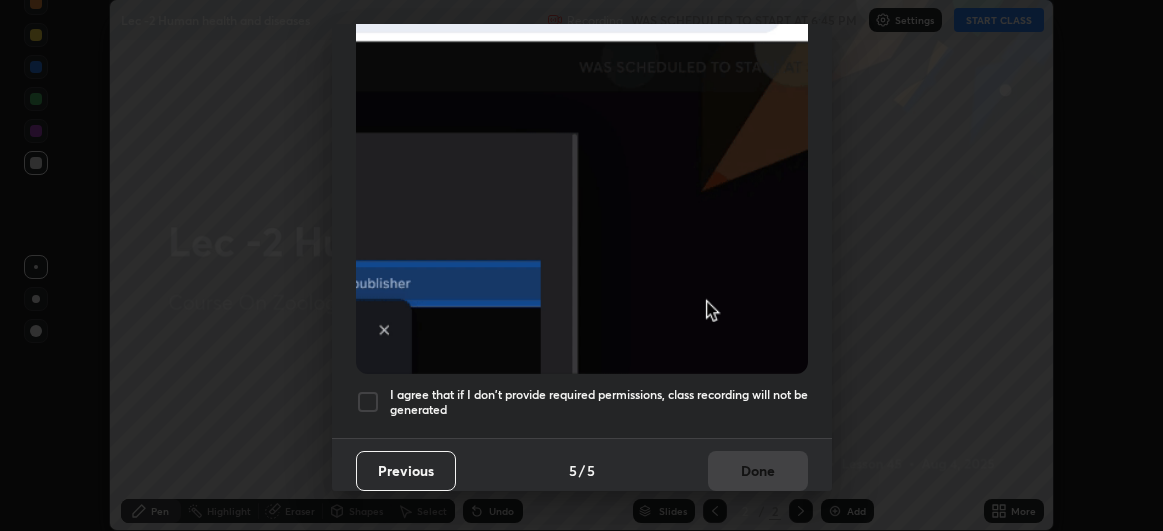 click at bounding box center [368, 402] 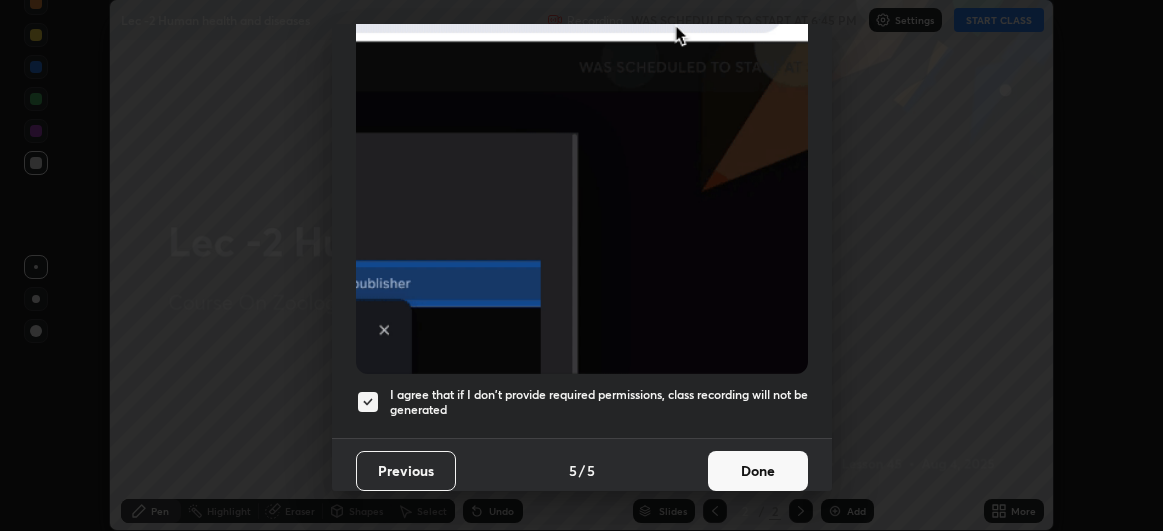 click on "Done" at bounding box center [758, 471] 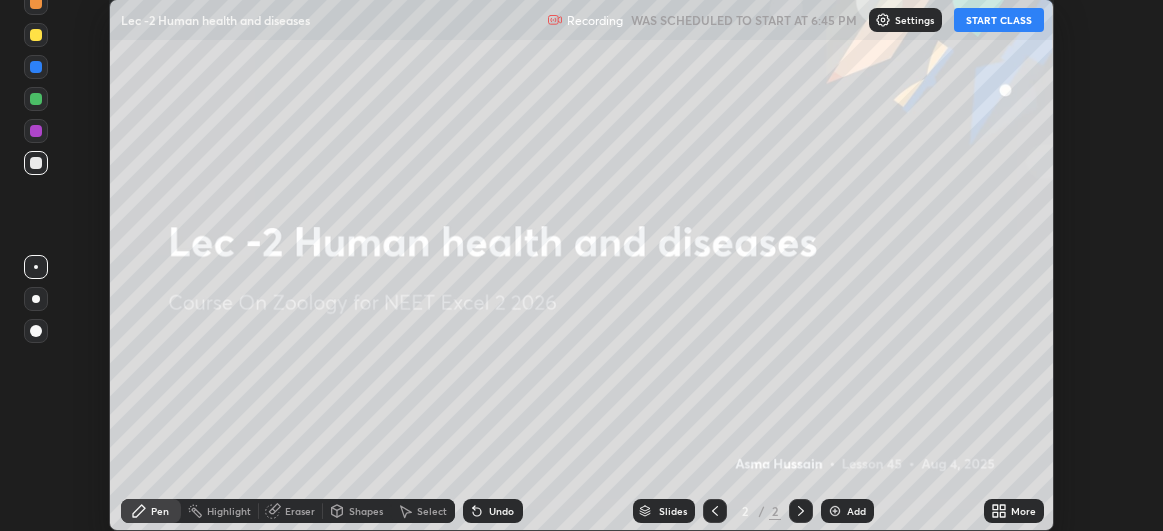 click on "START CLASS" at bounding box center (999, 20) 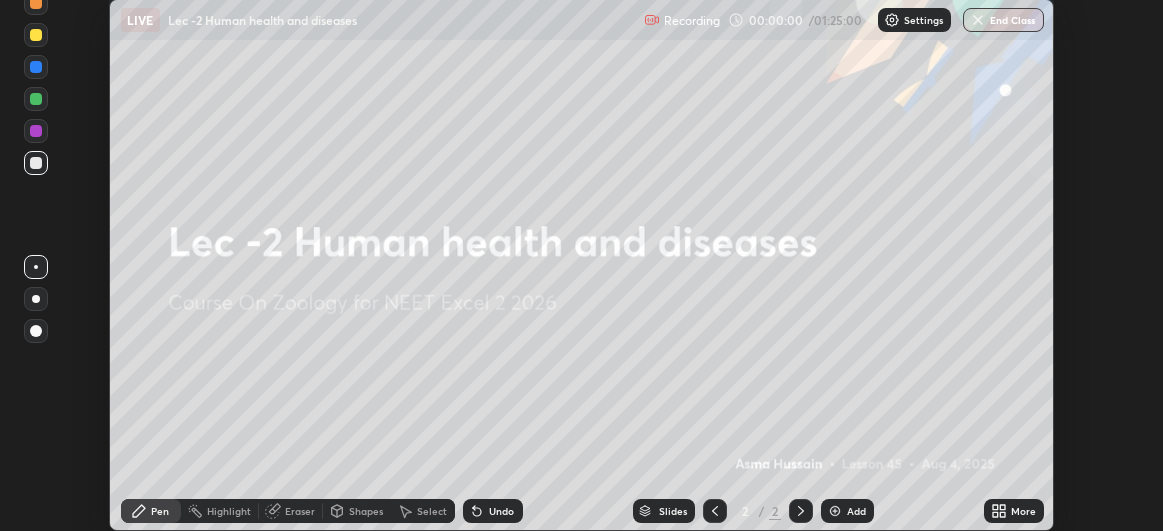 click 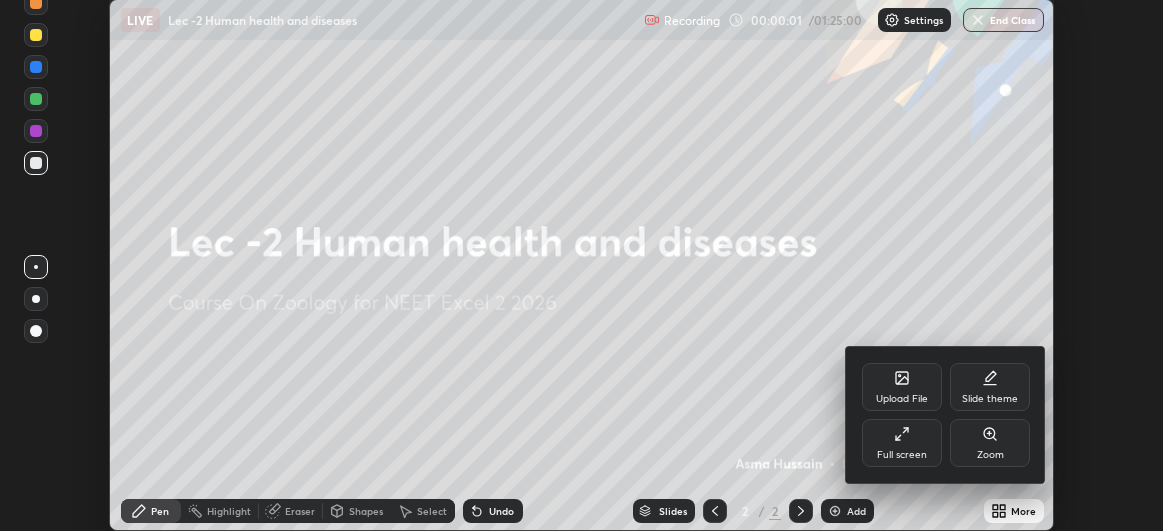 click on "Full screen" at bounding box center (902, 455) 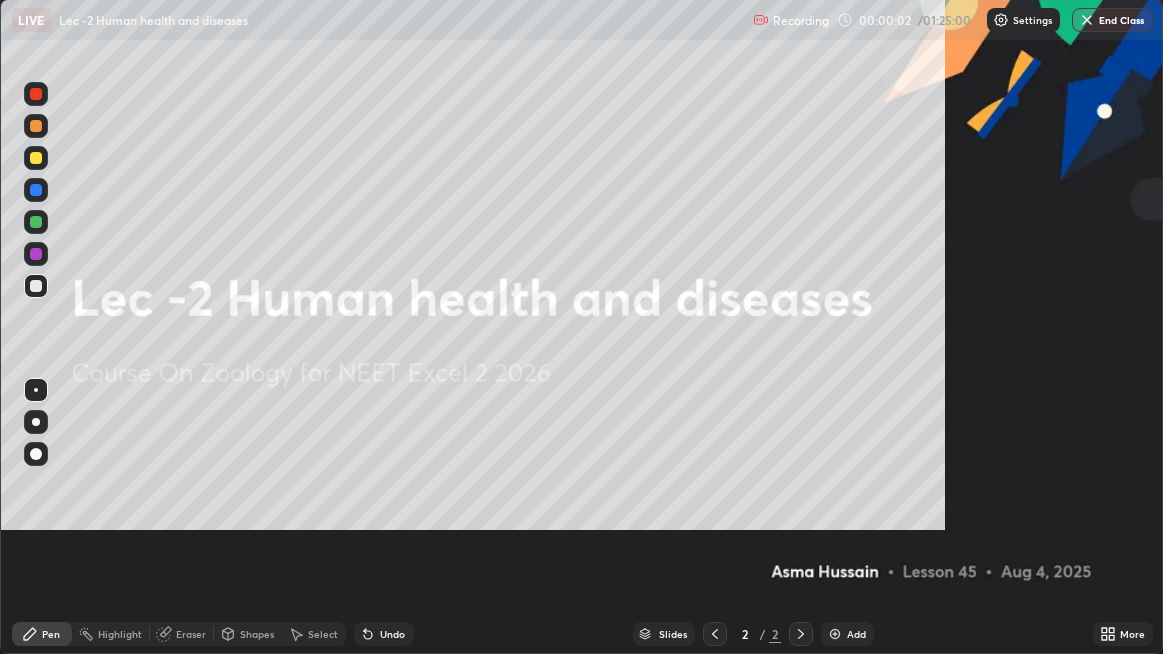 scroll, scrollTop: 99345, scrollLeft: 98836, axis: both 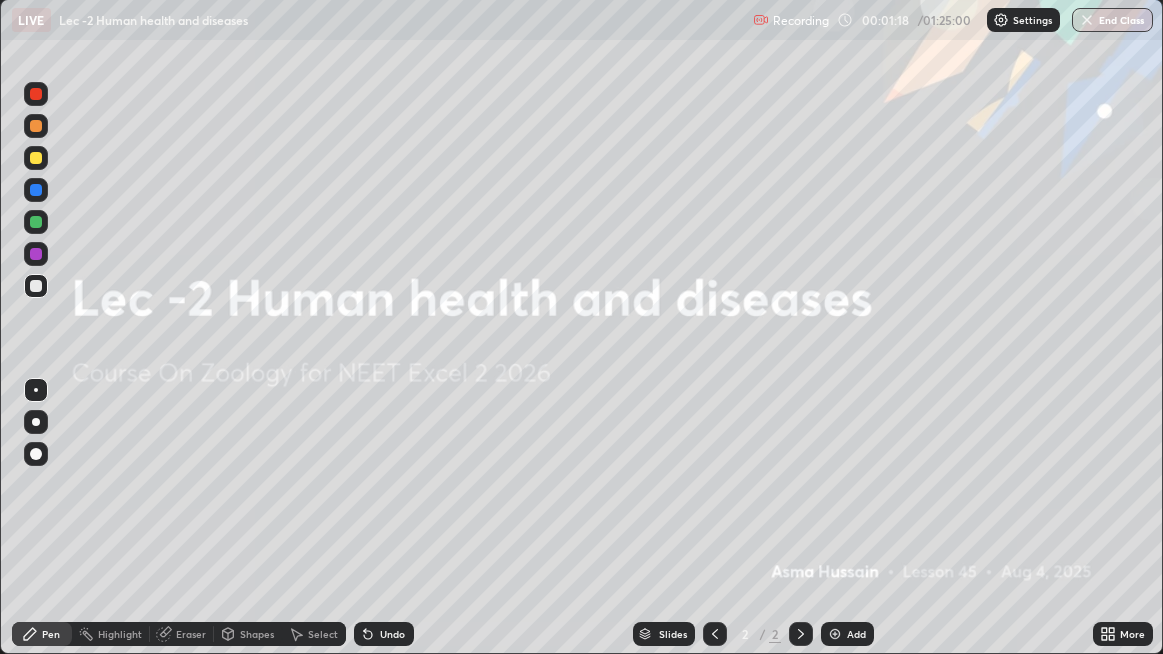click on "More" at bounding box center [1123, 634] 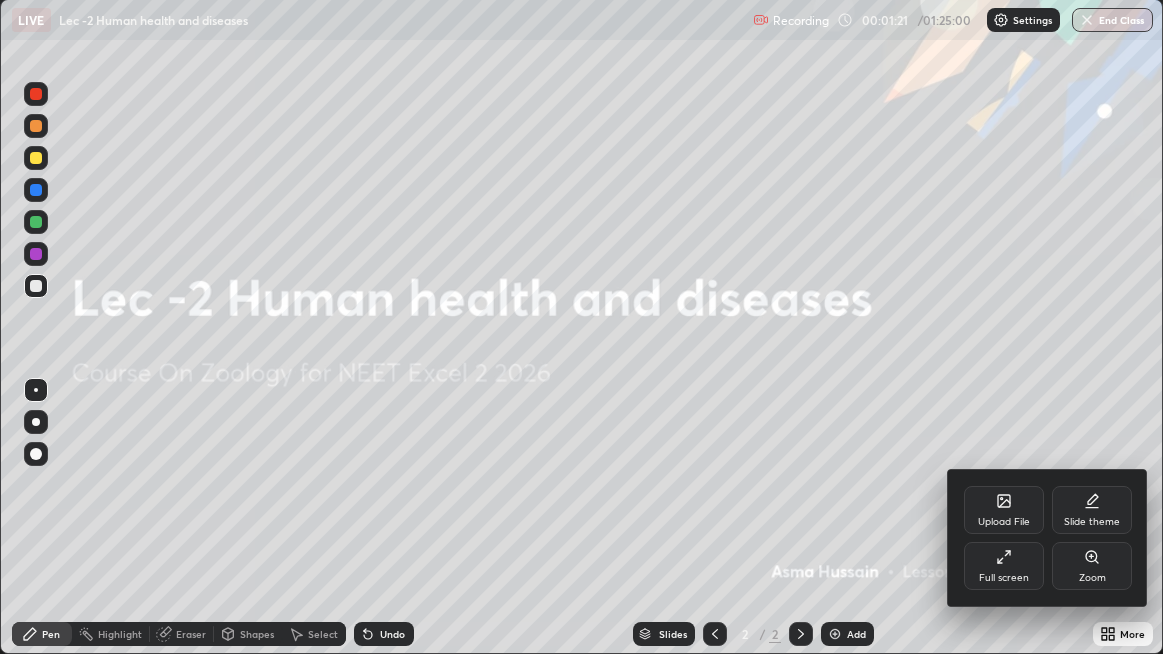 click 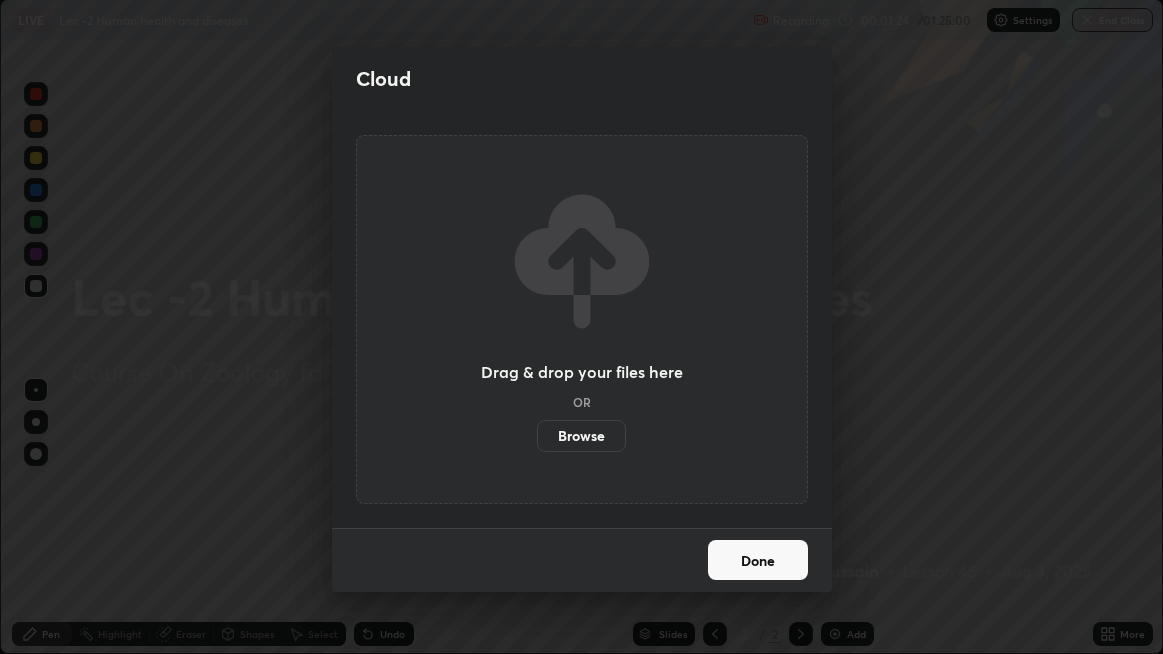 click on "Browse" at bounding box center [581, 436] 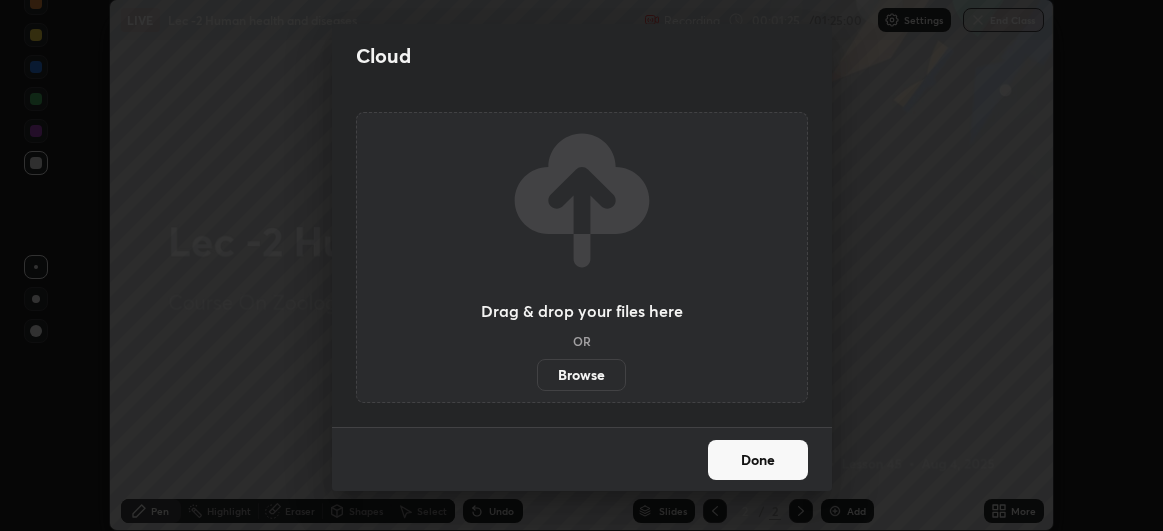 scroll, scrollTop: 531, scrollLeft: 1163, axis: both 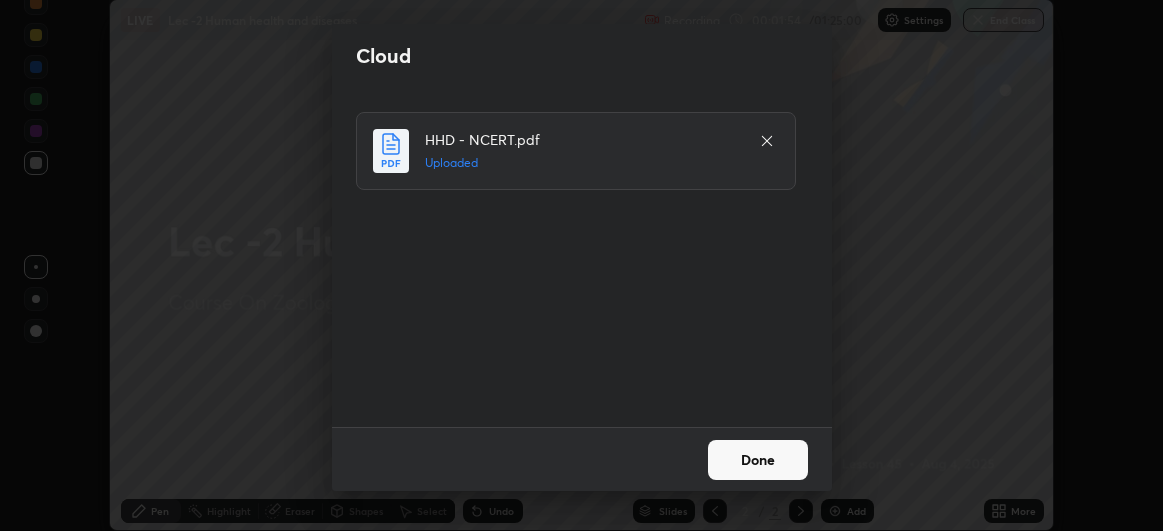 click on "Done" at bounding box center [758, 460] 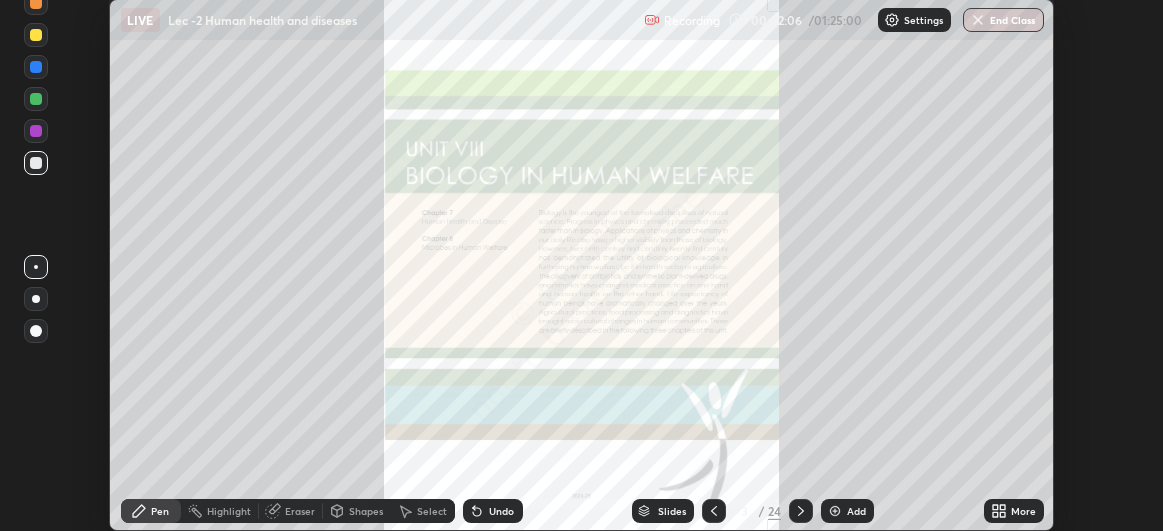 click 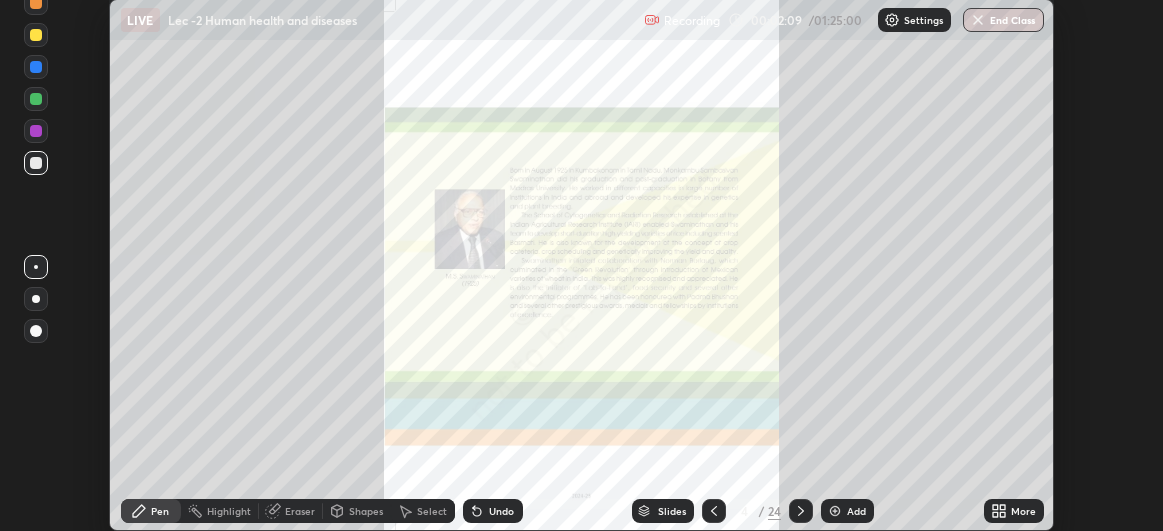 click 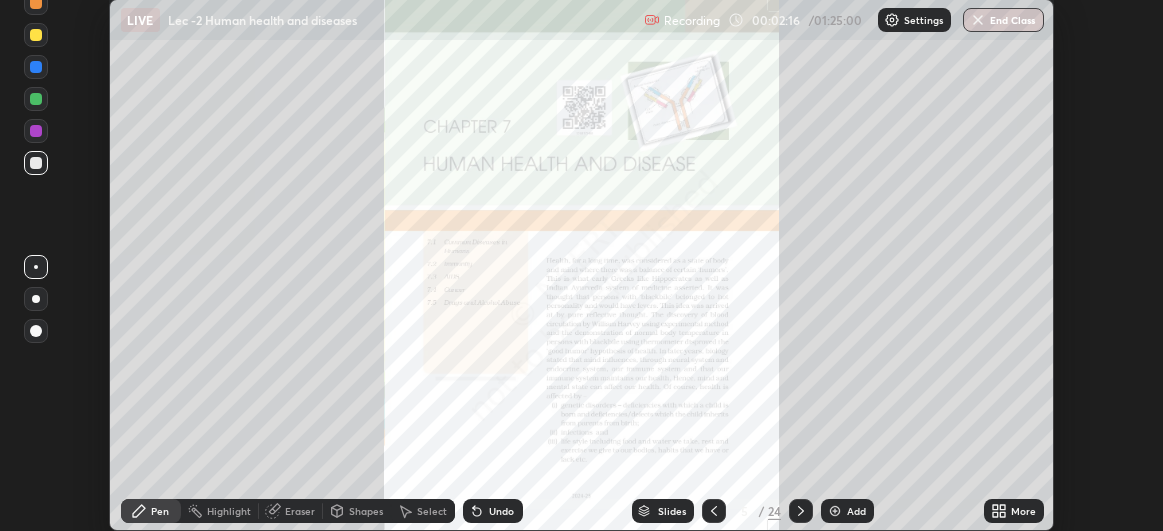 click on "Add" at bounding box center (856, 511) 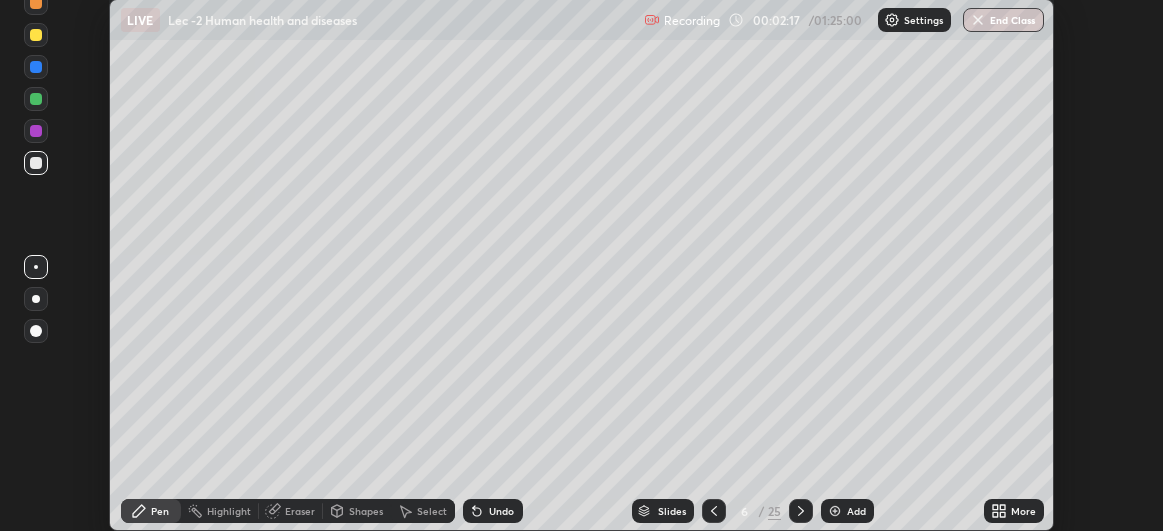 click 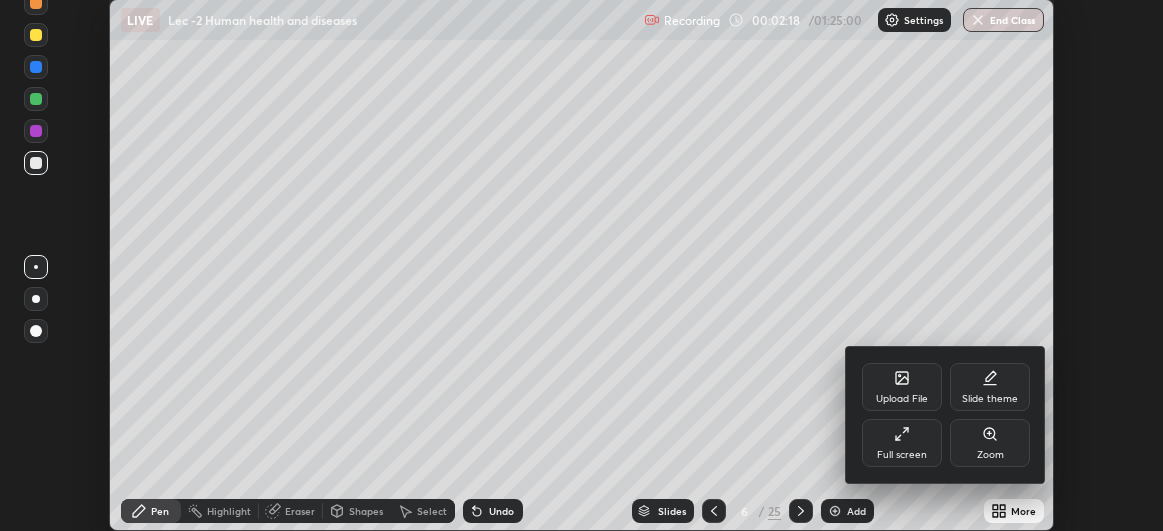 click on "Full screen" at bounding box center (902, 455) 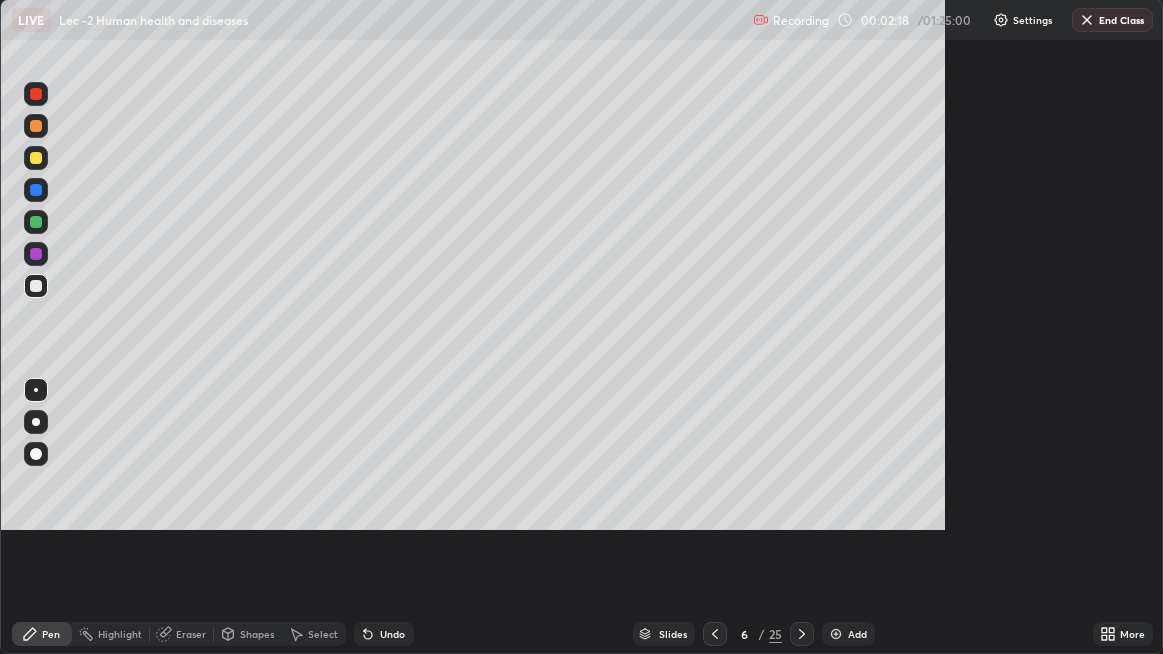 scroll, scrollTop: 99345, scrollLeft: 98836, axis: both 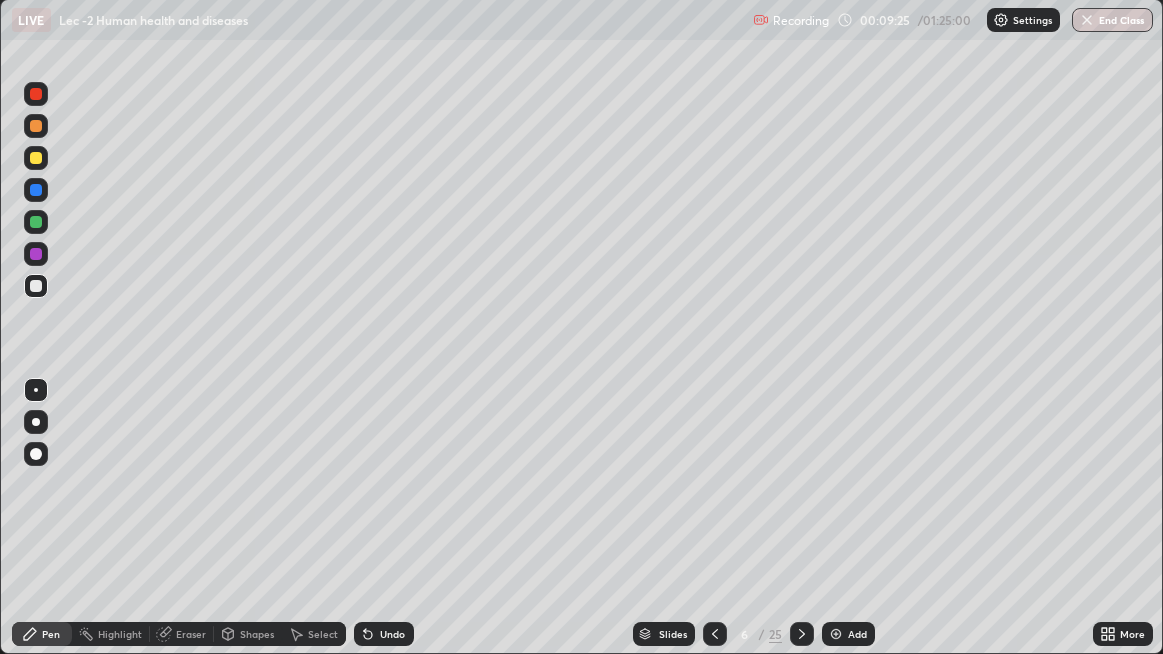 click on "Eraser" at bounding box center [182, 634] 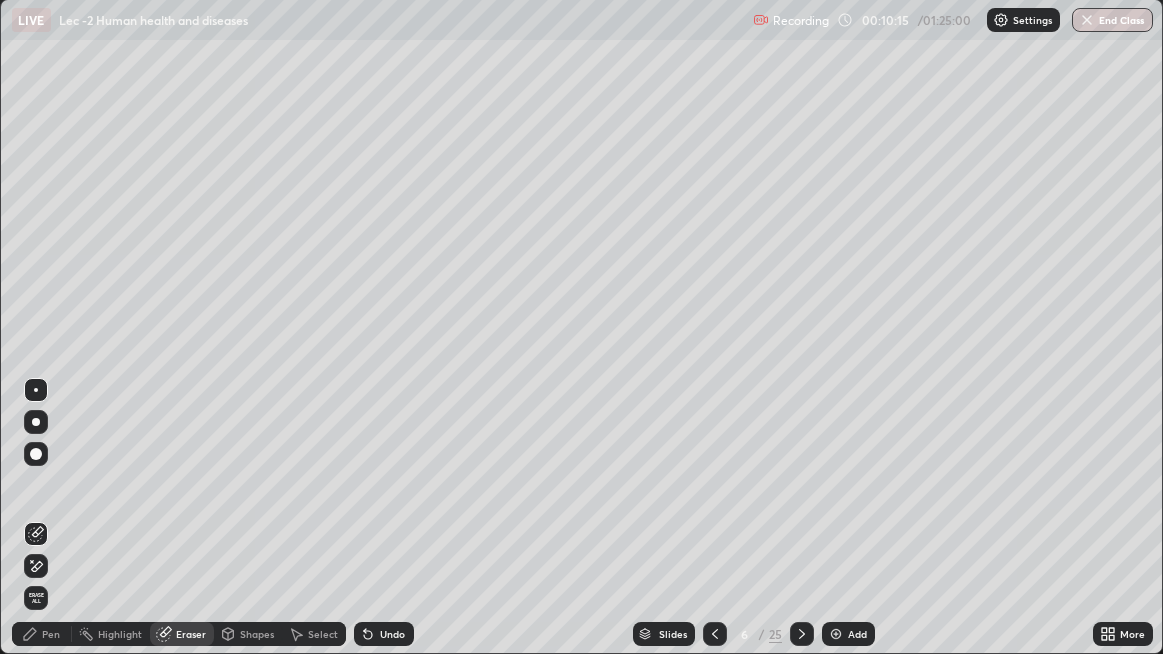 click on "Pen" at bounding box center (51, 634) 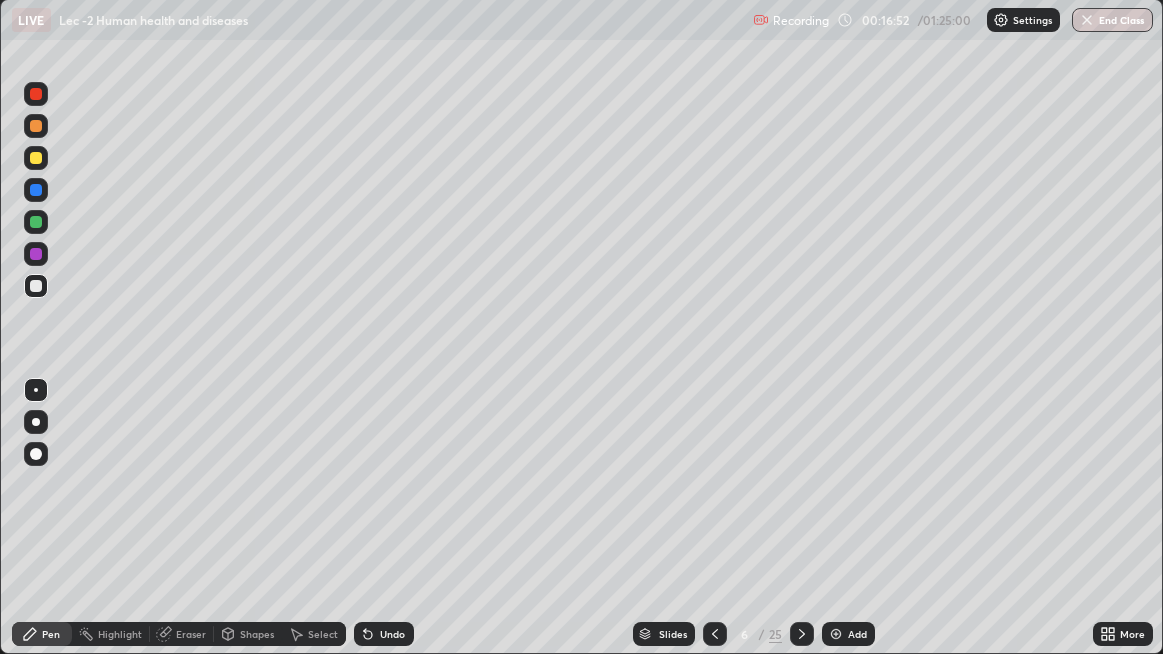 click at bounding box center (36, 126) 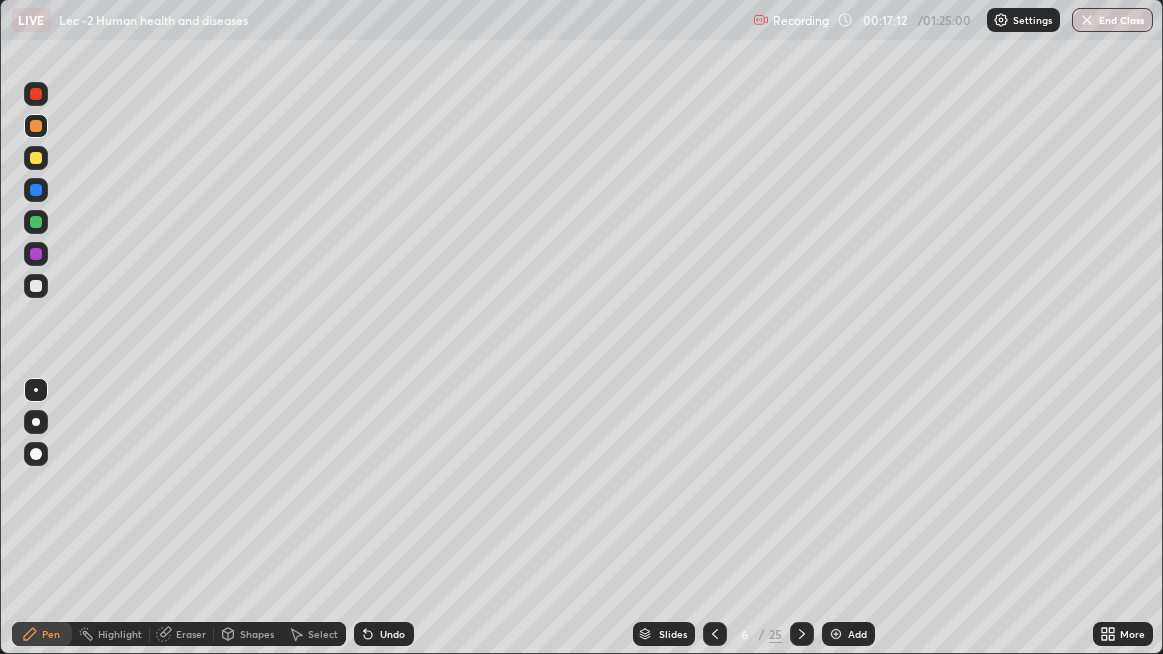 click at bounding box center [36, 286] 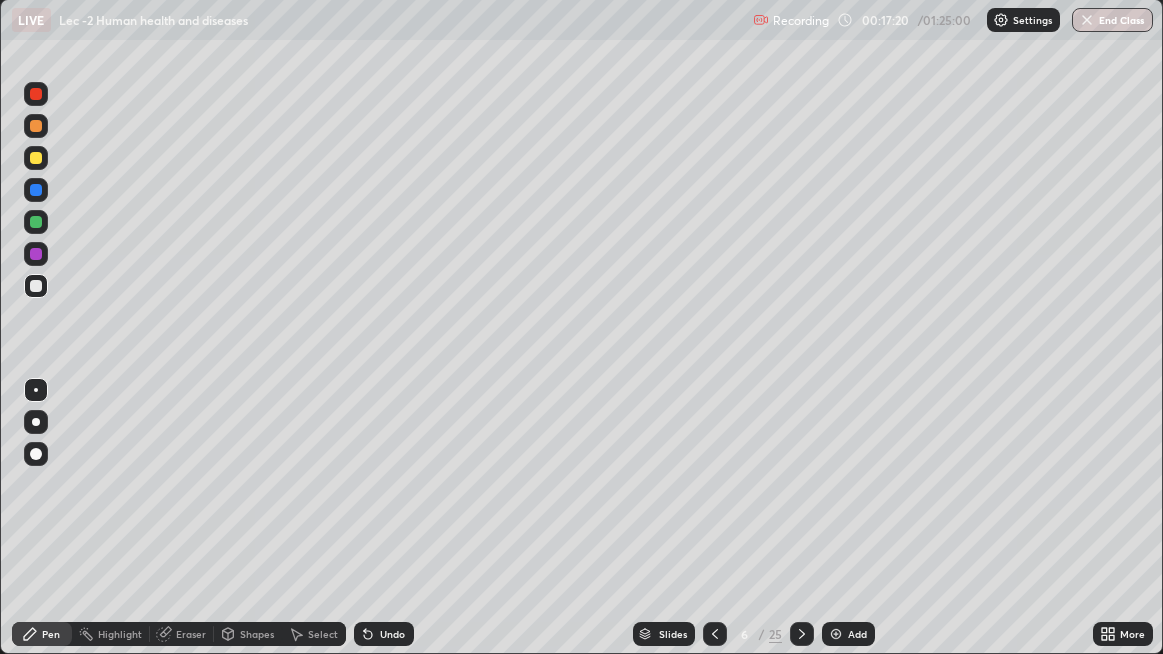 click on "Undo" at bounding box center (392, 634) 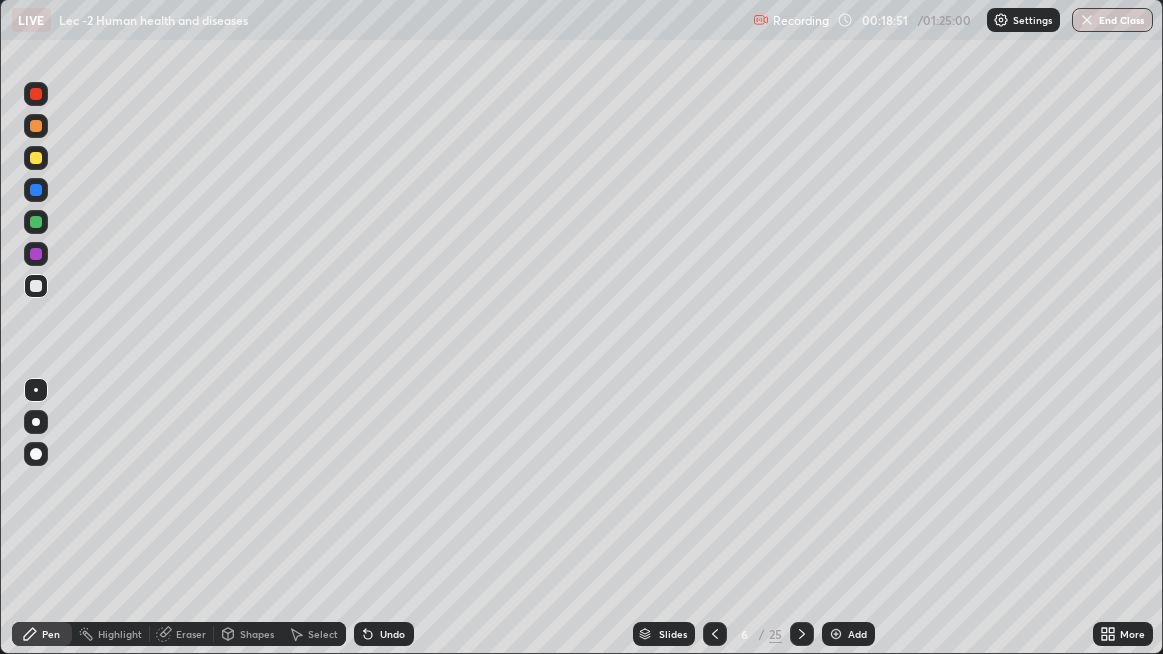 click at bounding box center (36, 126) 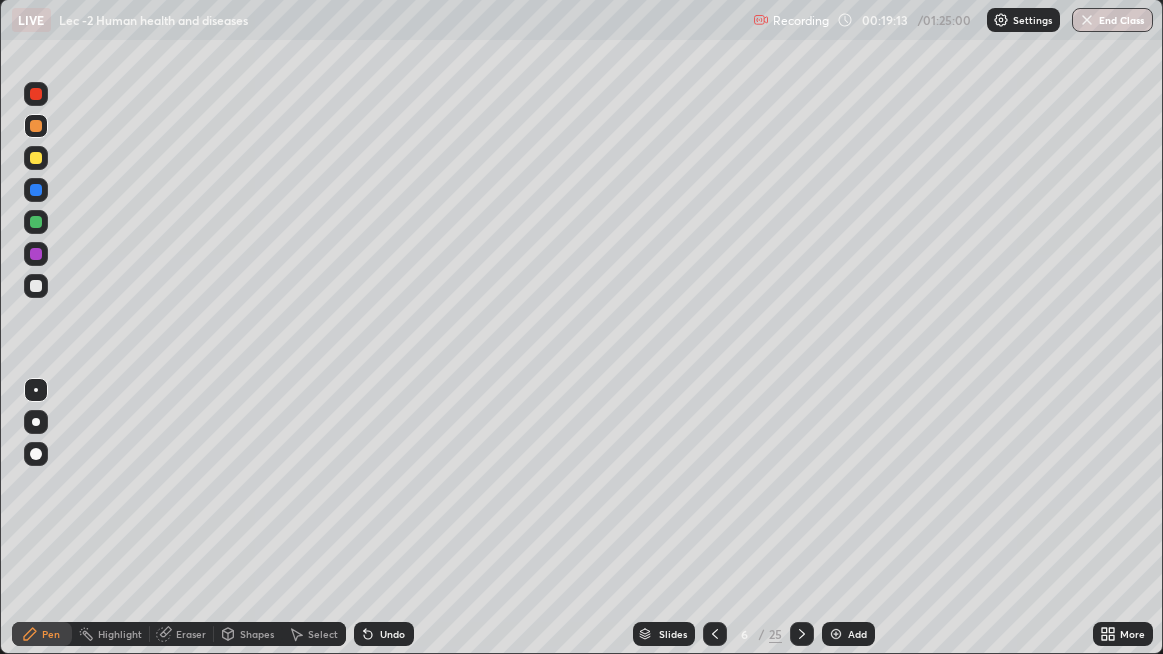 click at bounding box center (36, 286) 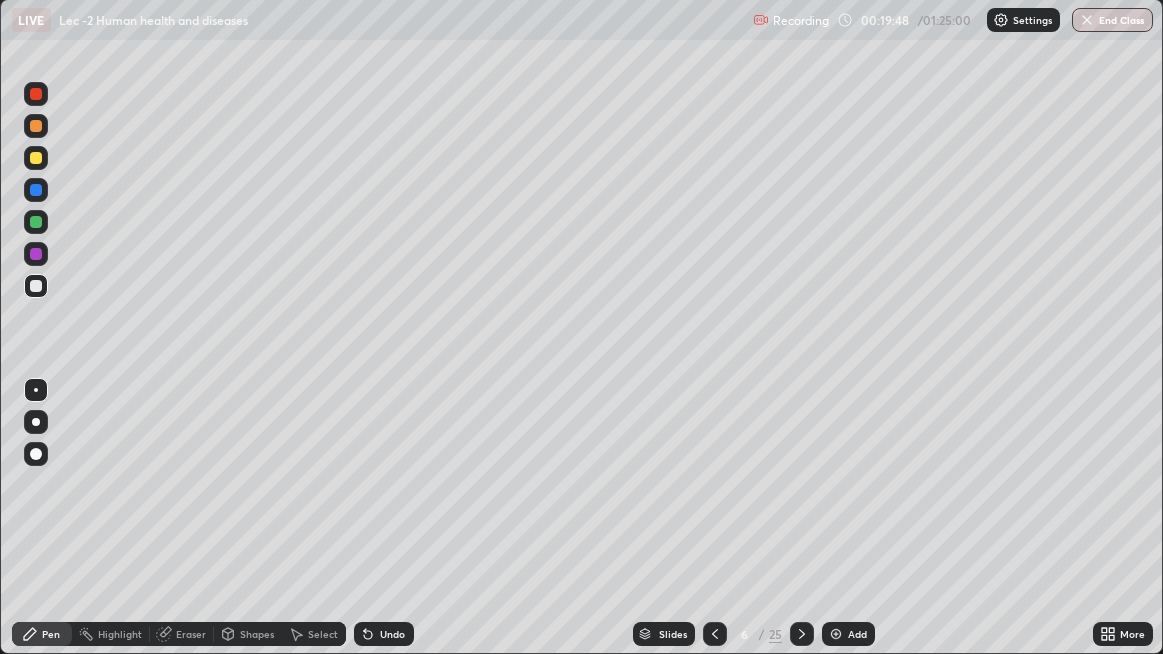 click at bounding box center (36, 126) 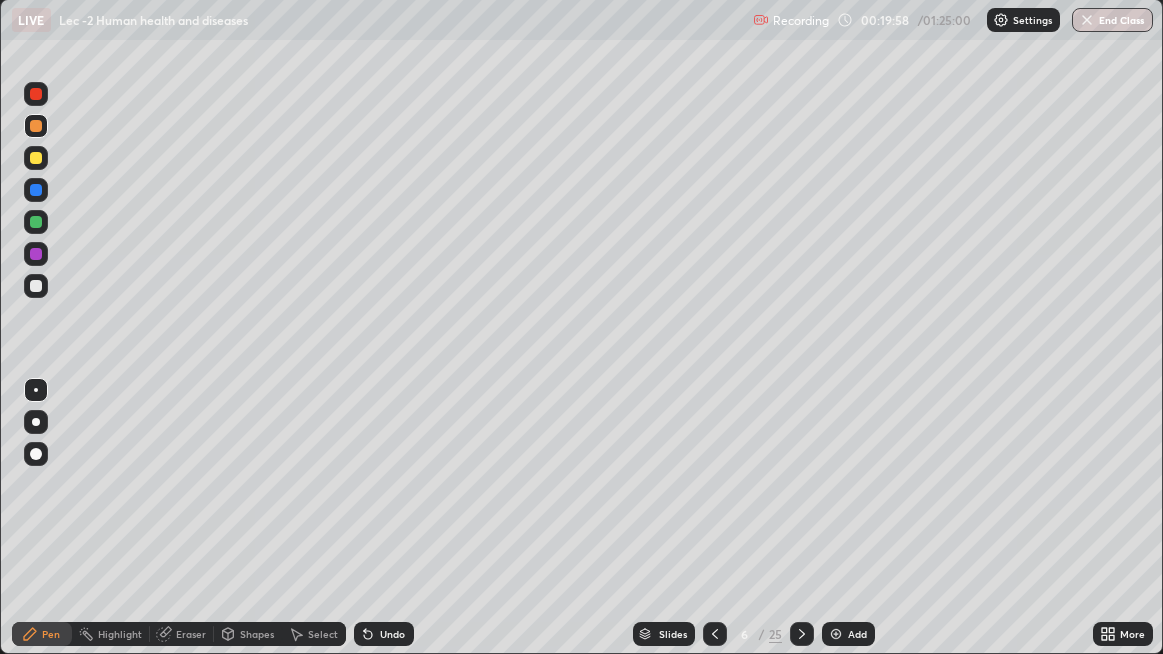 click at bounding box center [36, 286] 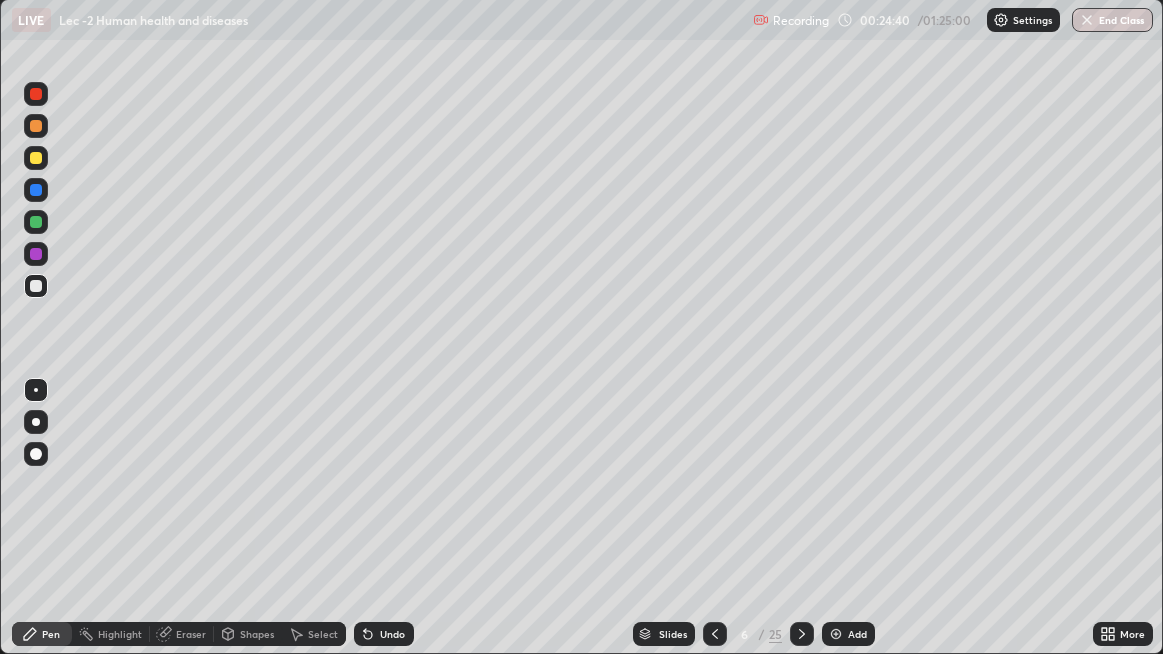 click on "Add" at bounding box center (857, 634) 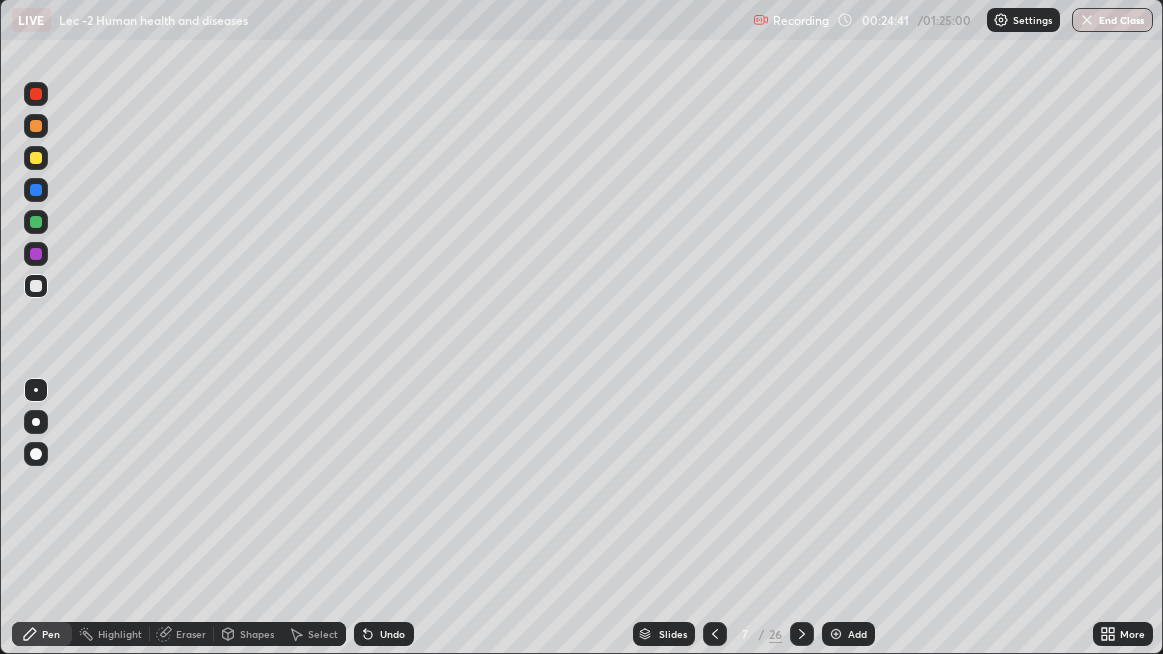 click at bounding box center [36, 126] 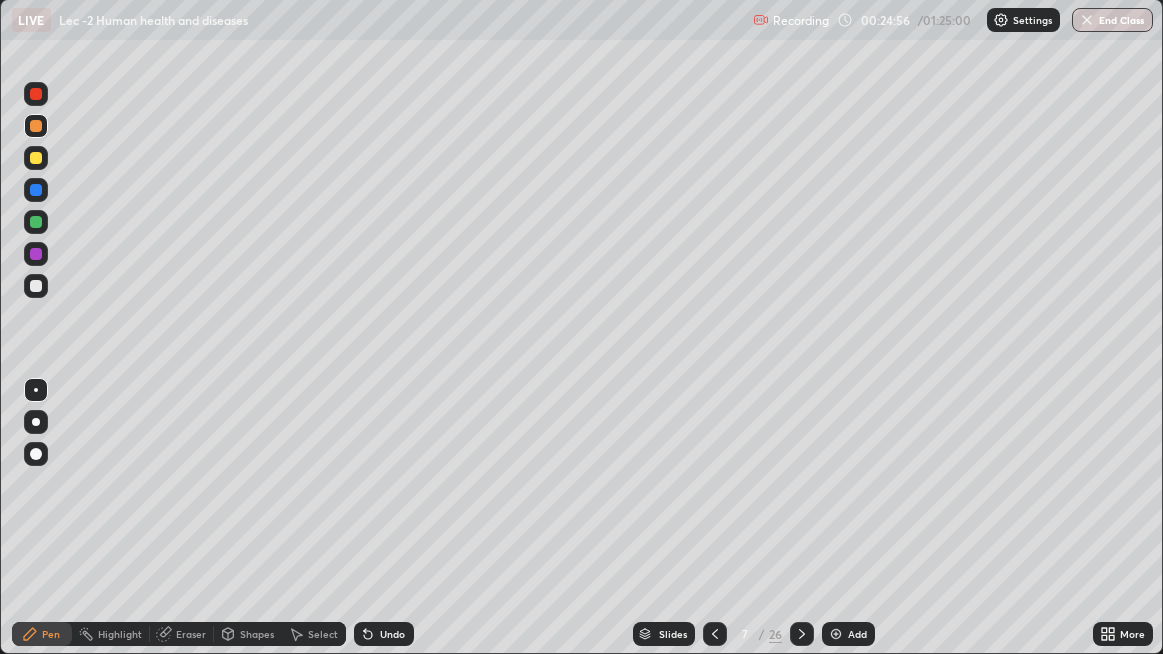 click at bounding box center [36, 286] 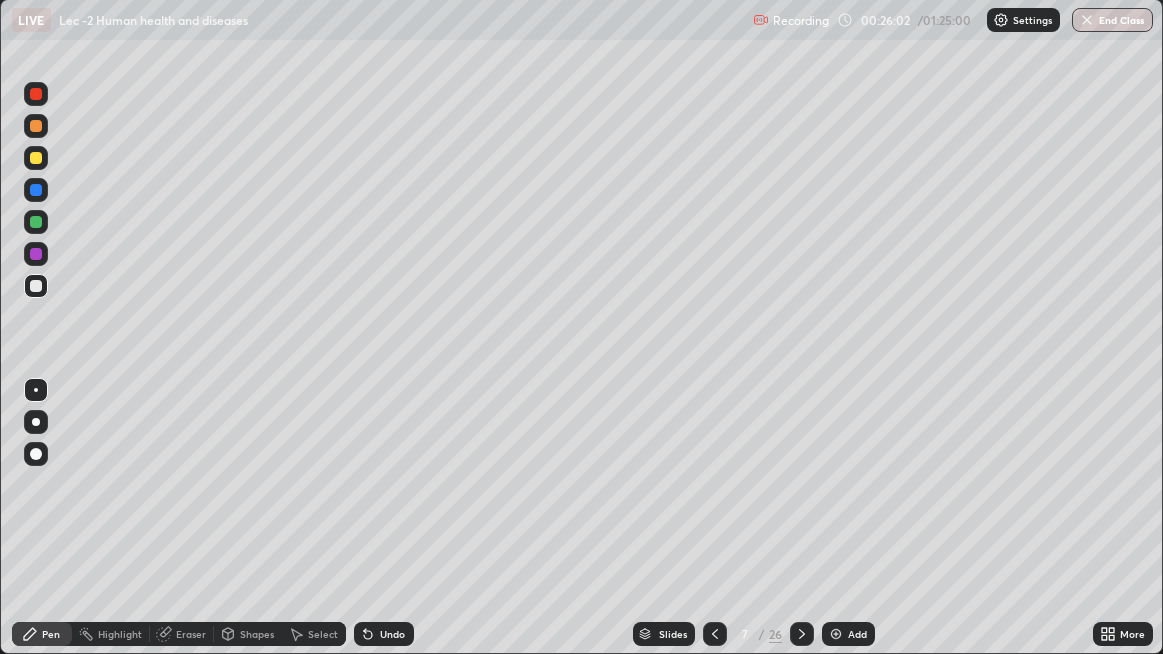 click on "Undo" at bounding box center [392, 634] 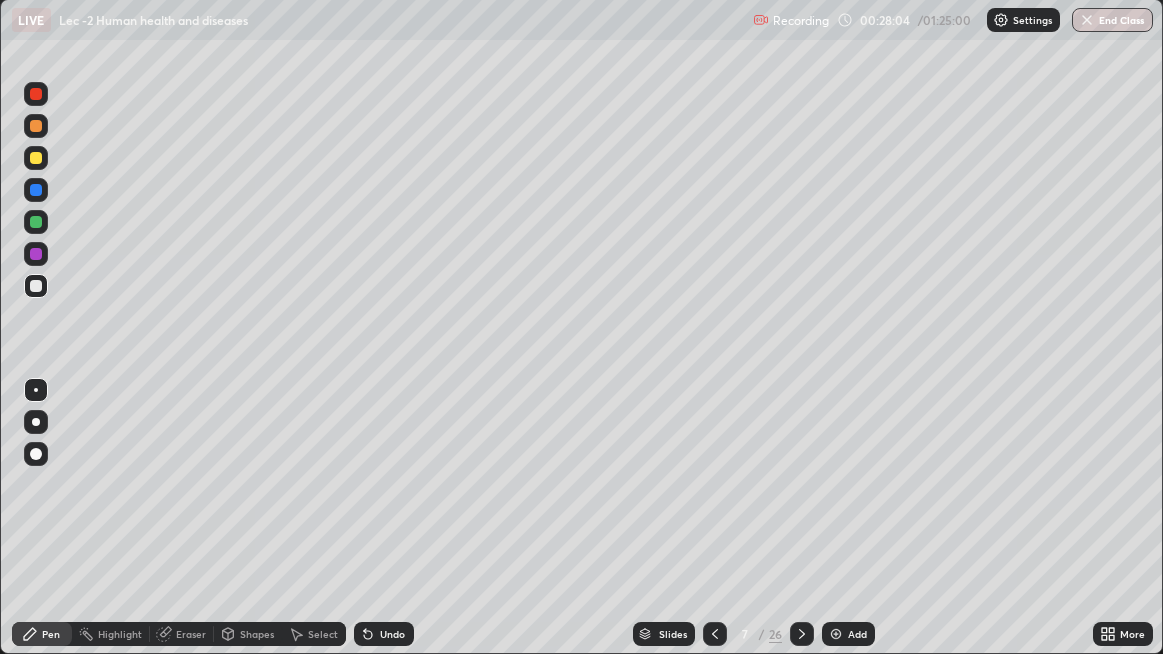 click on "Undo" at bounding box center [392, 634] 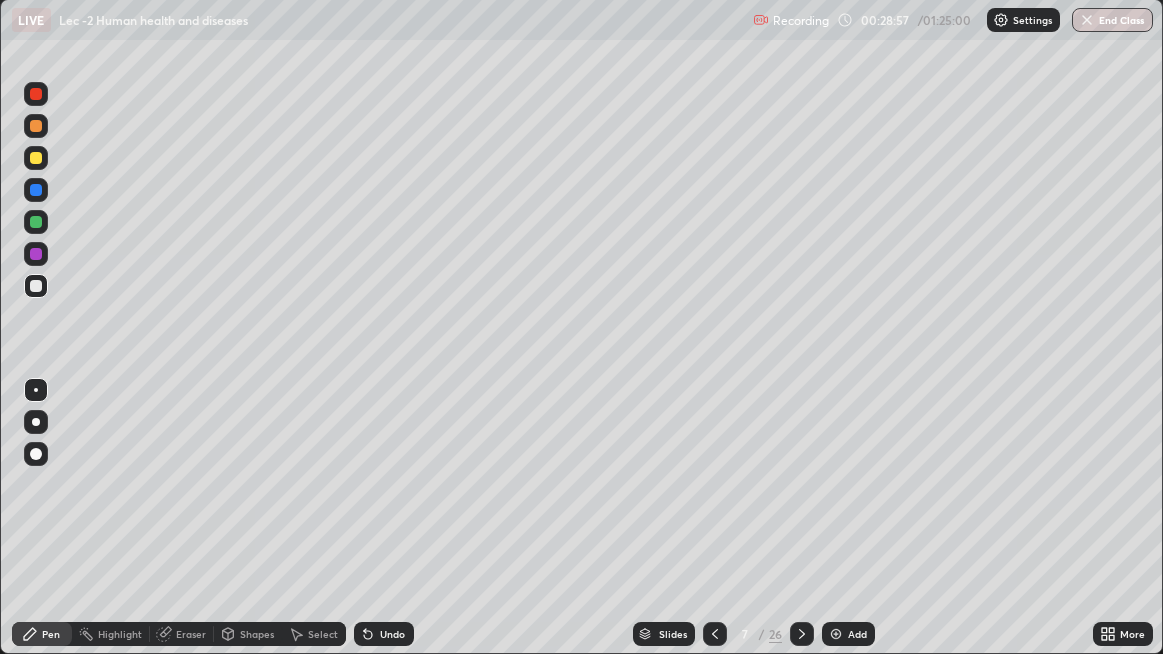 click on "Undo" at bounding box center (392, 634) 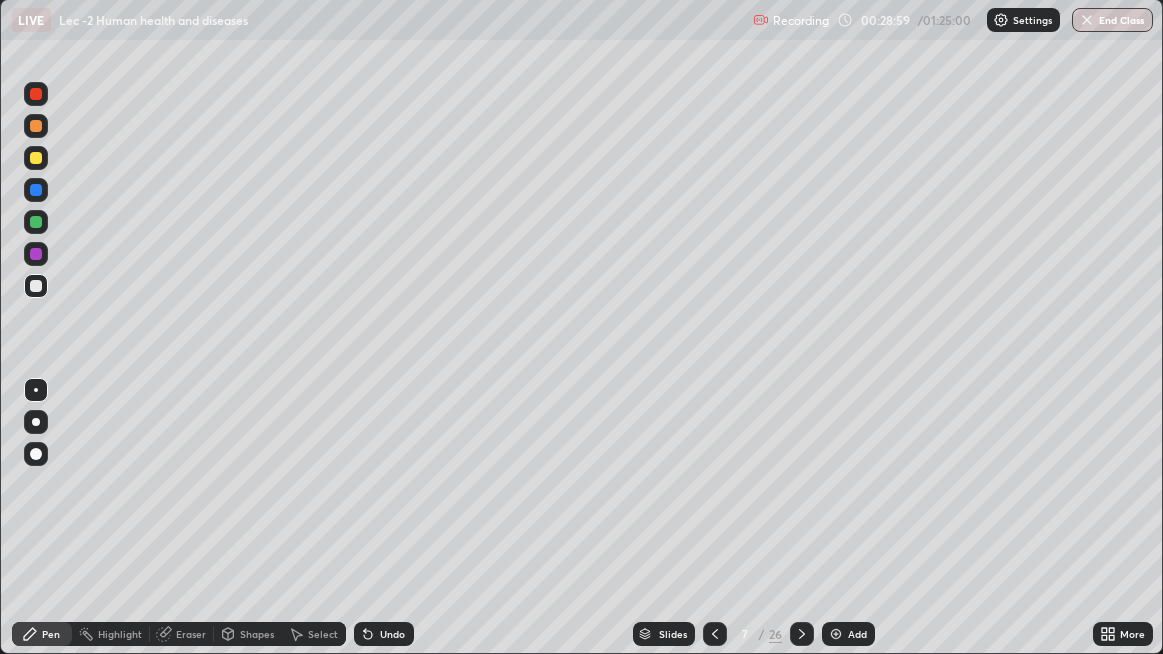 click on "Undo" at bounding box center [392, 634] 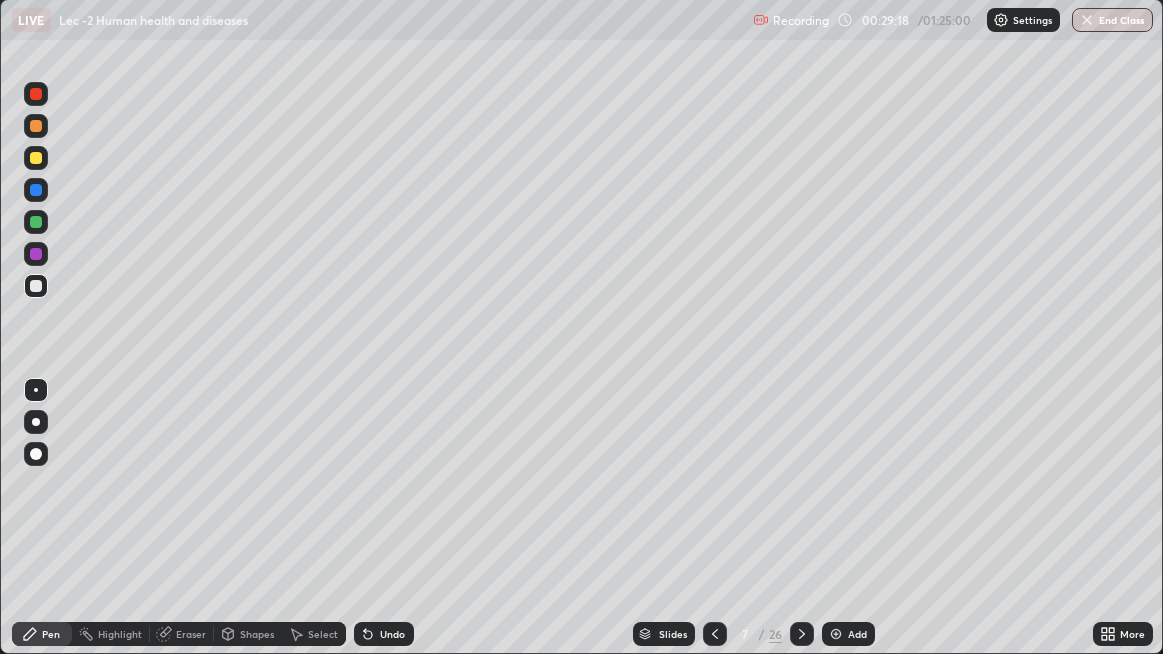 click at bounding box center [36, 126] 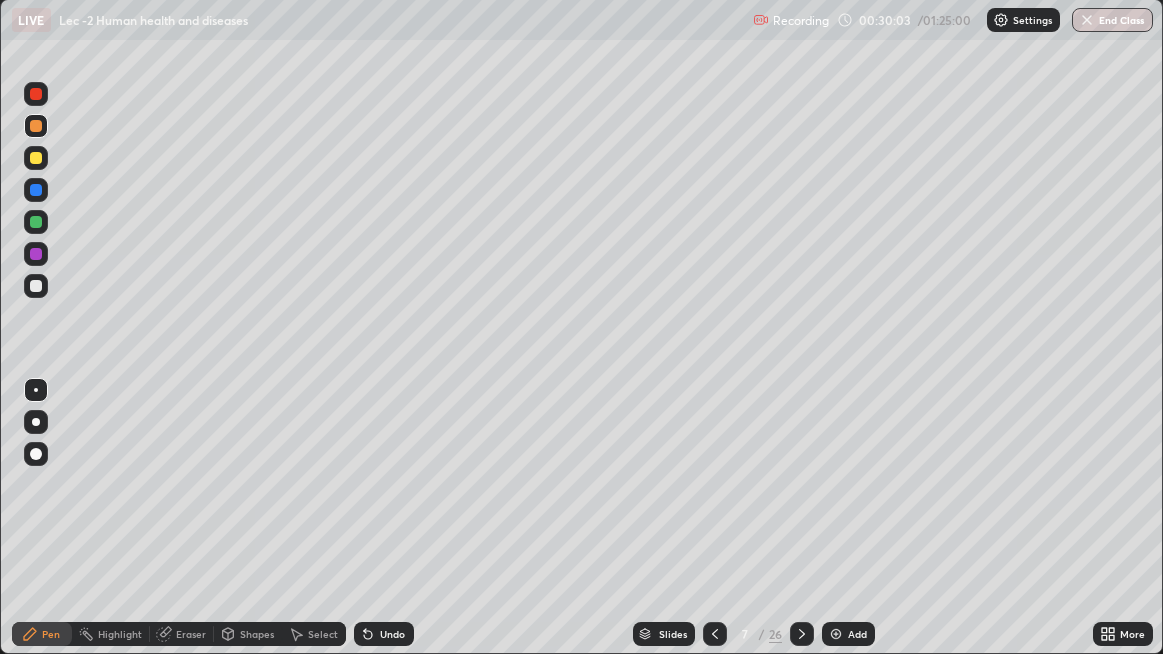click on "Undo" at bounding box center [392, 634] 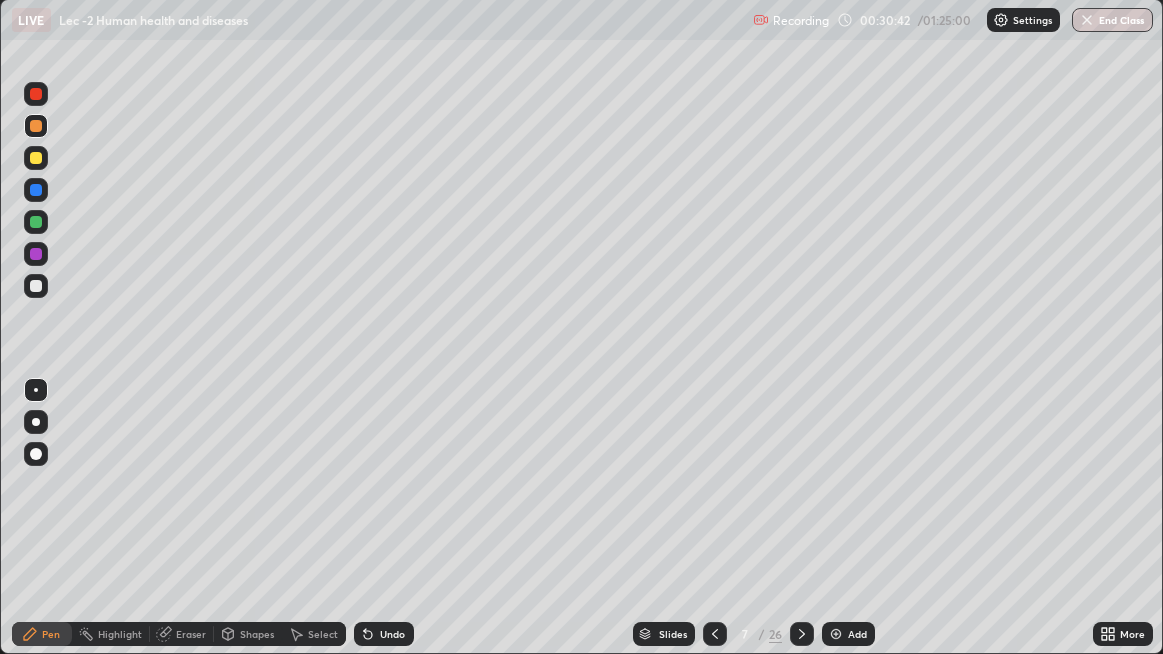 click at bounding box center (36, 286) 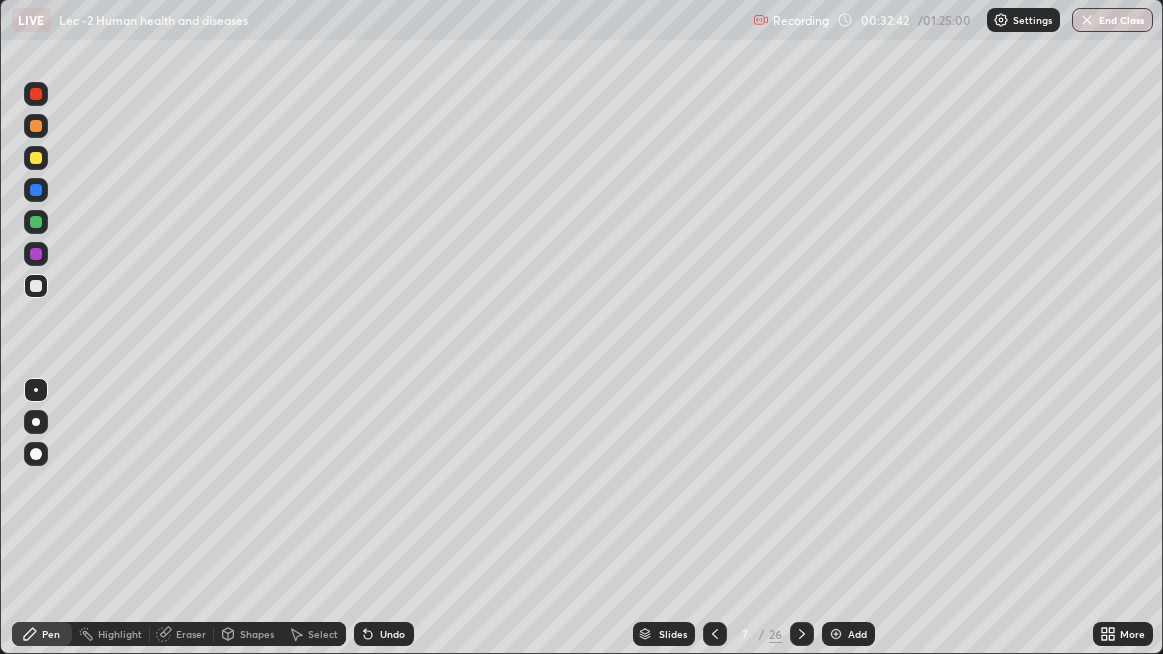 click 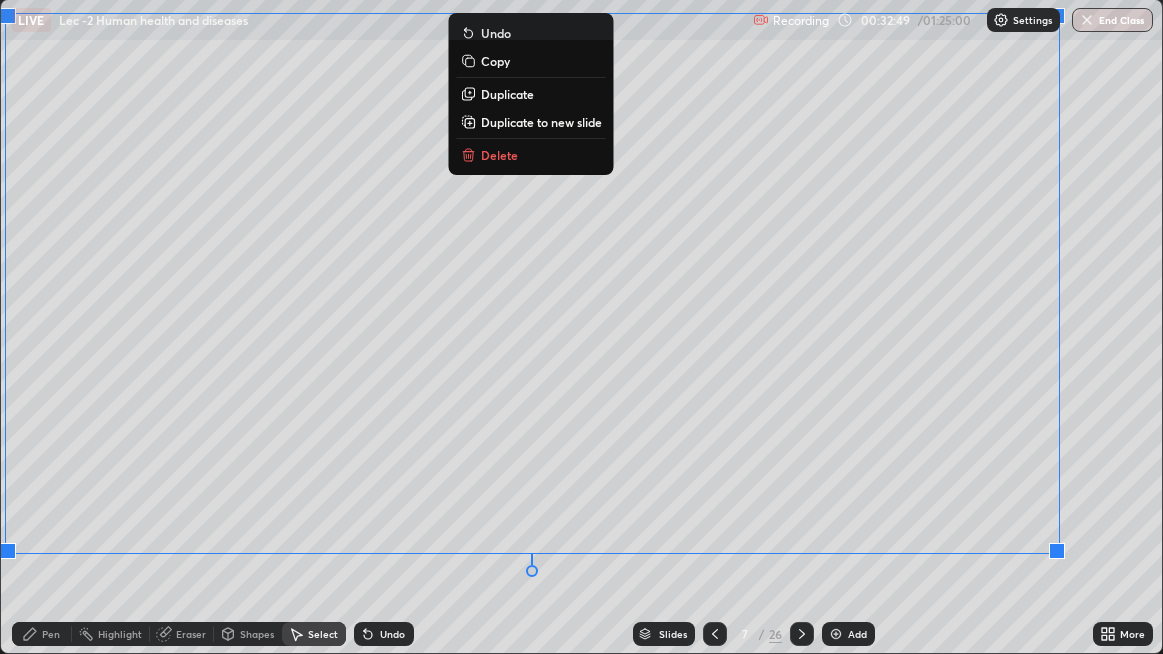 click on "Pen" at bounding box center (51, 634) 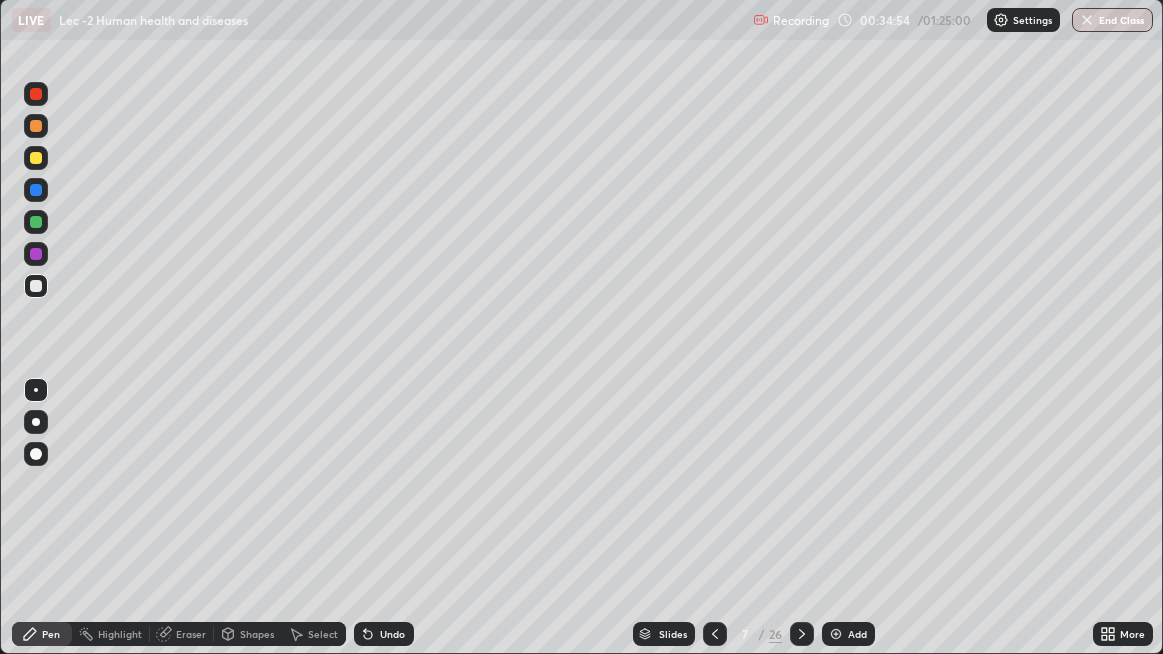 click at bounding box center (836, 634) 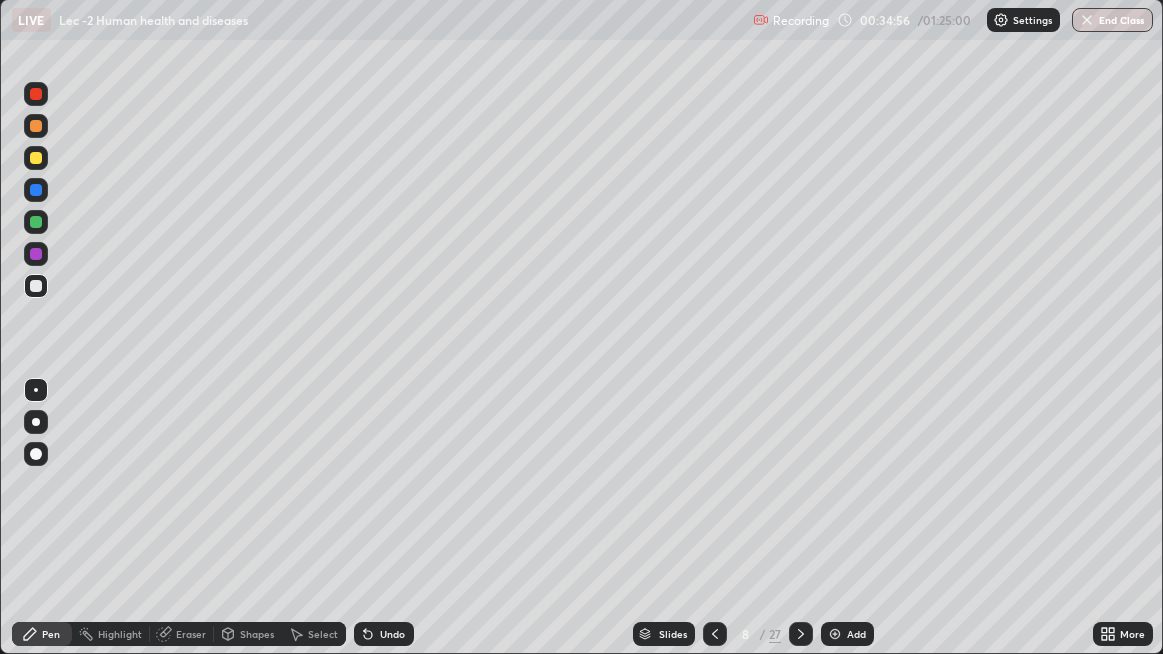 click at bounding box center [36, 126] 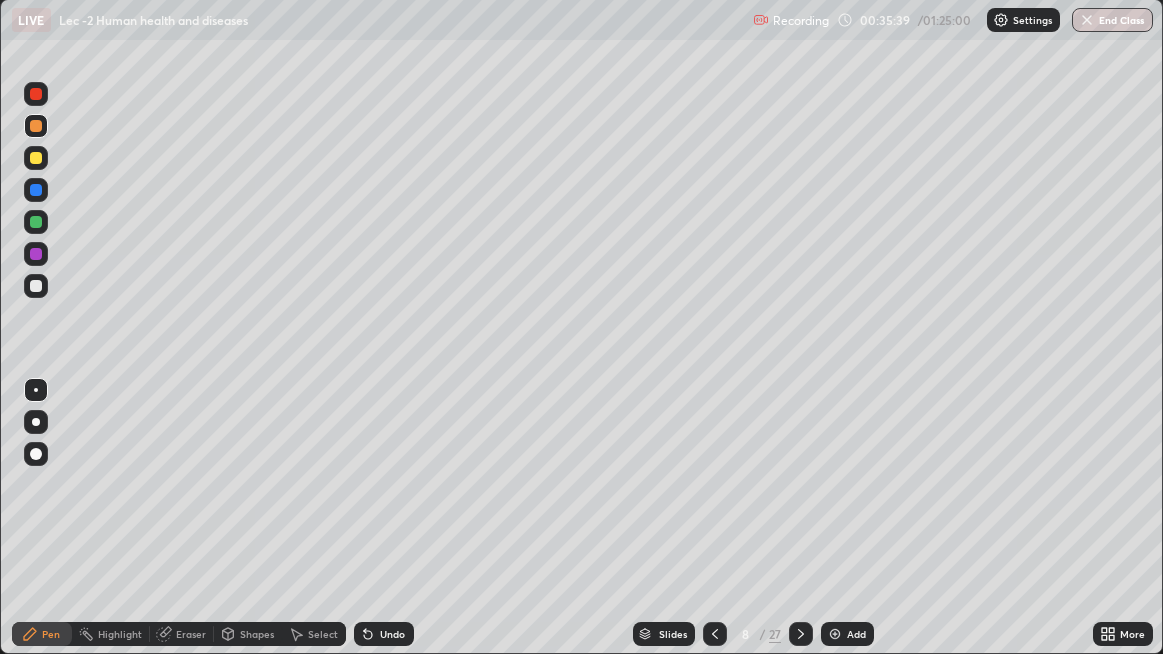 click at bounding box center (36, 286) 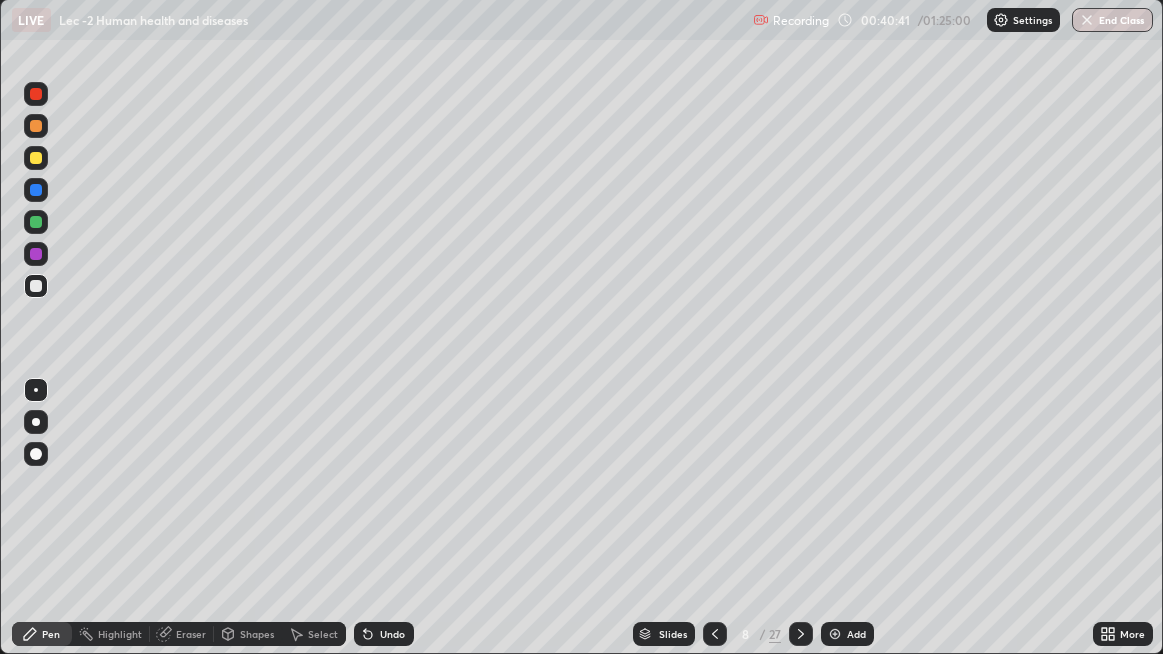 click on "Undo" at bounding box center (392, 634) 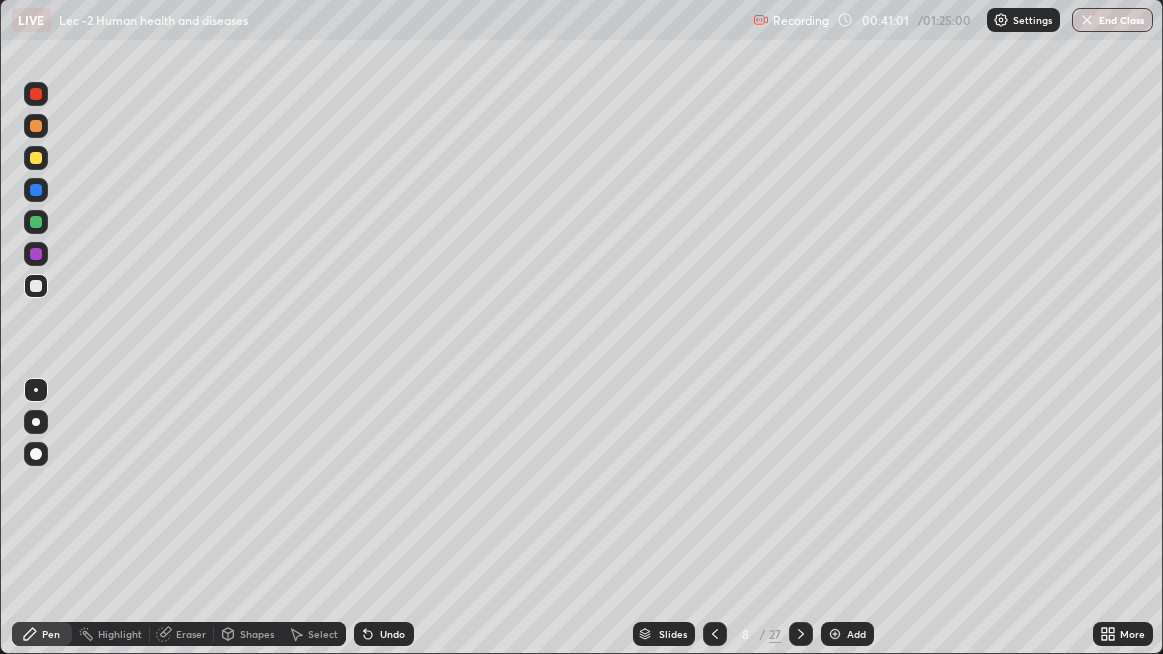 click at bounding box center [36, 158] 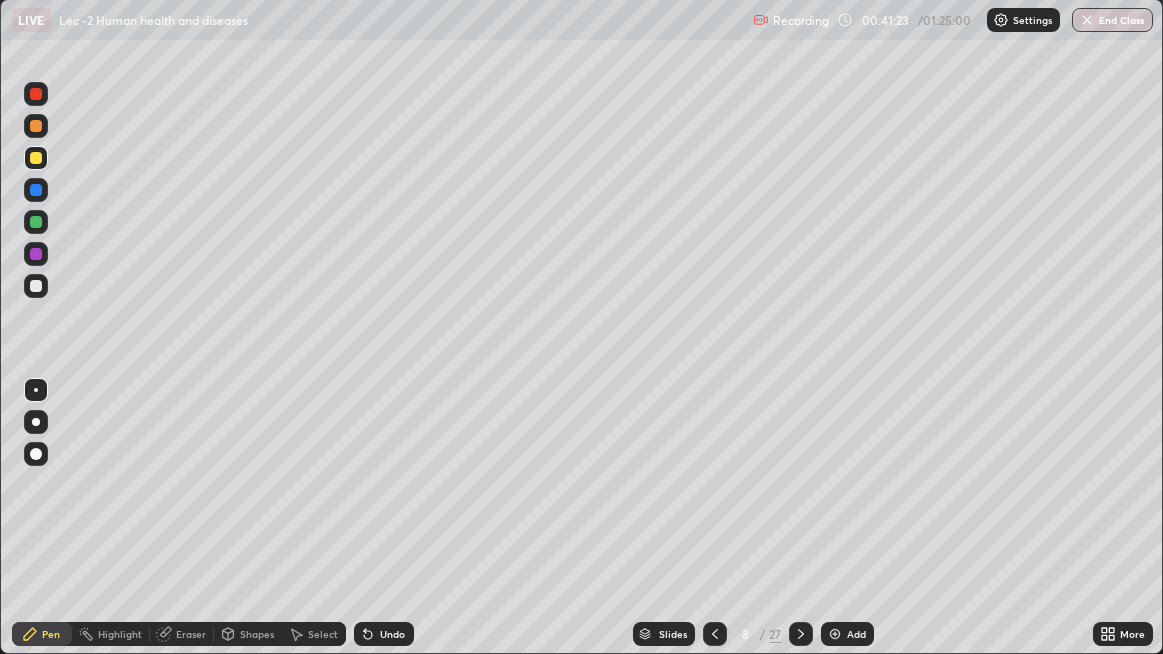 click on "Undo" at bounding box center [392, 634] 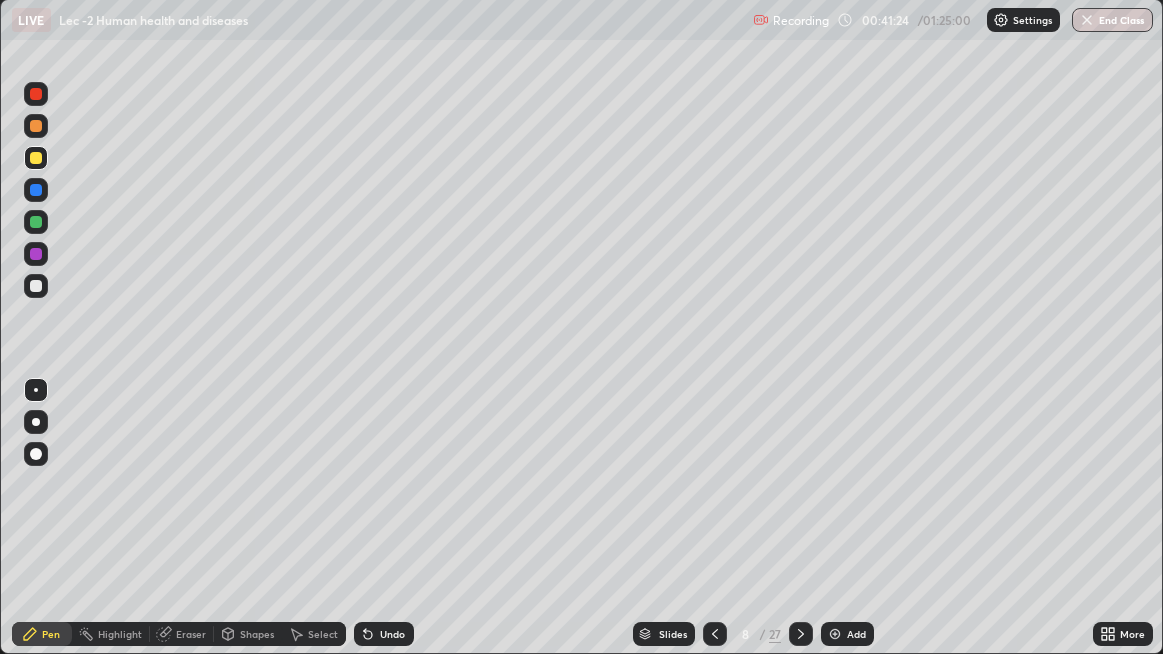 click at bounding box center (36, 286) 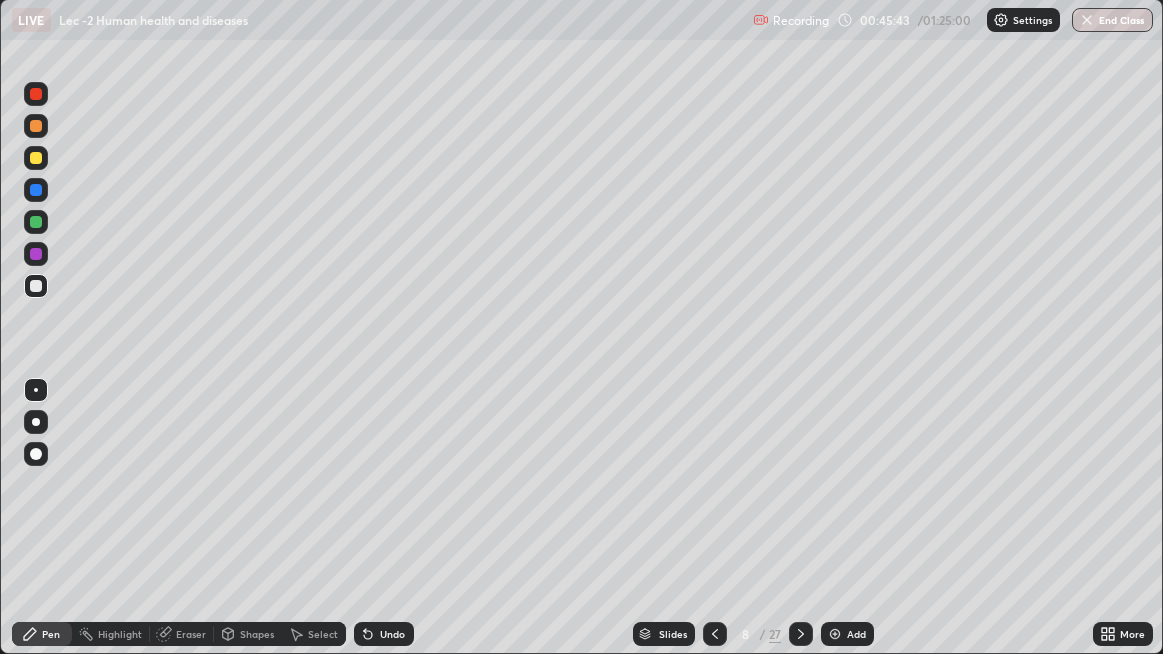 click on "Eraser" at bounding box center (182, 634) 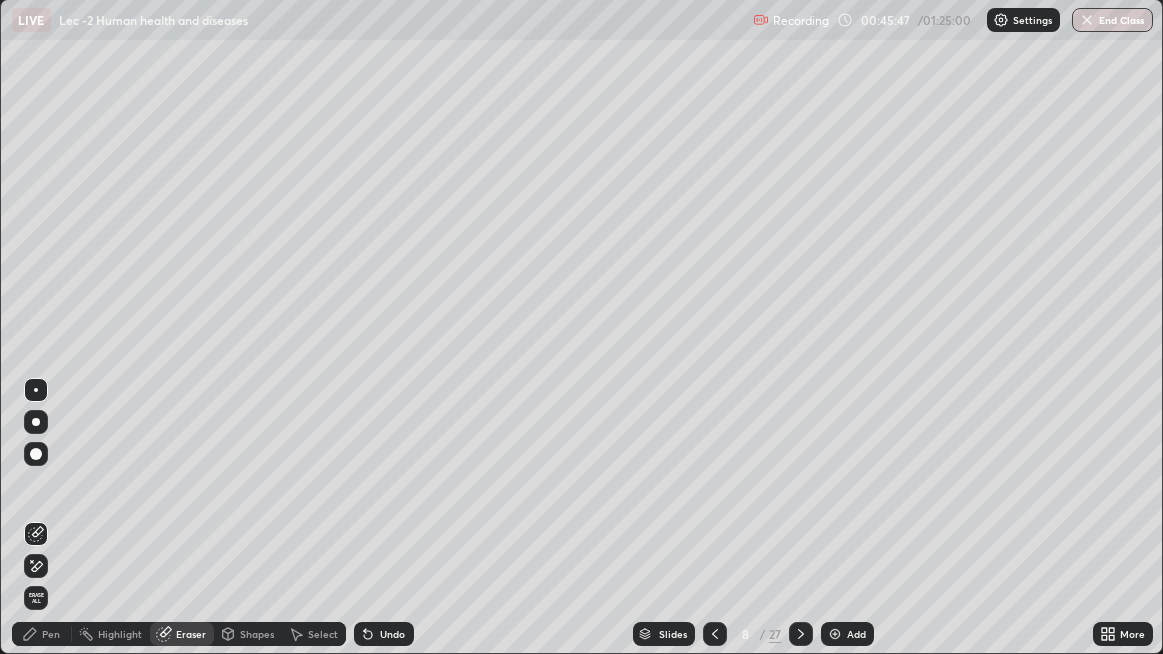 click on "Pen" at bounding box center (51, 634) 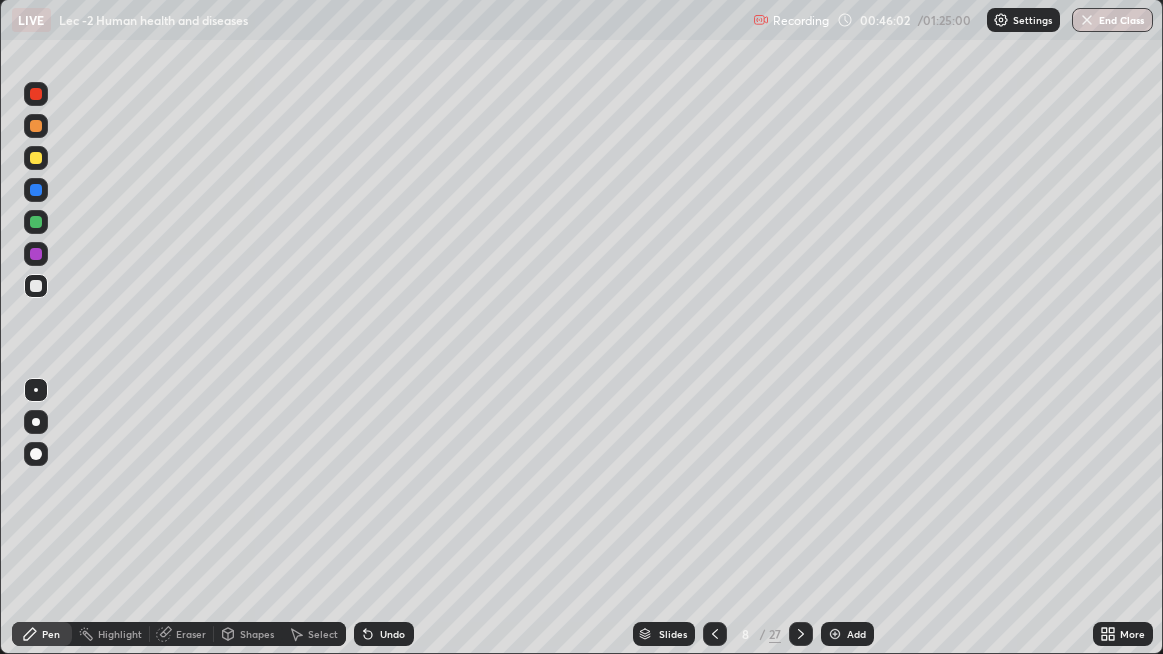 click at bounding box center (36, 94) 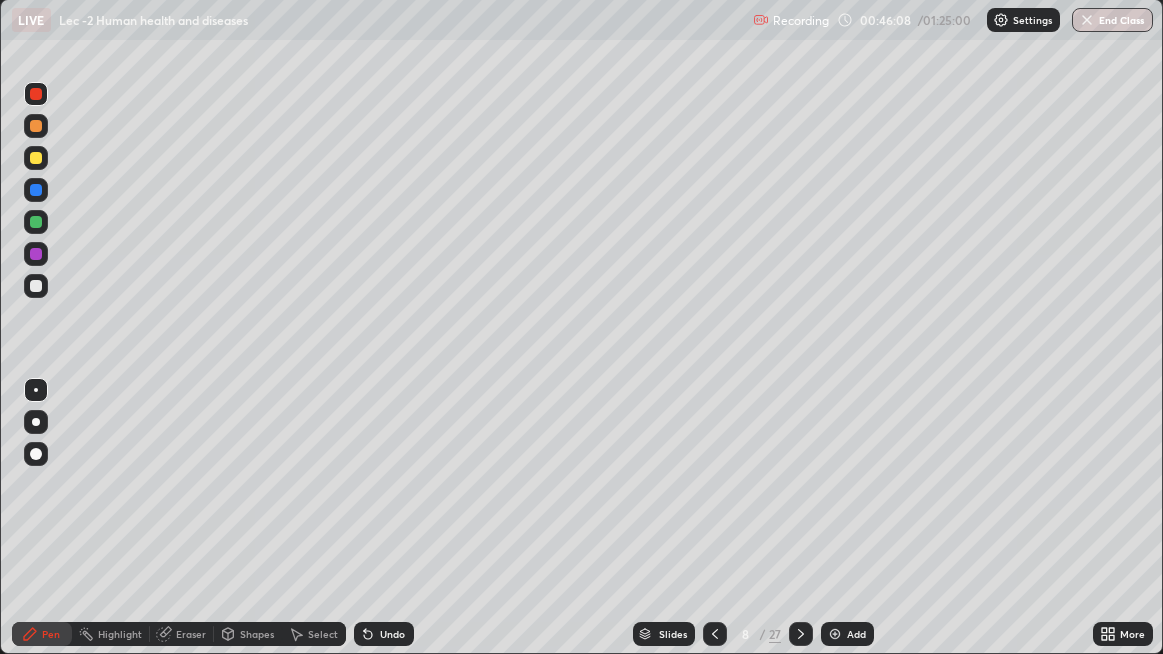 click on "Undo" at bounding box center (392, 634) 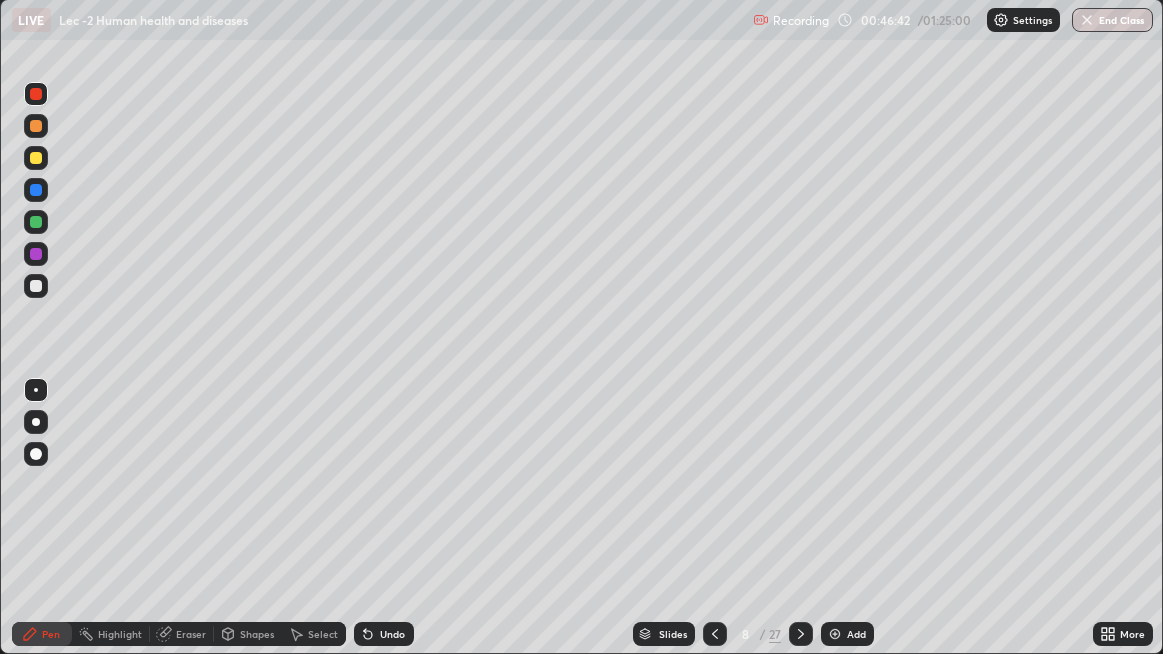 click on "Undo" at bounding box center [392, 634] 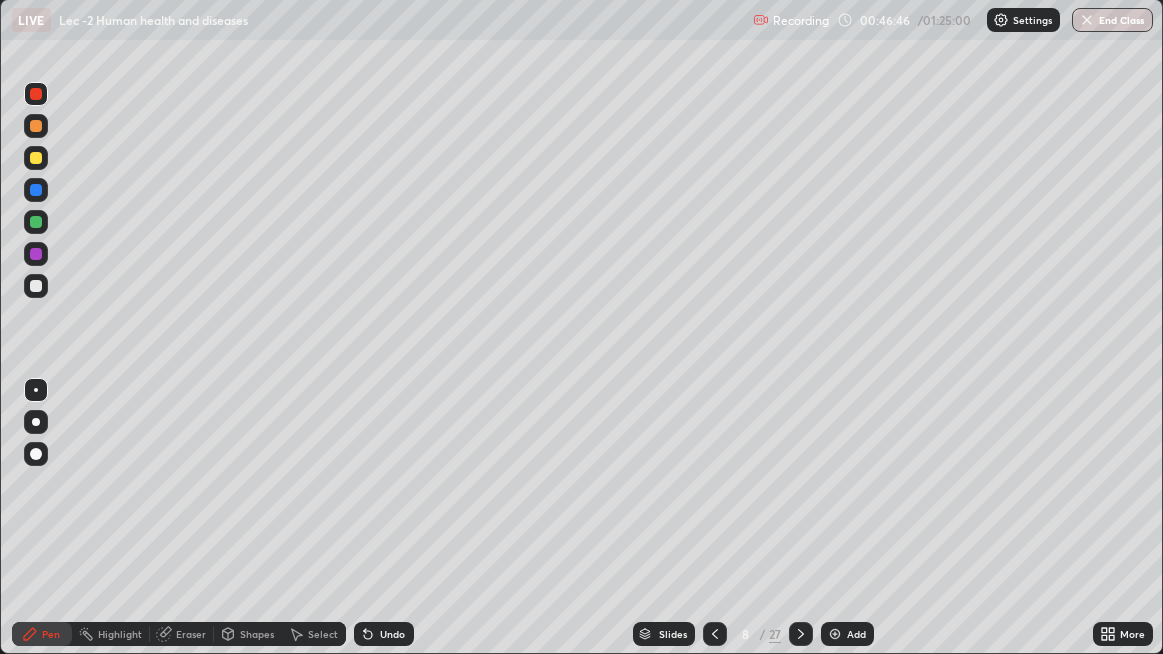 click on "Undo" at bounding box center [392, 634] 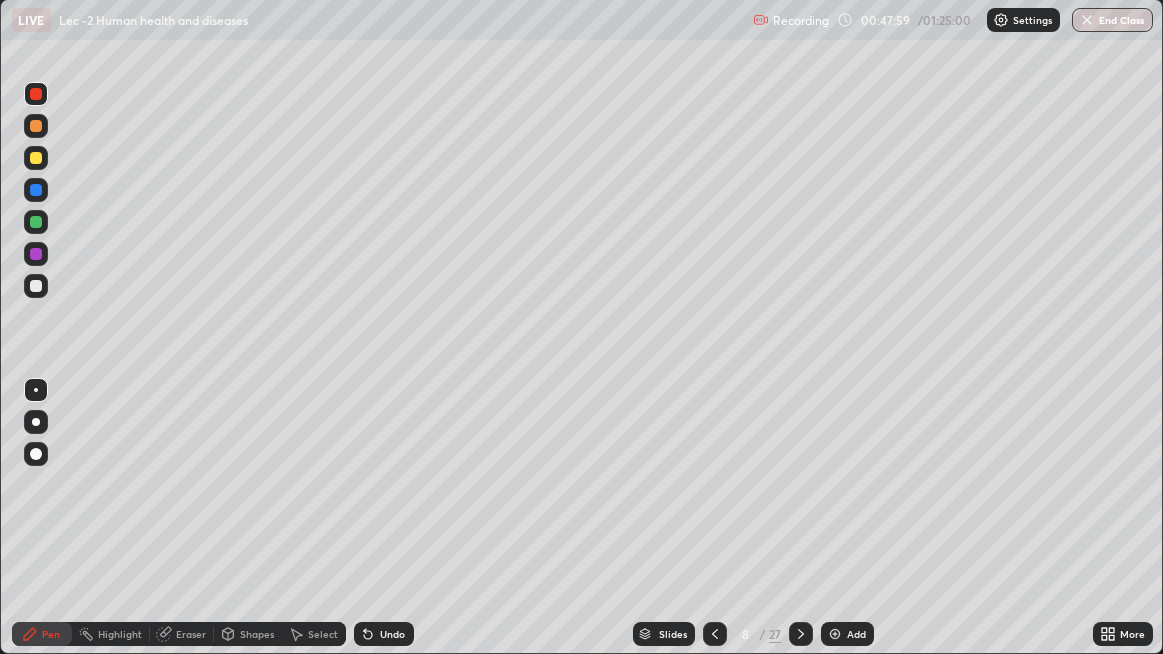 click on "Undo" at bounding box center (392, 634) 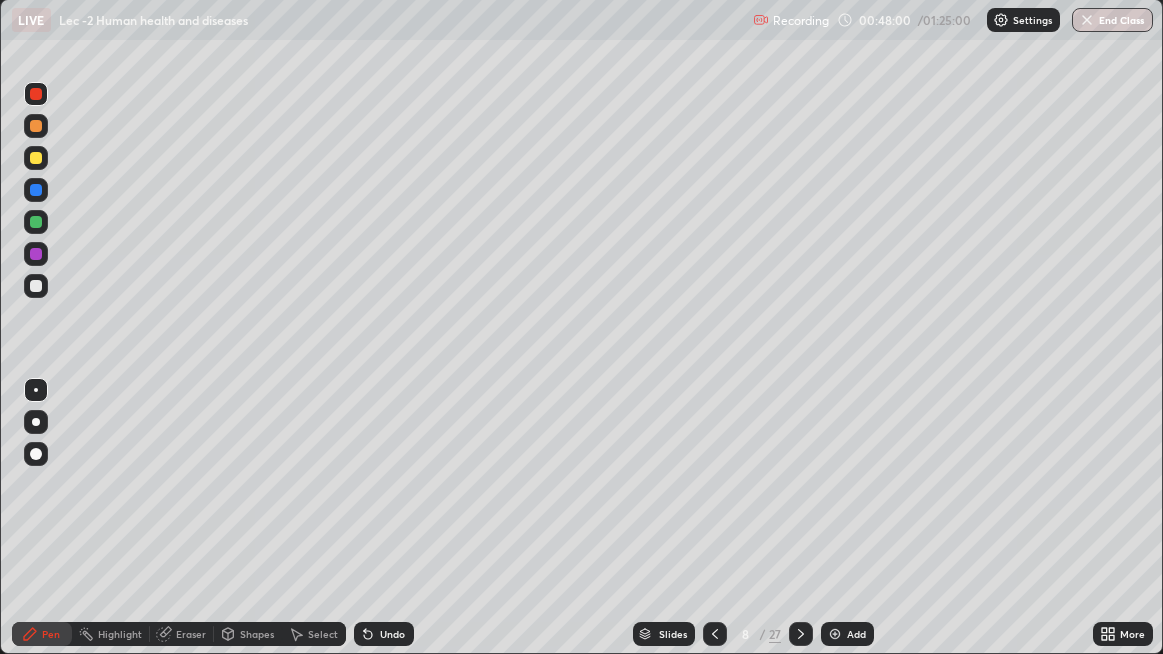 click at bounding box center (36, 286) 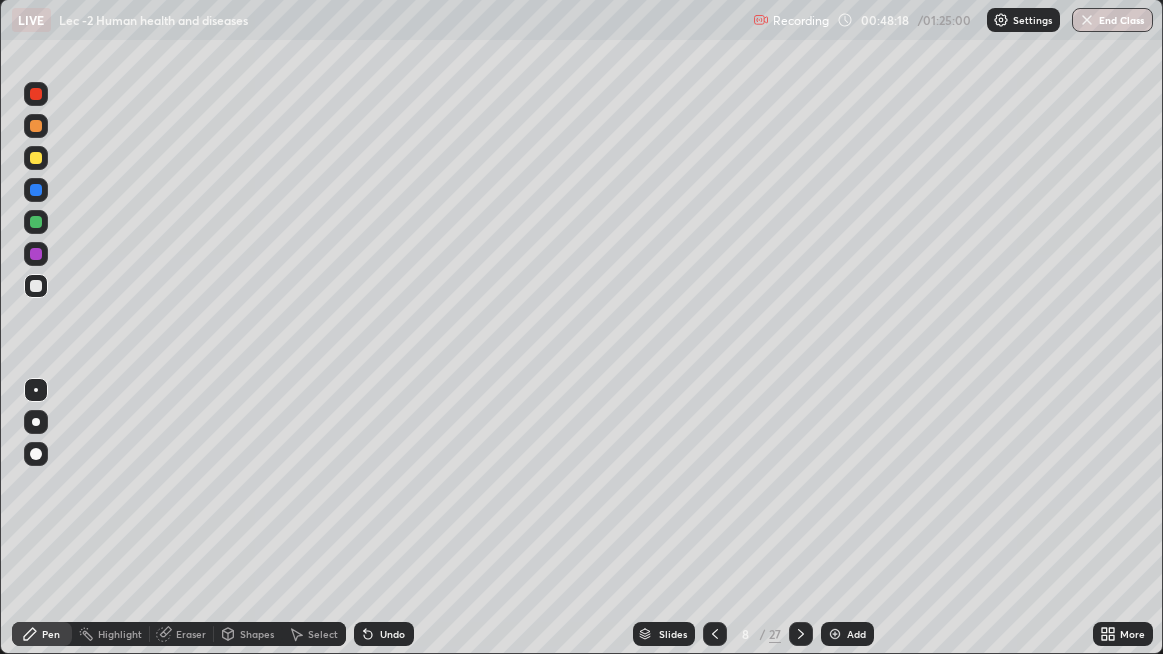 click at bounding box center [36, 158] 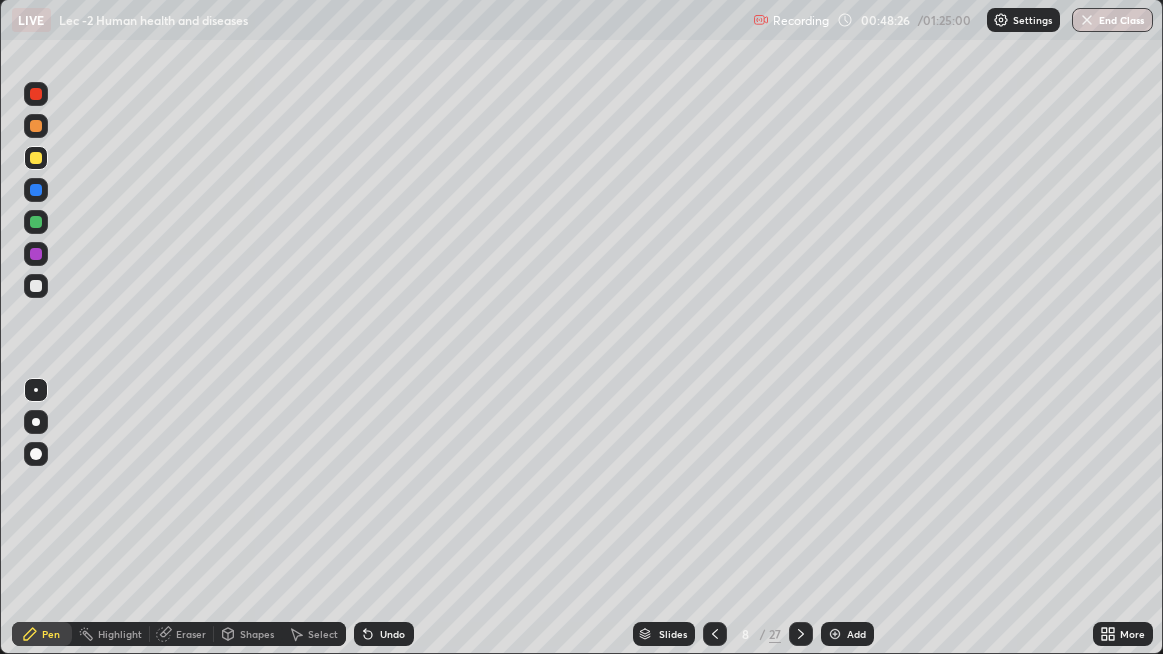 click at bounding box center [36, 286] 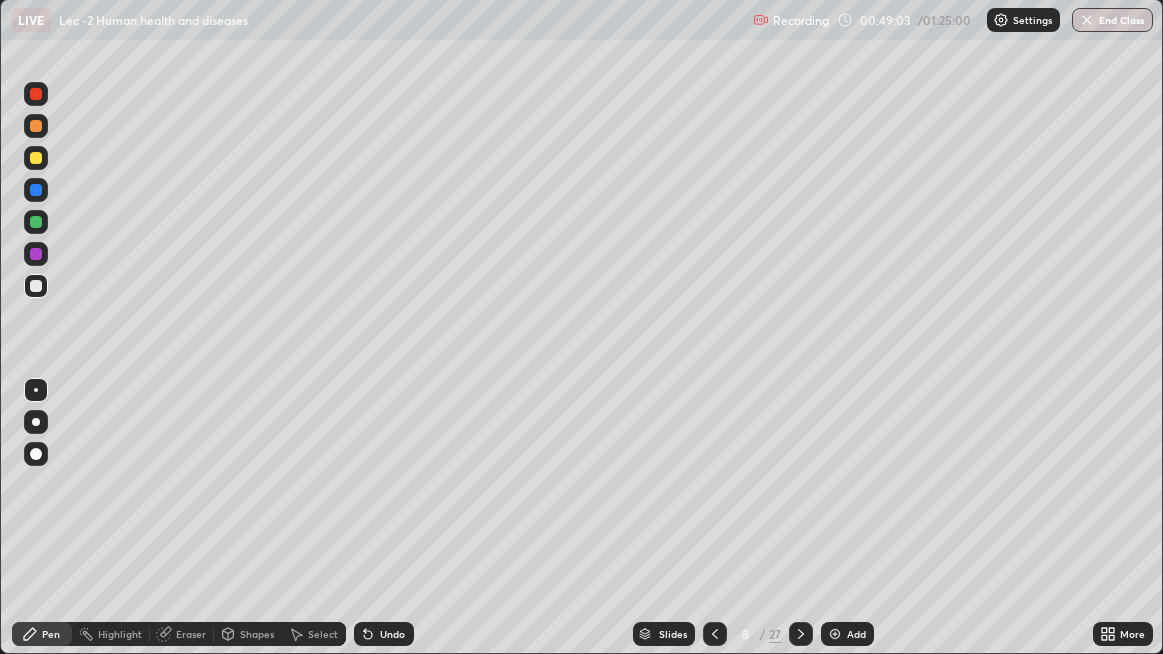 click on "Undo" at bounding box center [392, 634] 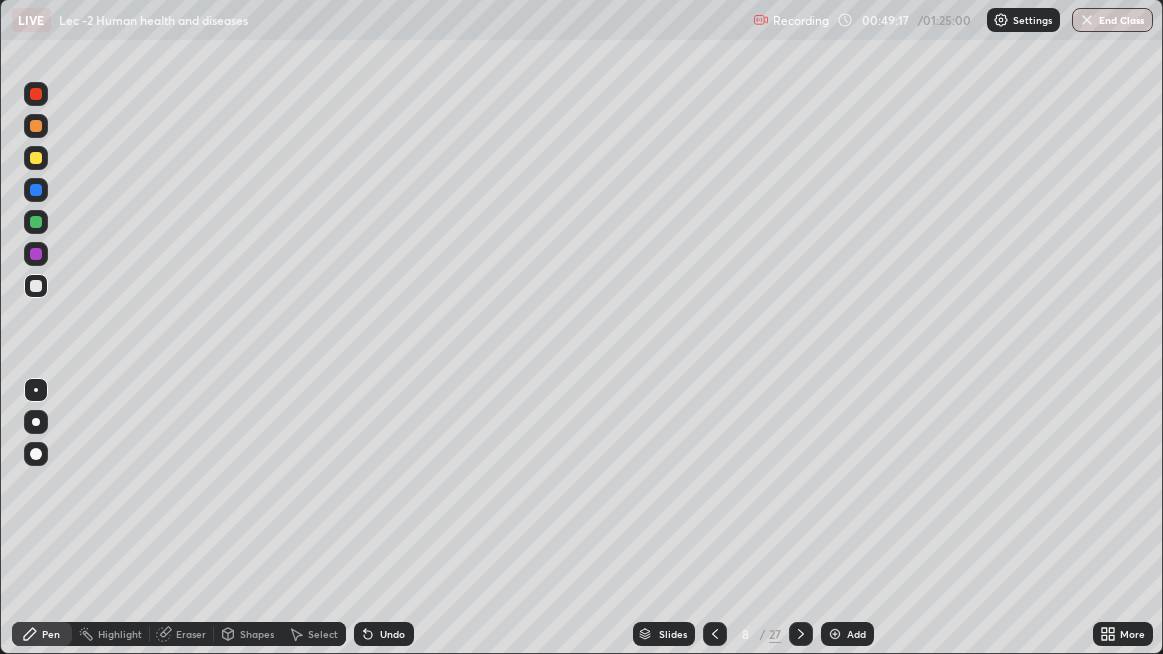 click on "Undo" at bounding box center (392, 634) 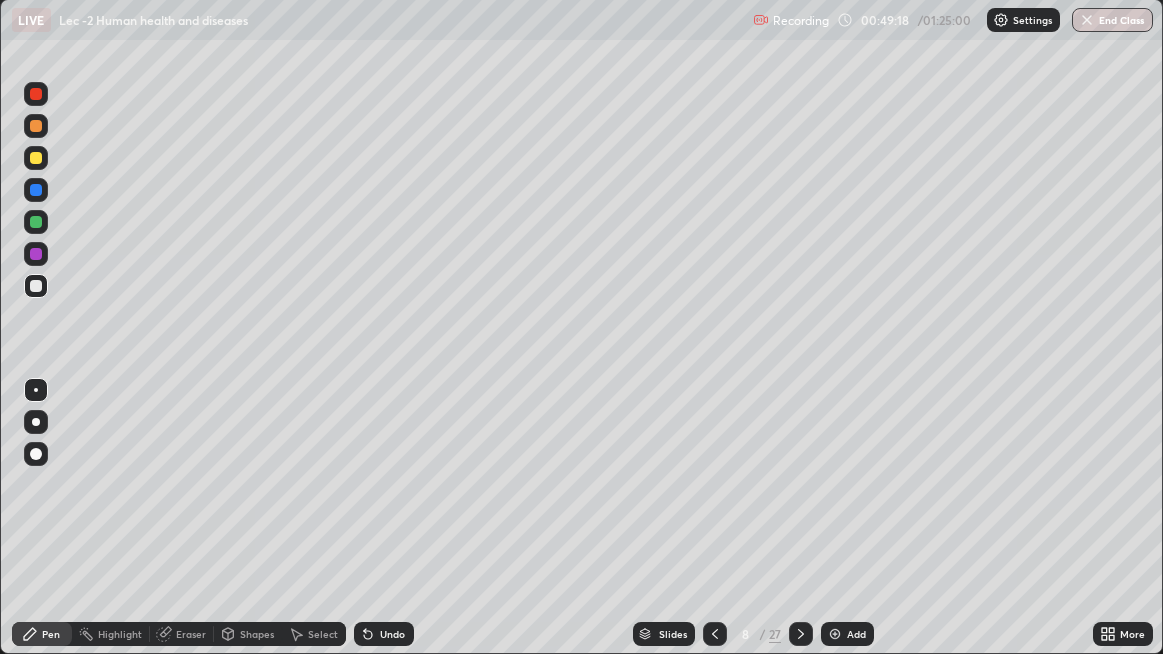 click on "Undo" at bounding box center [392, 634] 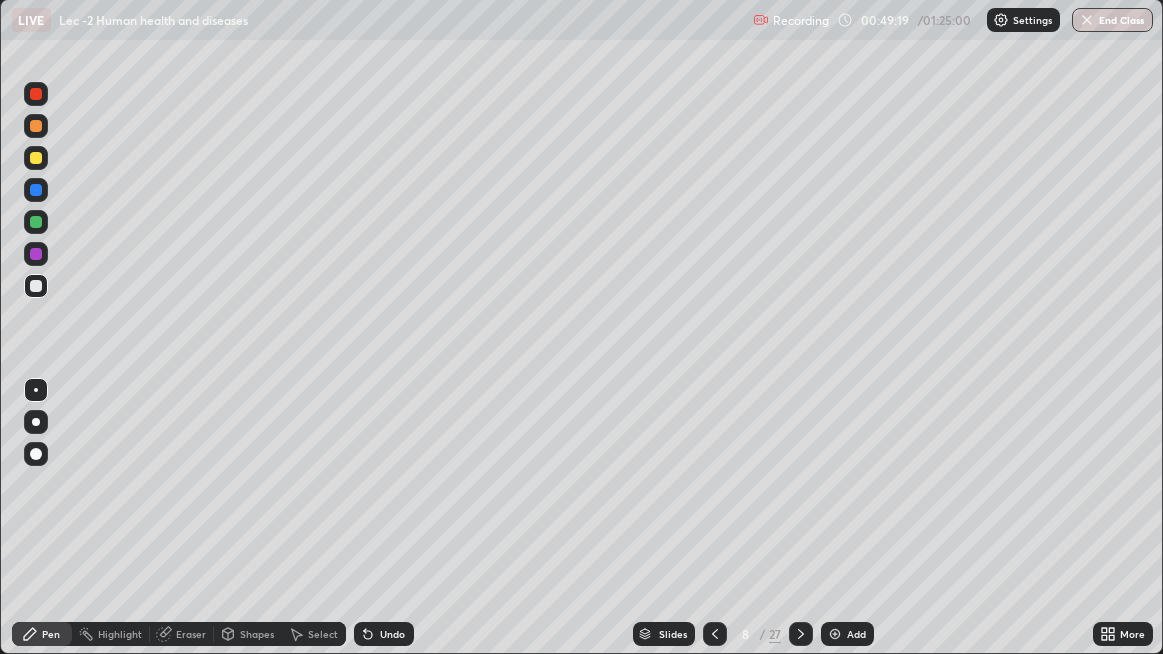 click on "Undo" at bounding box center [392, 634] 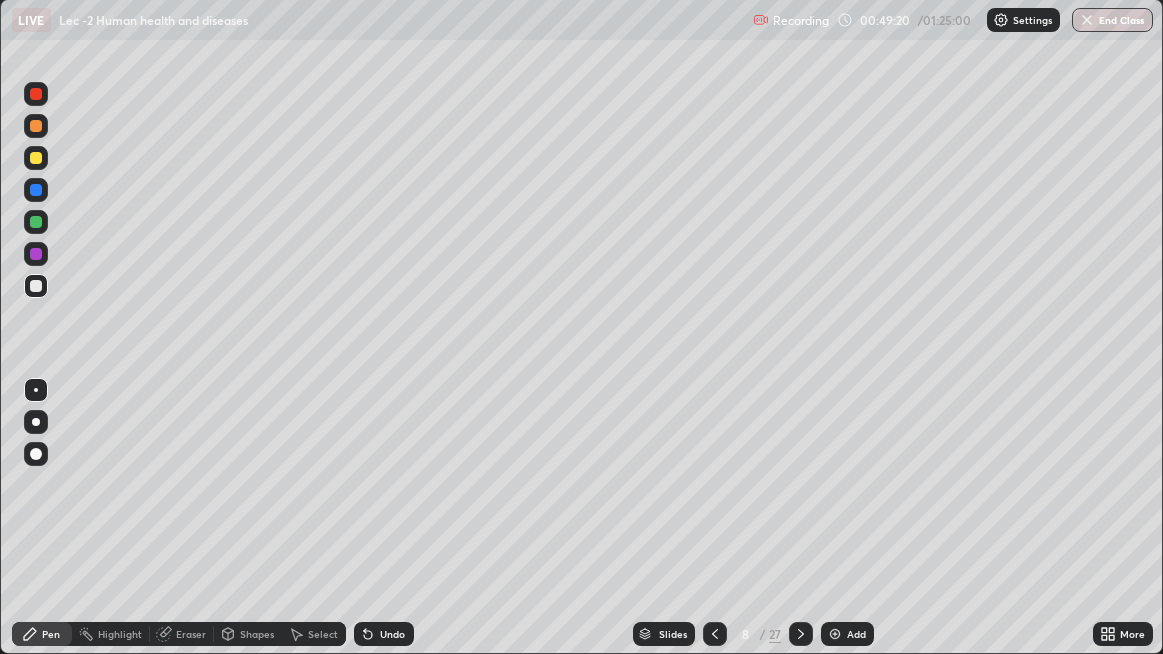 click at bounding box center [36, 158] 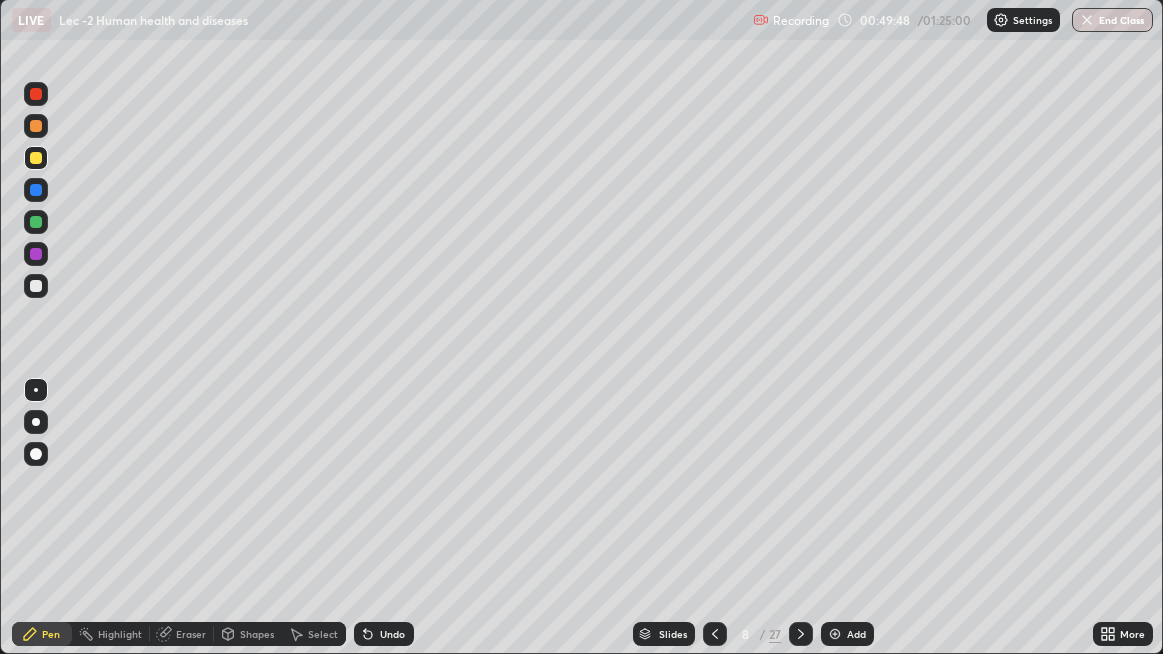 click at bounding box center (36, 286) 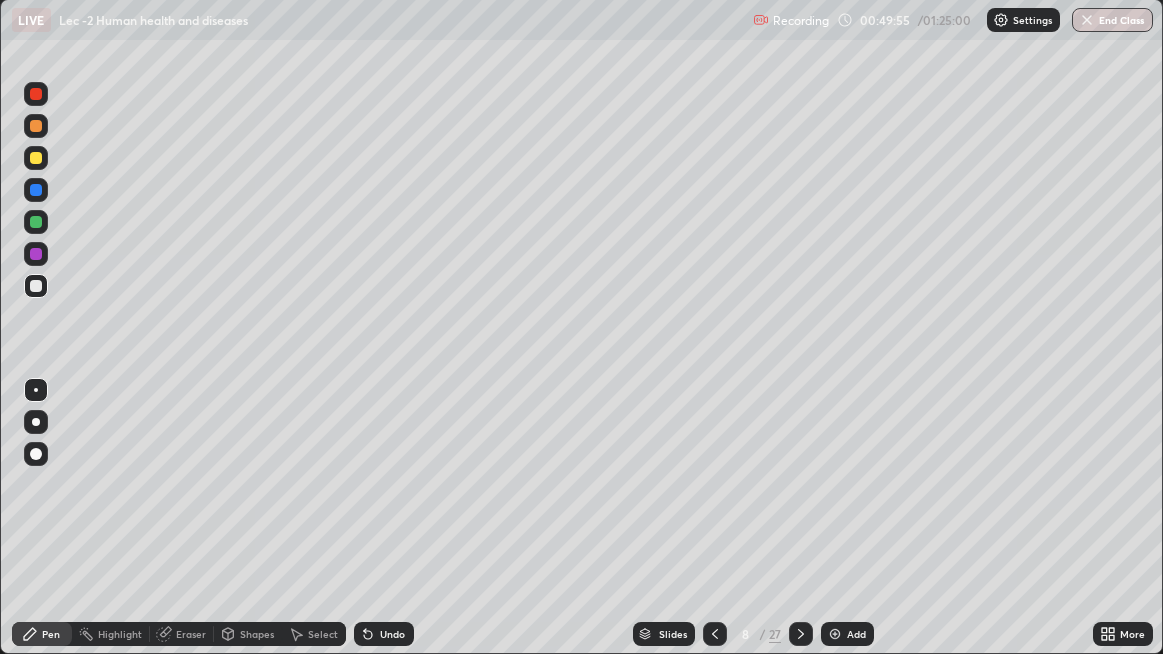 click at bounding box center [36, 158] 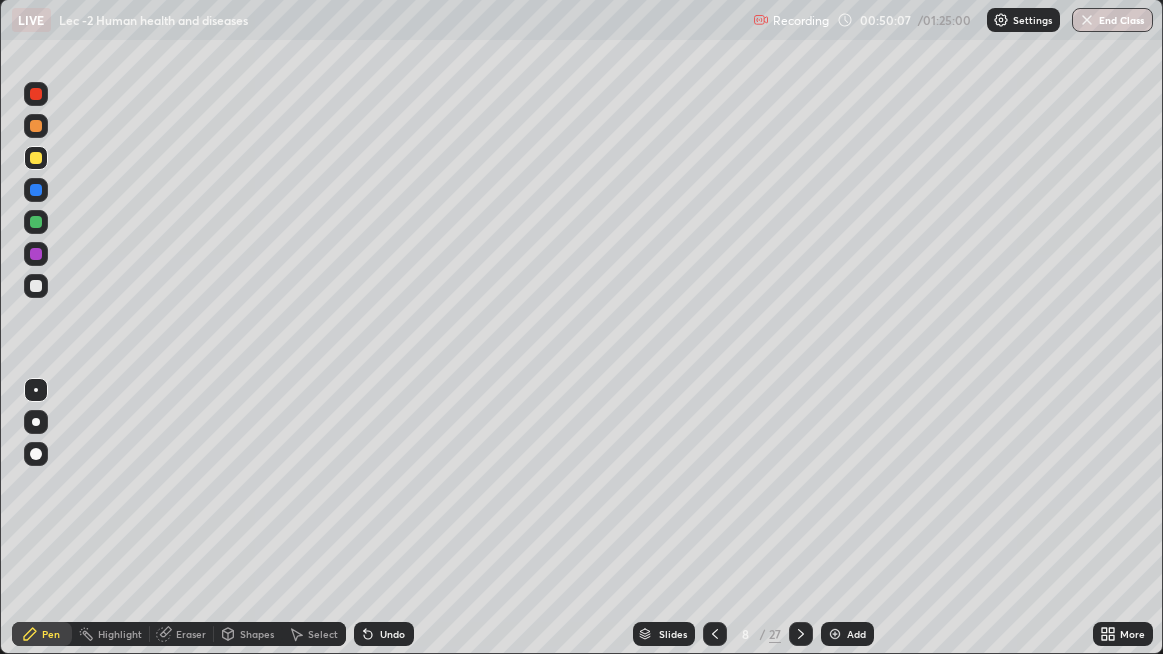 click at bounding box center [36, 286] 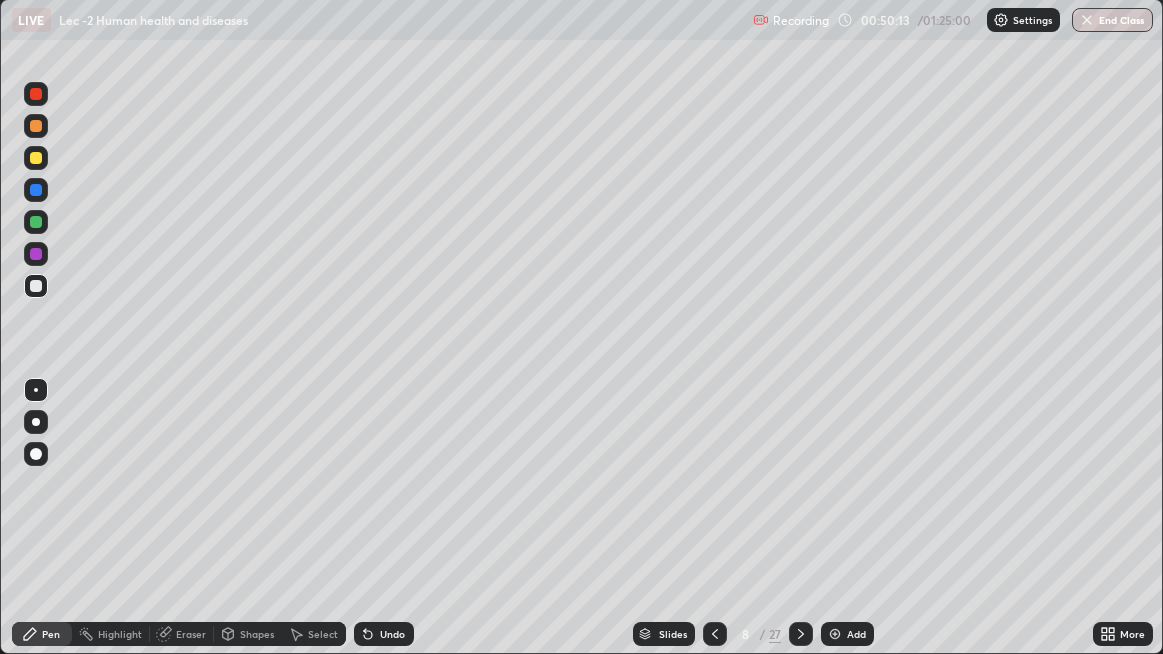 click at bounding box center [36, 454] 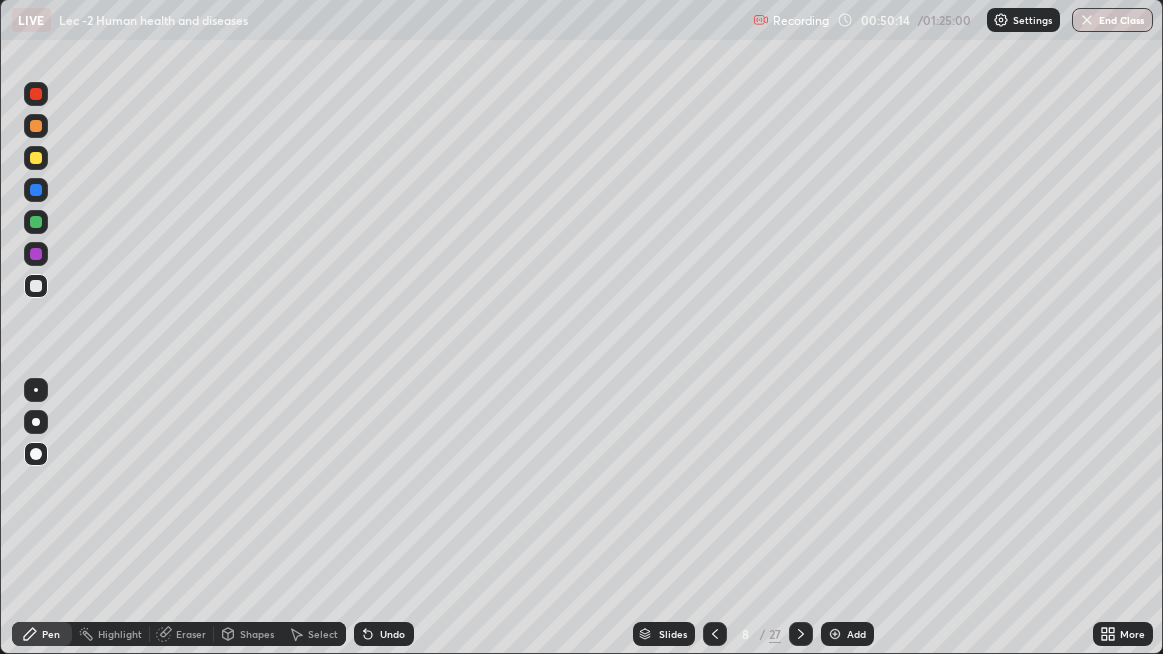 click at bounding box center [36, 158] 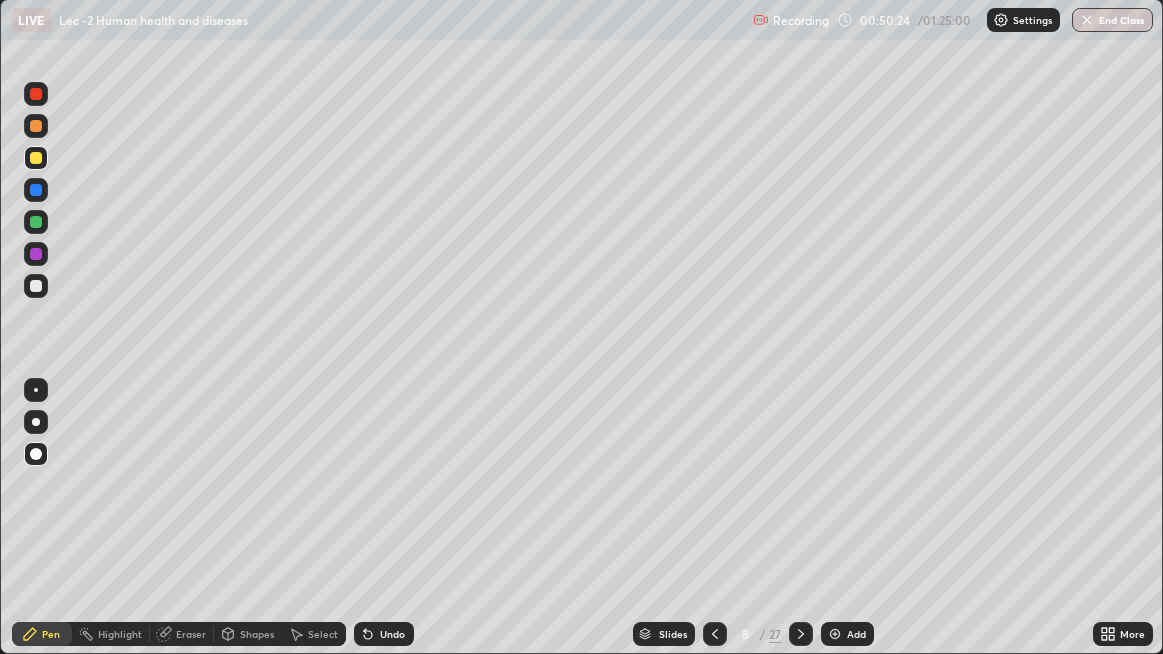 click at bounding box center [36, 286] 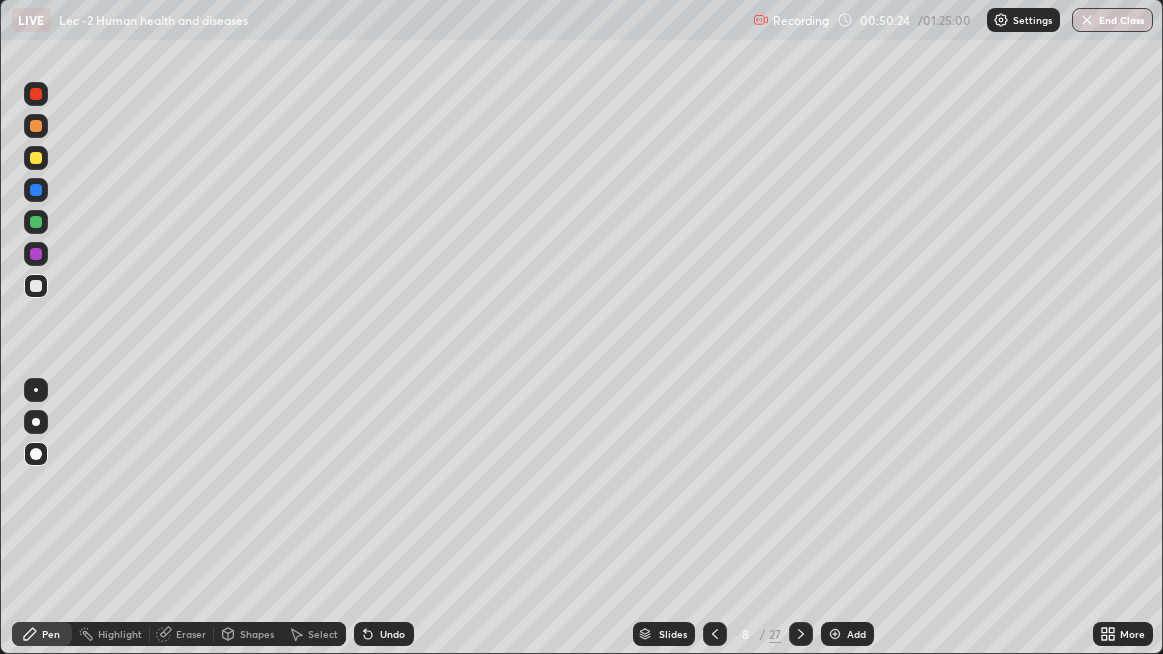 click at bounding box center (36, 390) 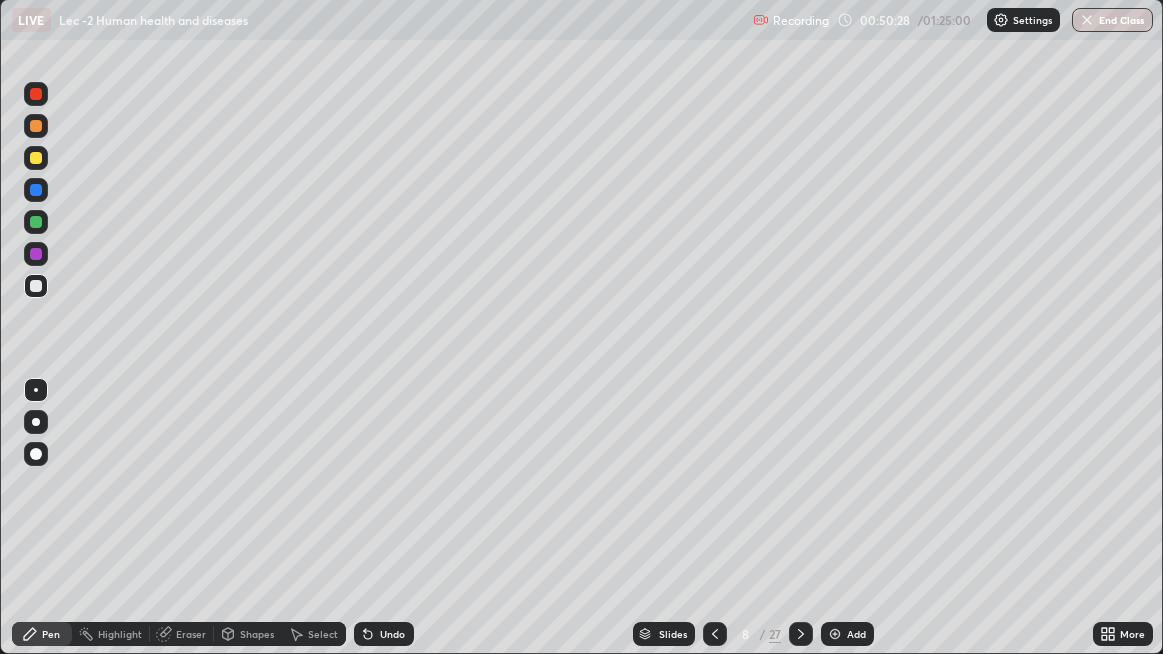 click at bounding box center [36, 94] 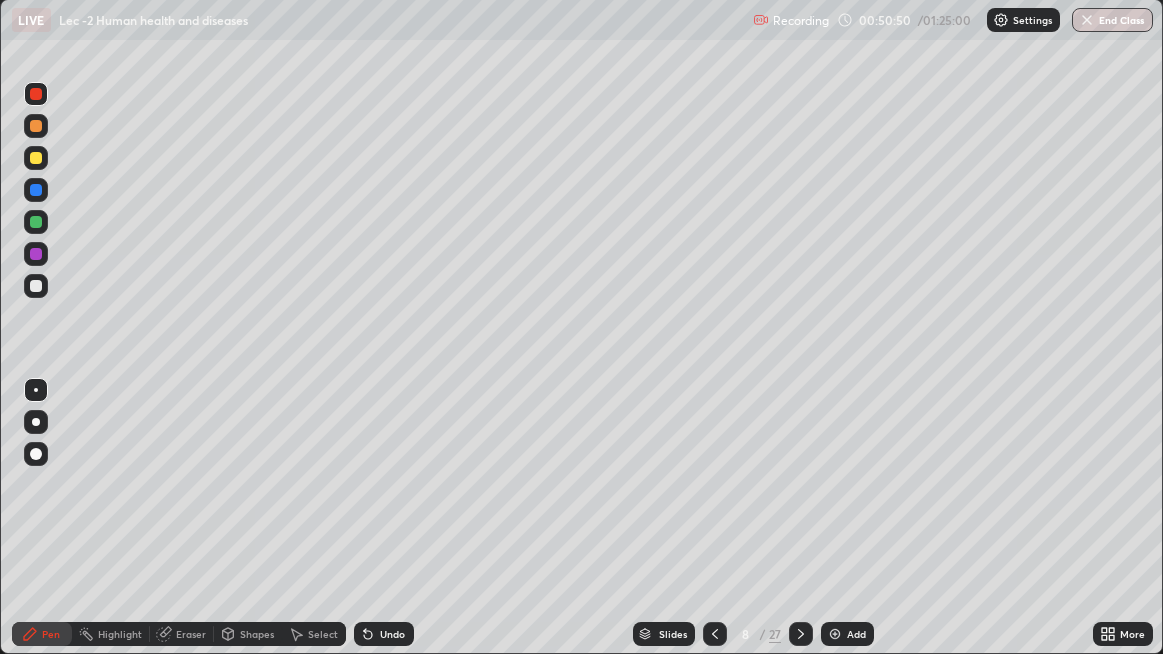 click on "Undo" at bounding box center [392, 634] 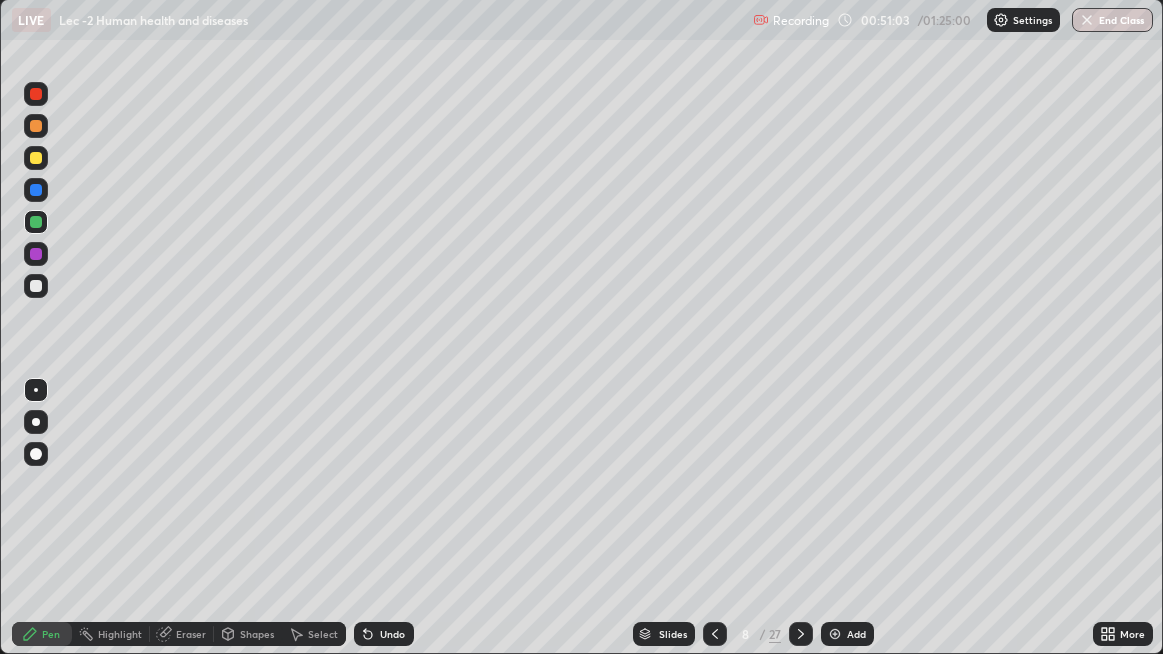 click at bounding box center [36, 94] 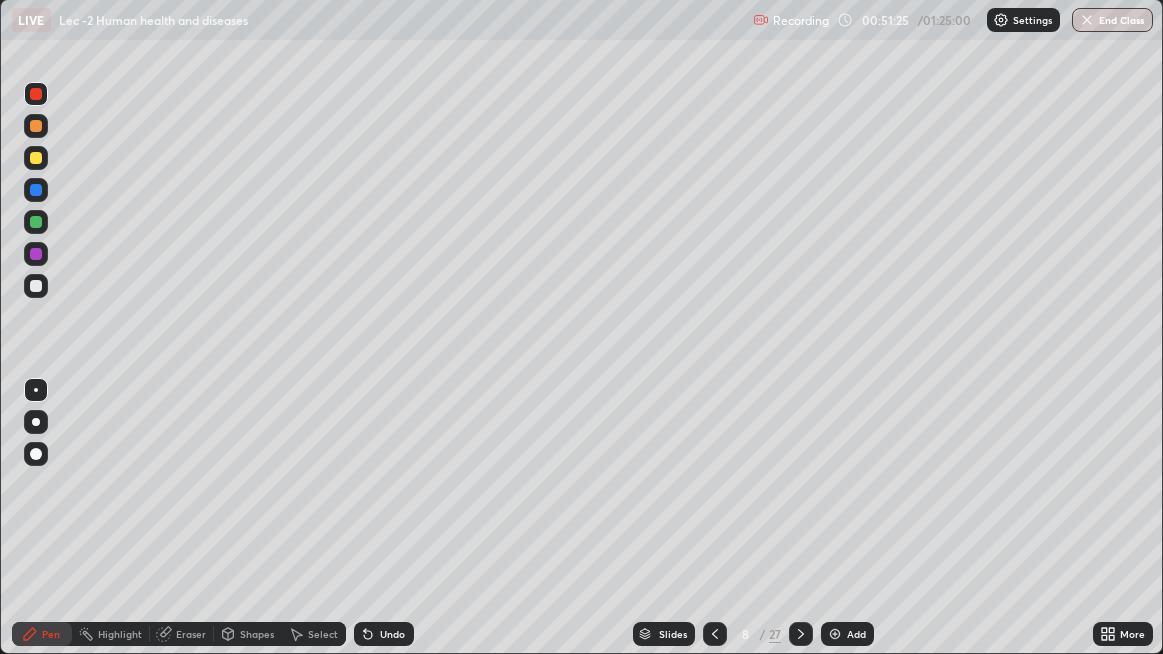 click at bounding box center [36, 286] 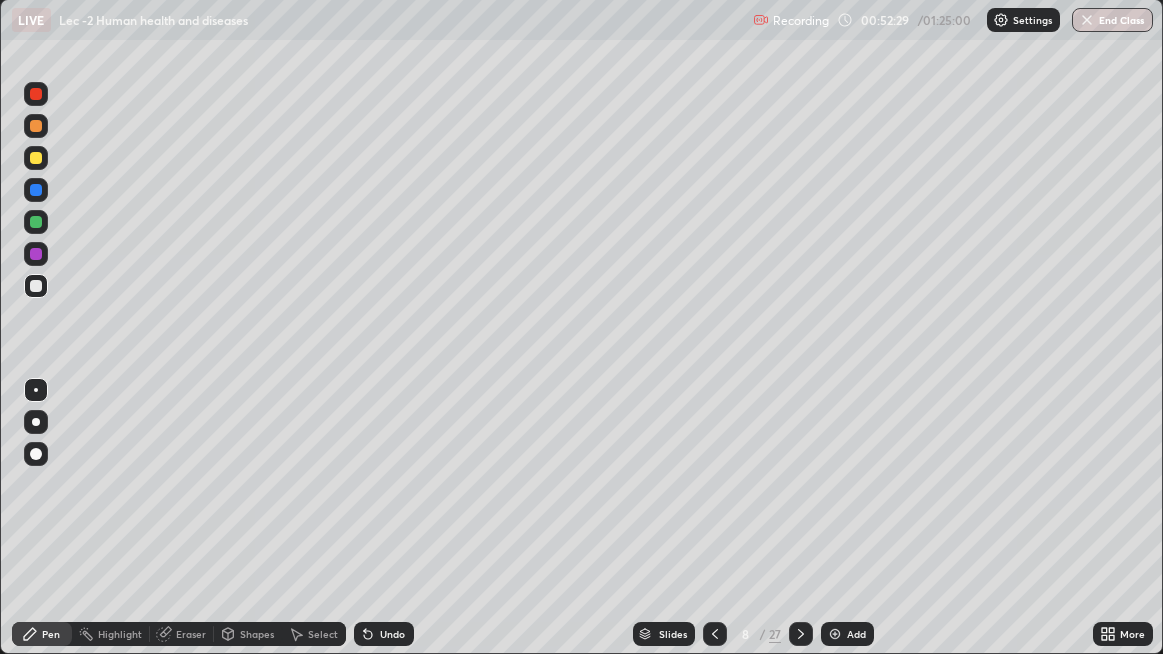 click on "Slides 8 / 27 Add" at bounding box center [754, 634] 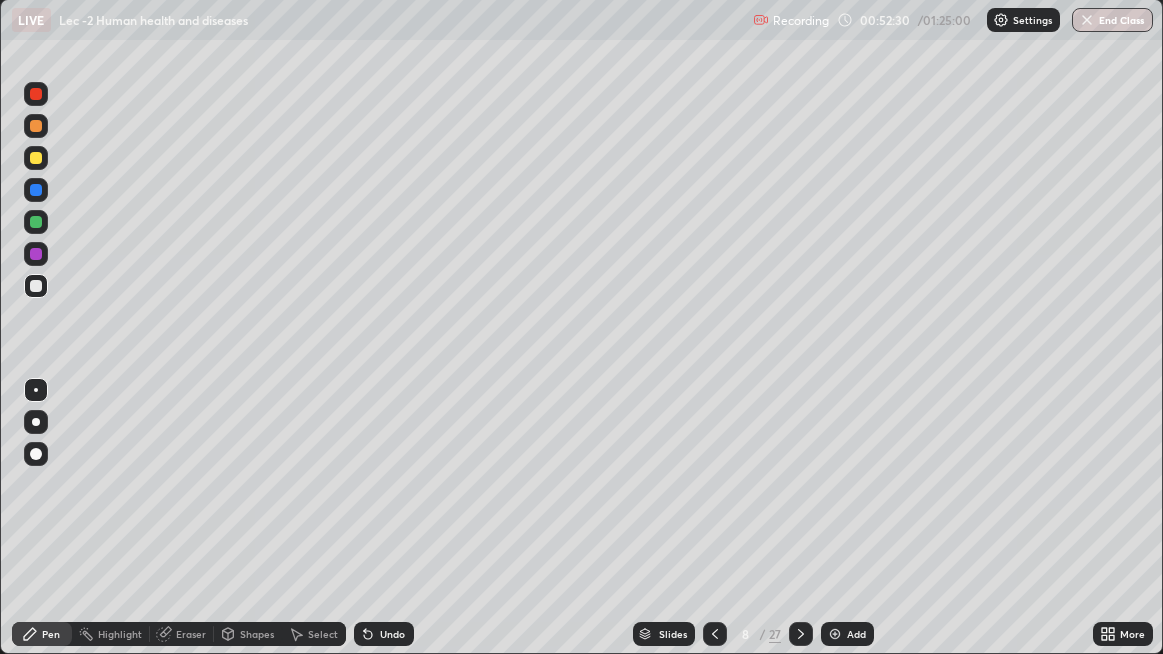 click on "Select" at bounding box center (323, 634) 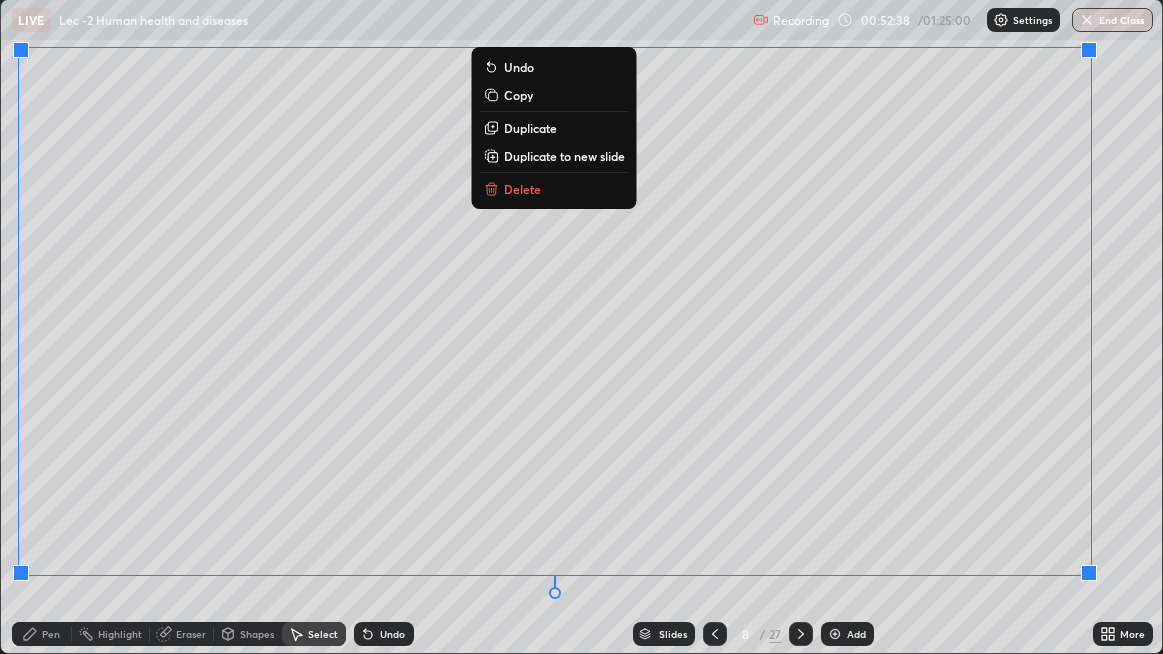 click on "Pen" at bounding box center (51, 634) 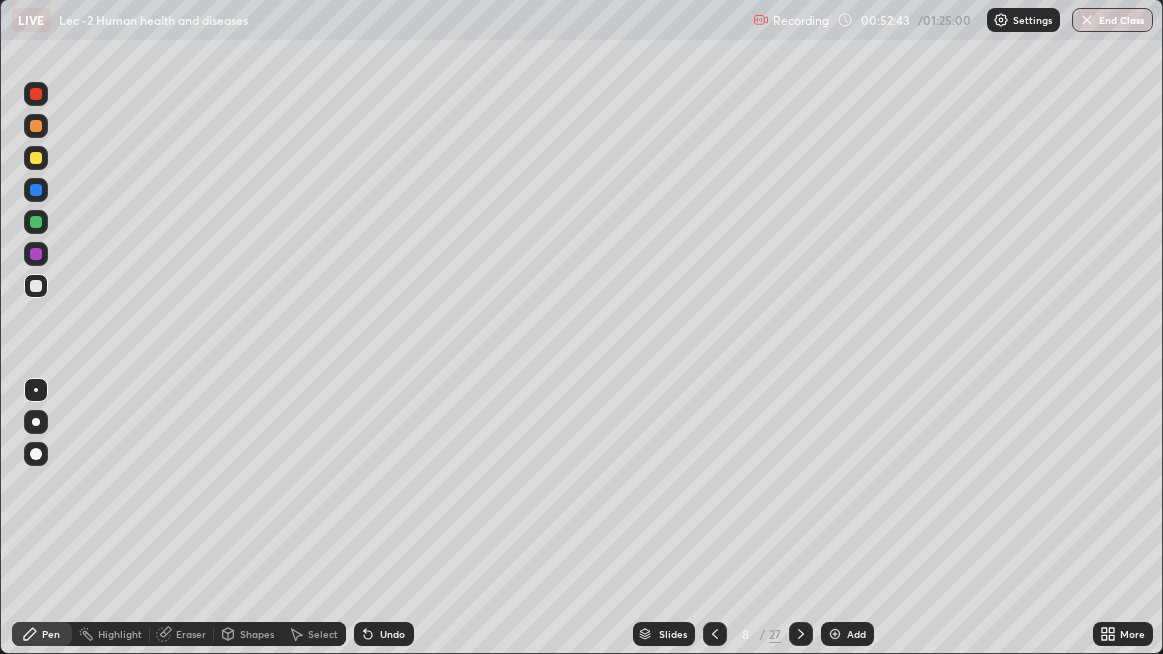 click on "Eraser" at bounding box center [191, 634] 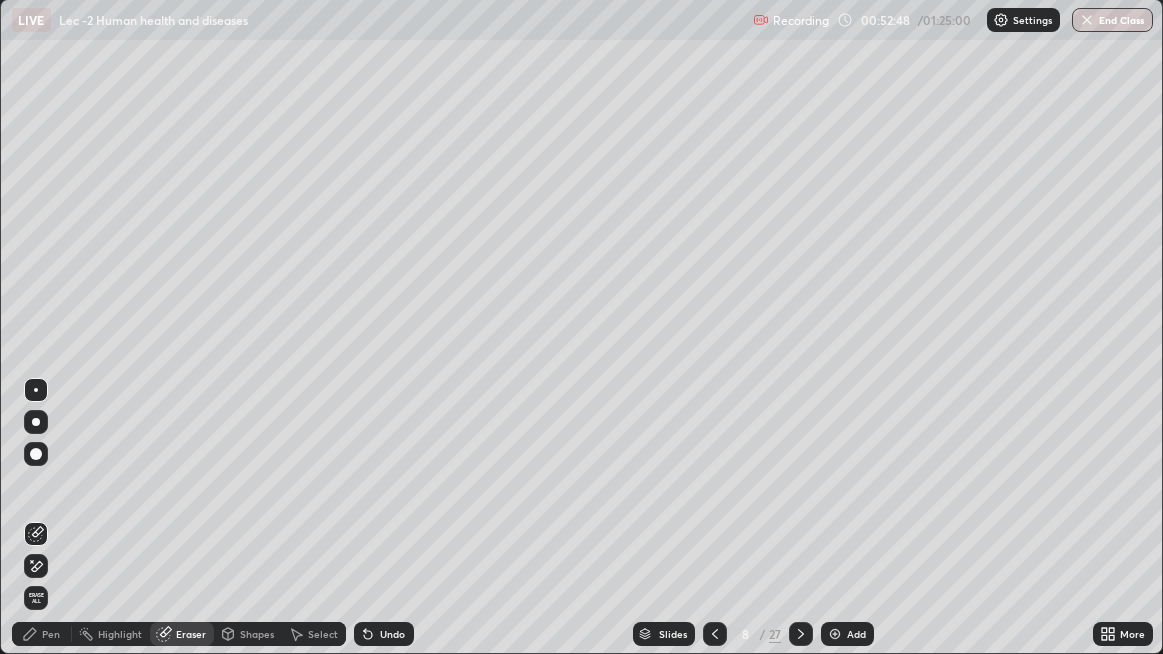 click on "Pen" at bounding box center [51, 634] 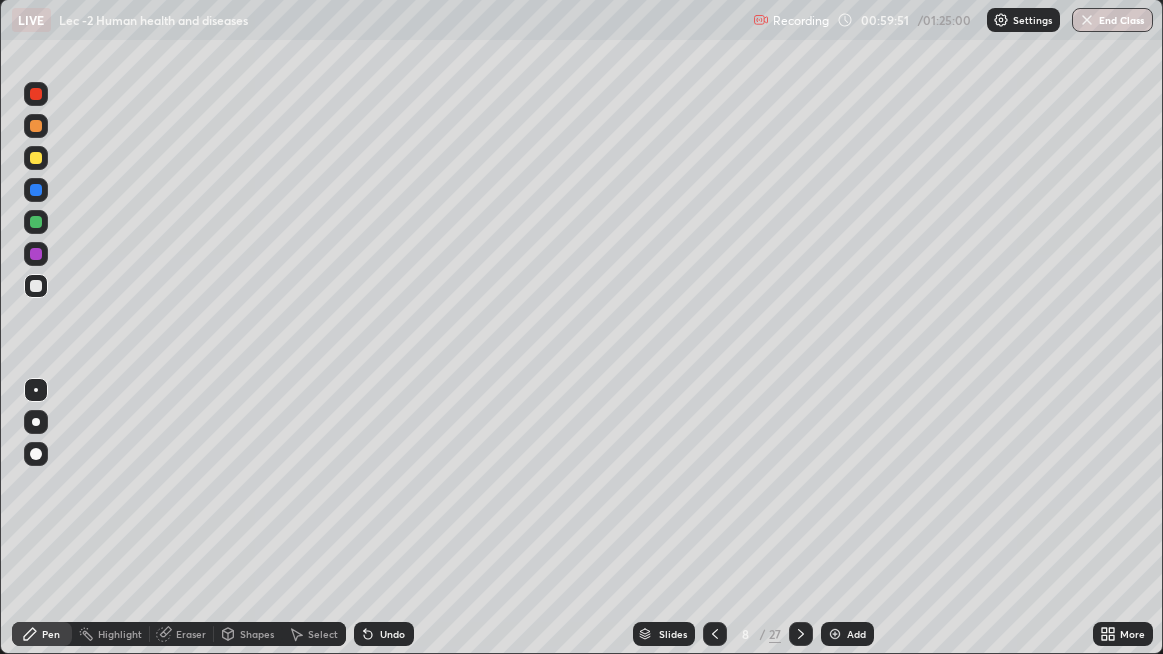 click on "Add" at bounding box center [856, 634] 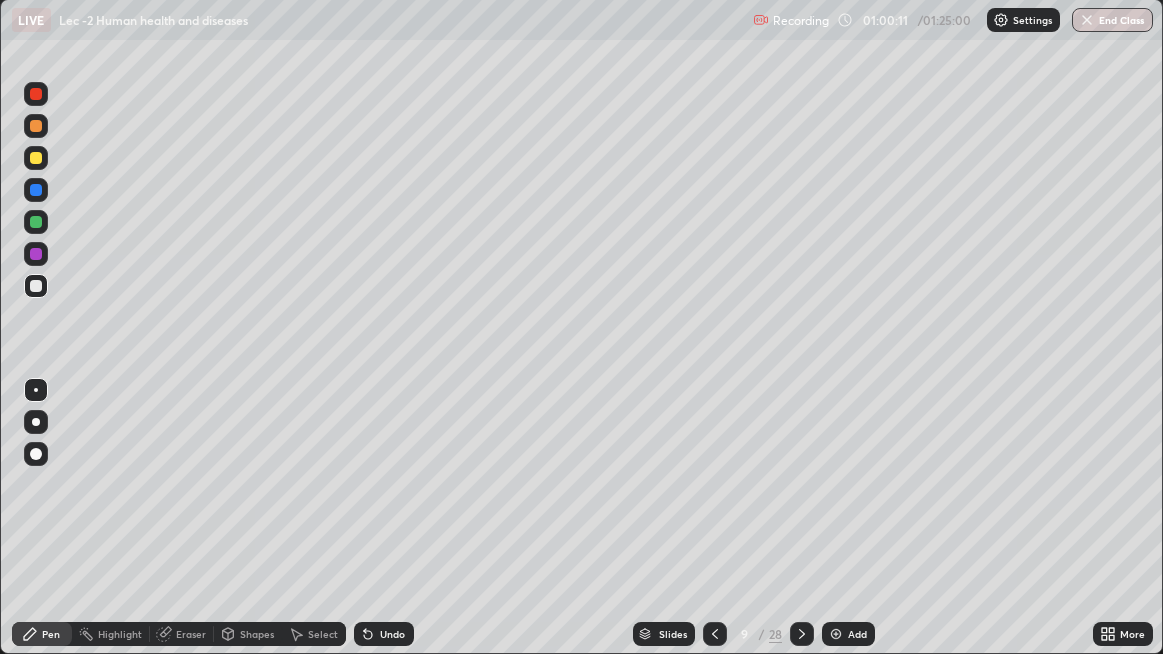 click at bounding box center [36, 126] 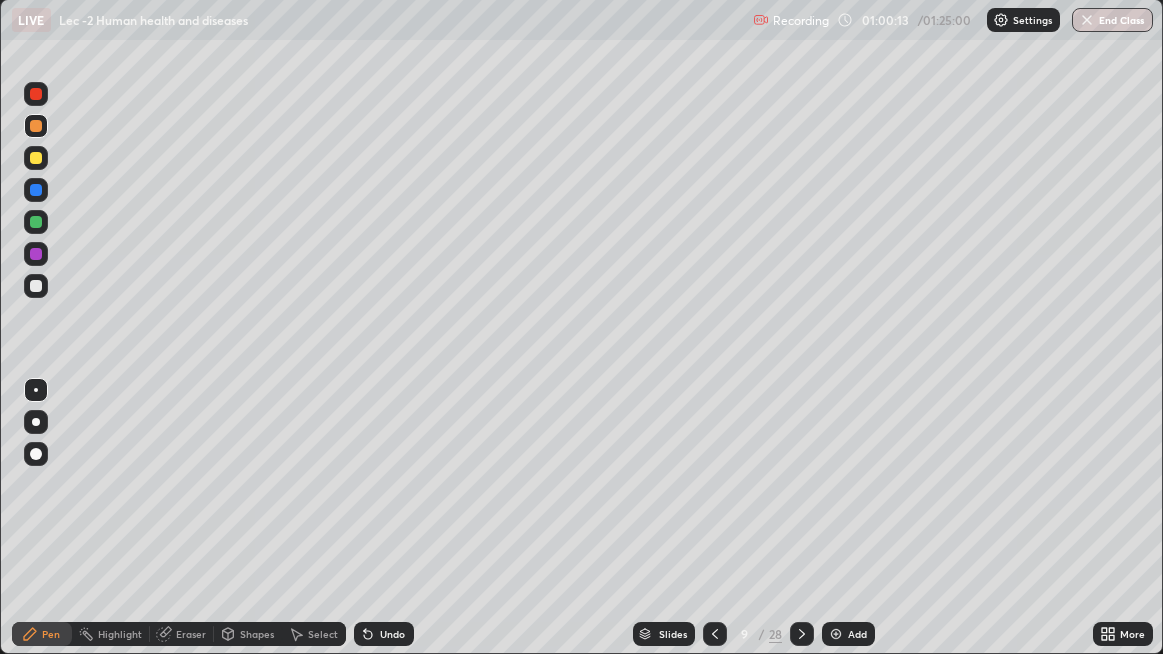click 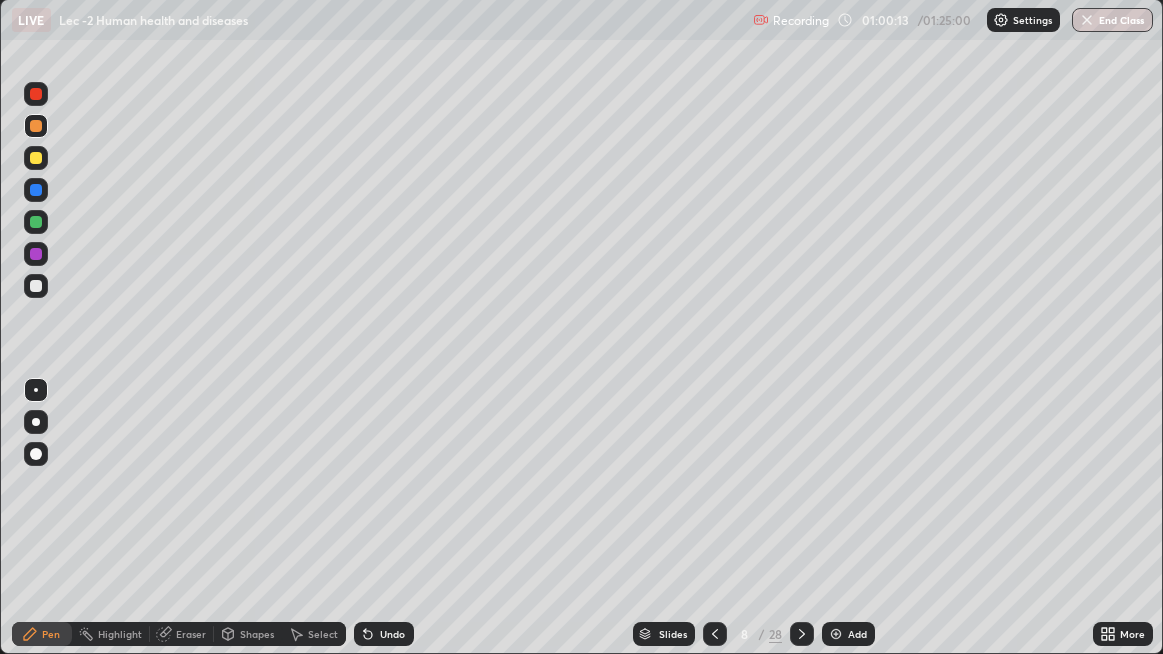click 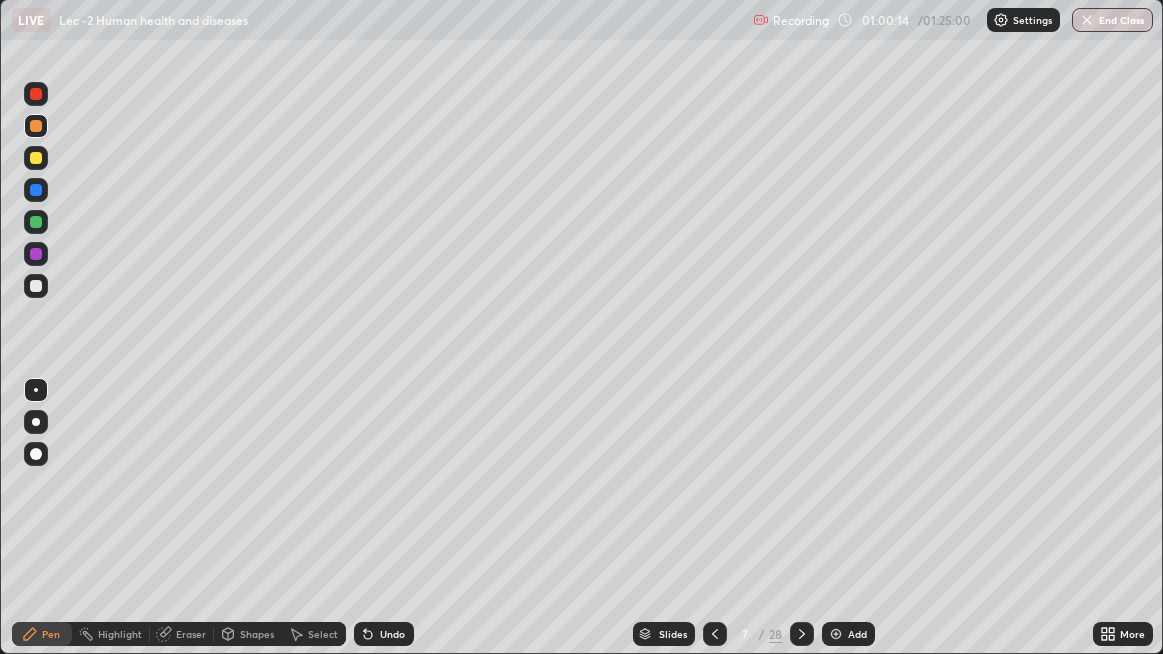 click at bounding box center [715, 634] 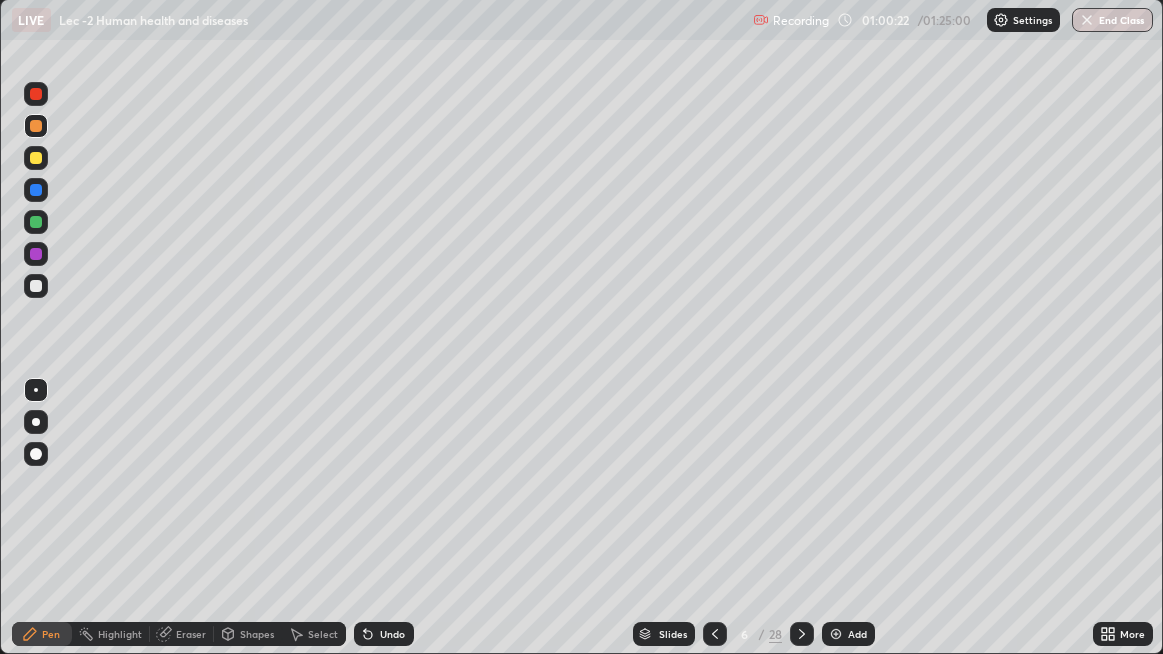 click on "Undo" at bounding box center (392, 634) 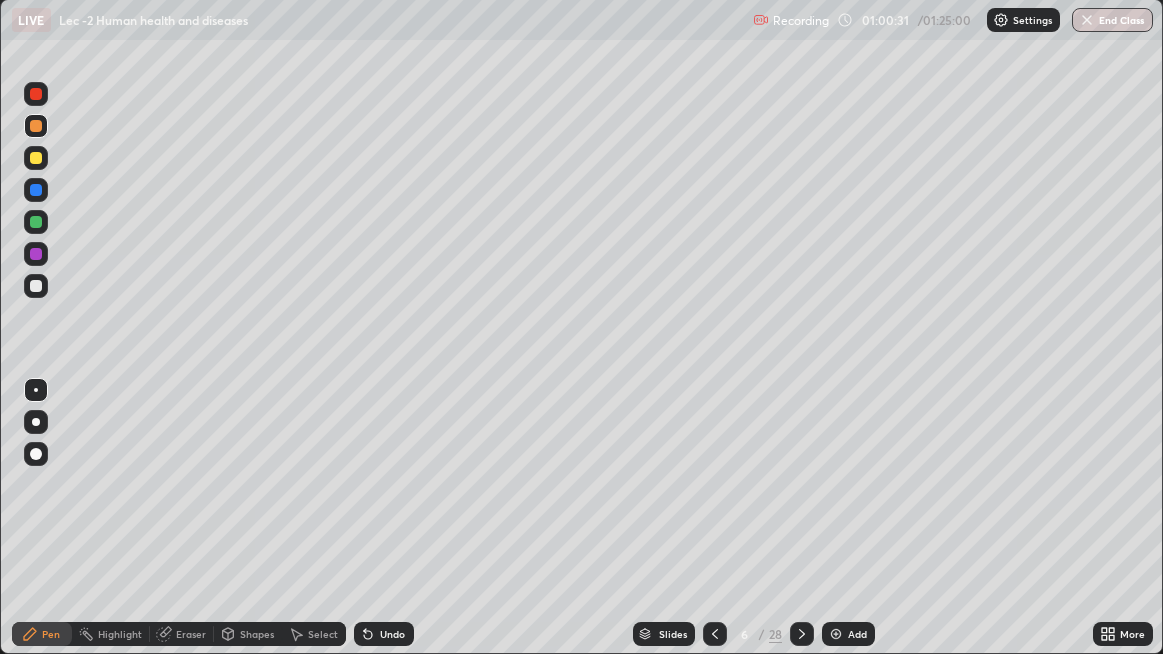 click at bounding box center [36, 286] 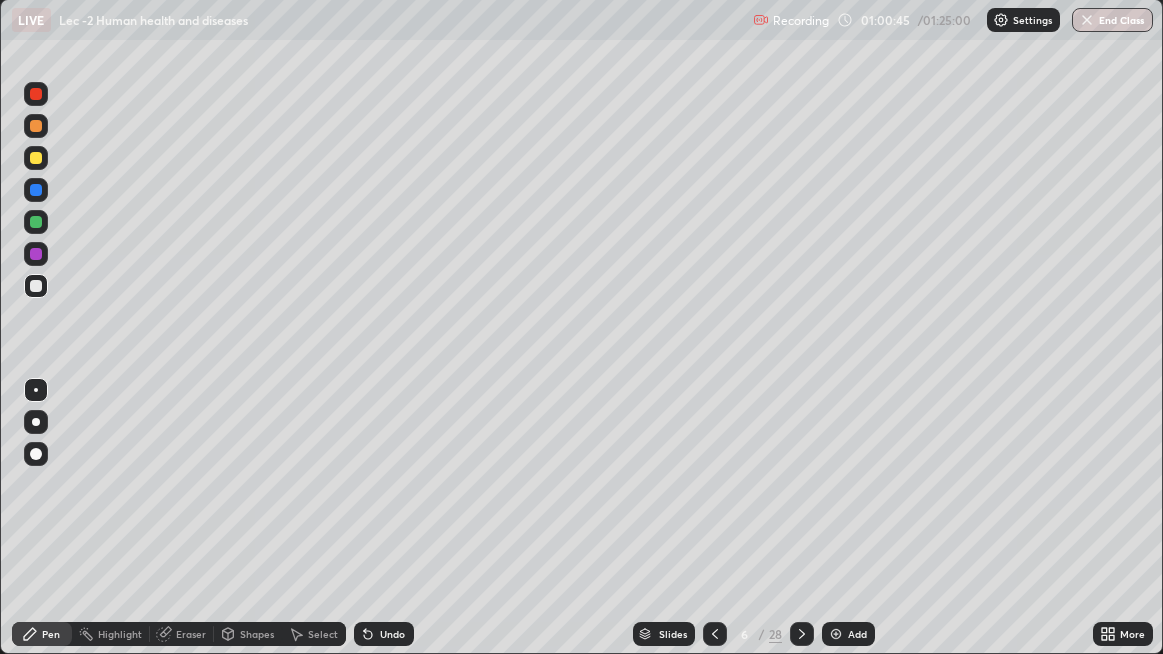 click 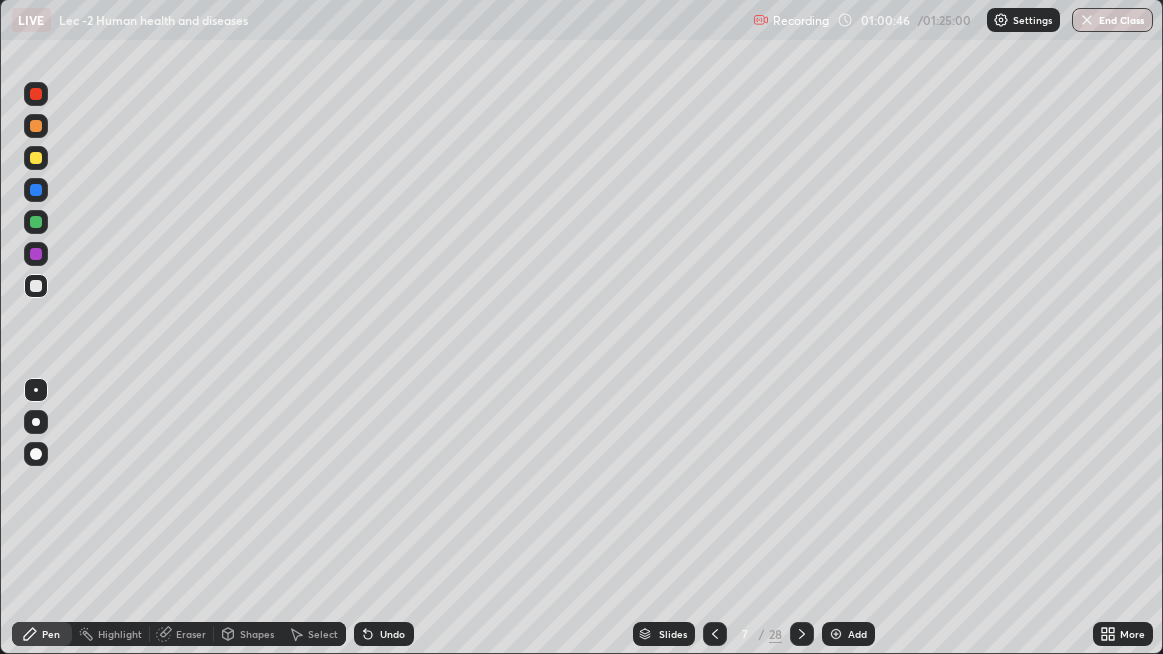 click 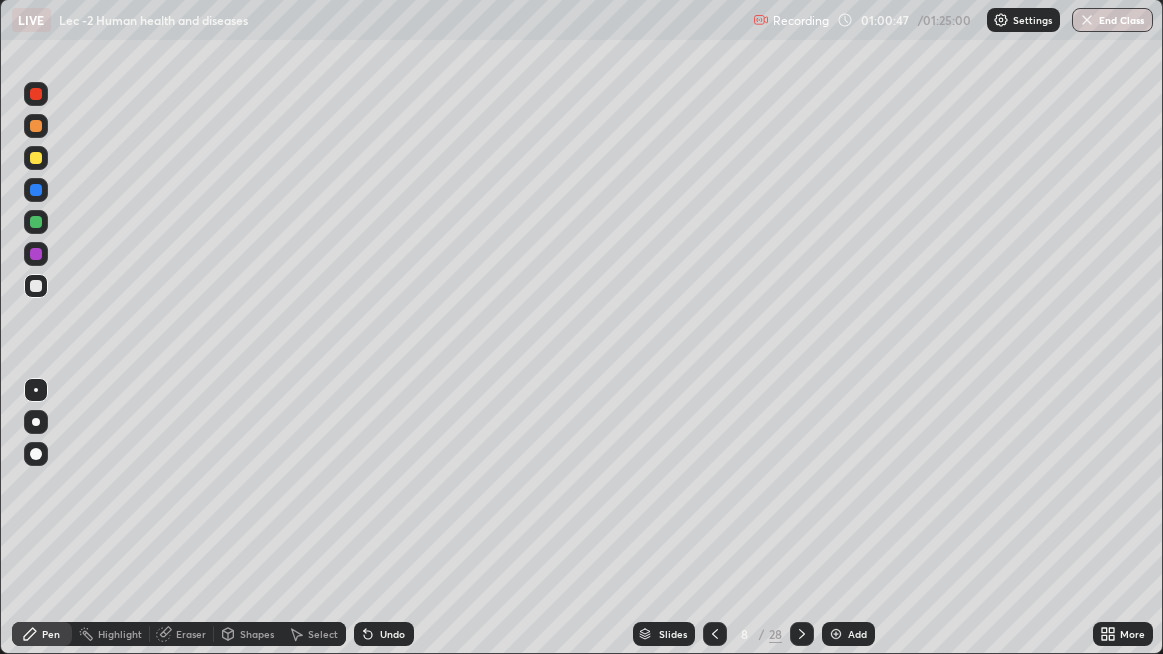 click 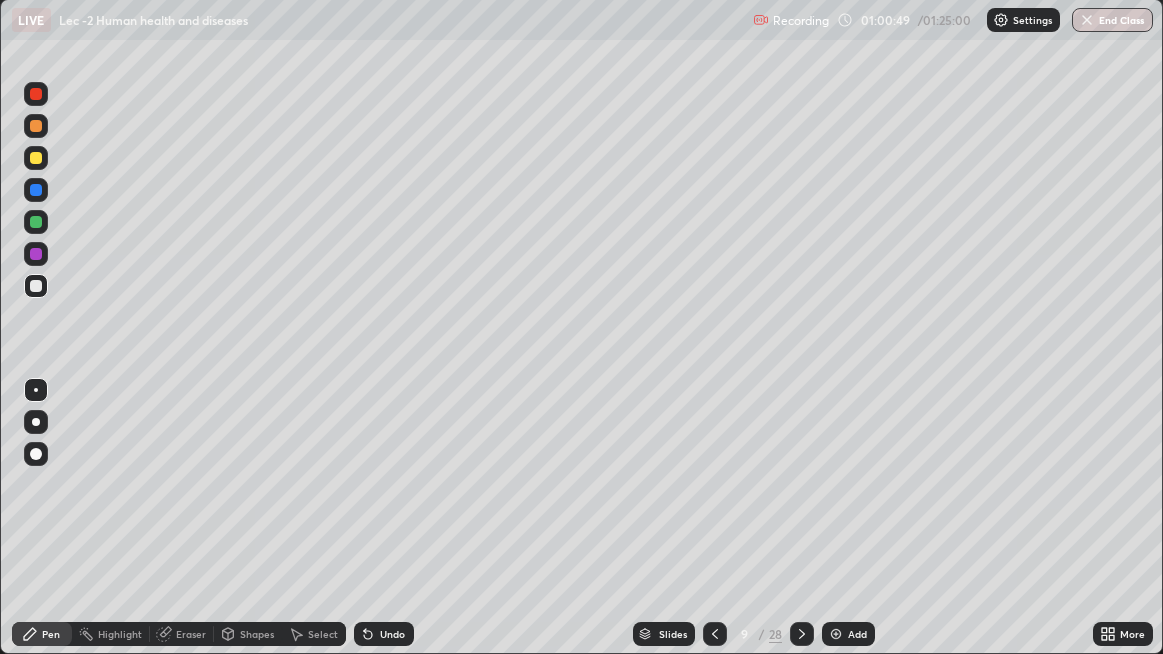 click 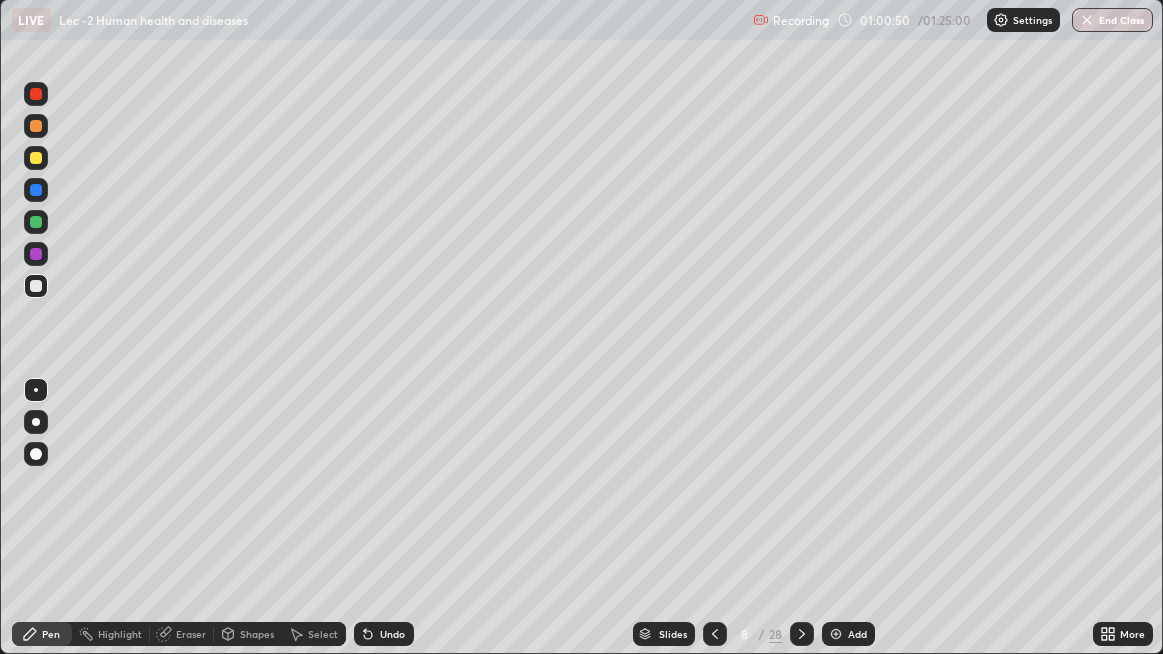 click 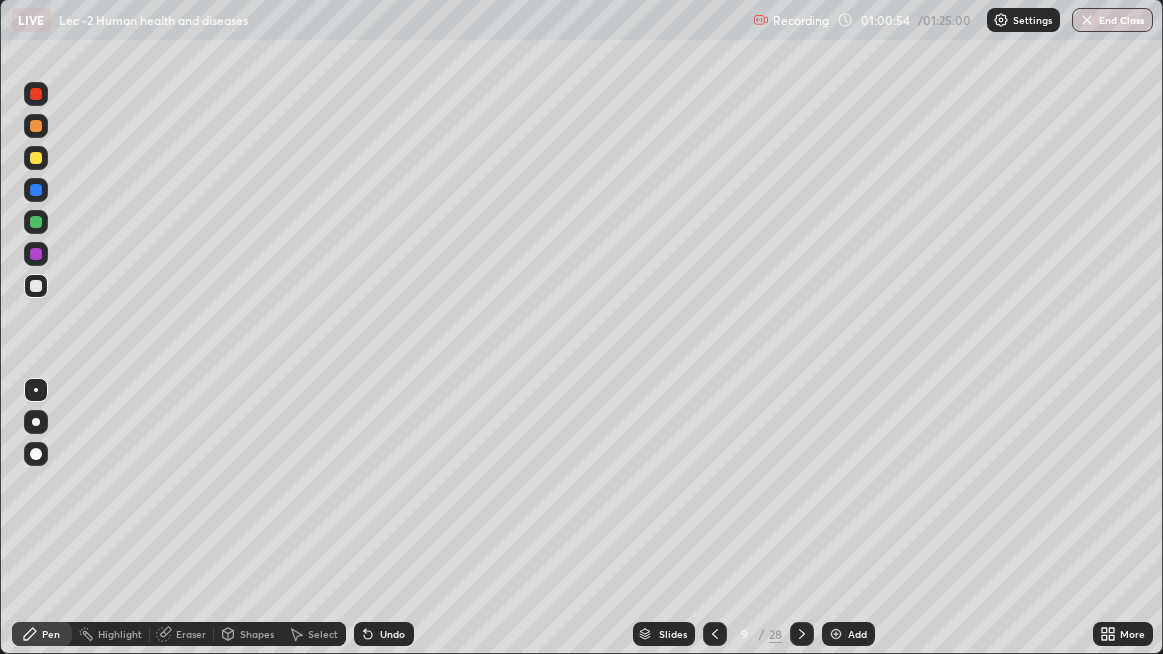 click at bounding box center (36, 126) 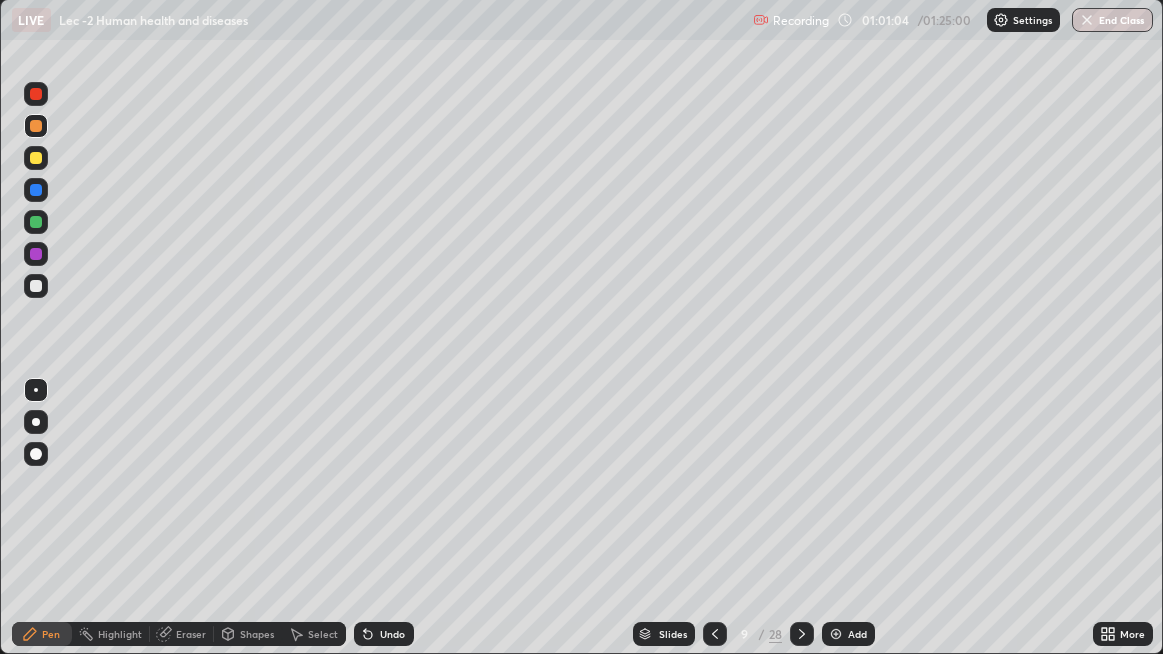 click on "Undo" at bounding box center (392, 634) 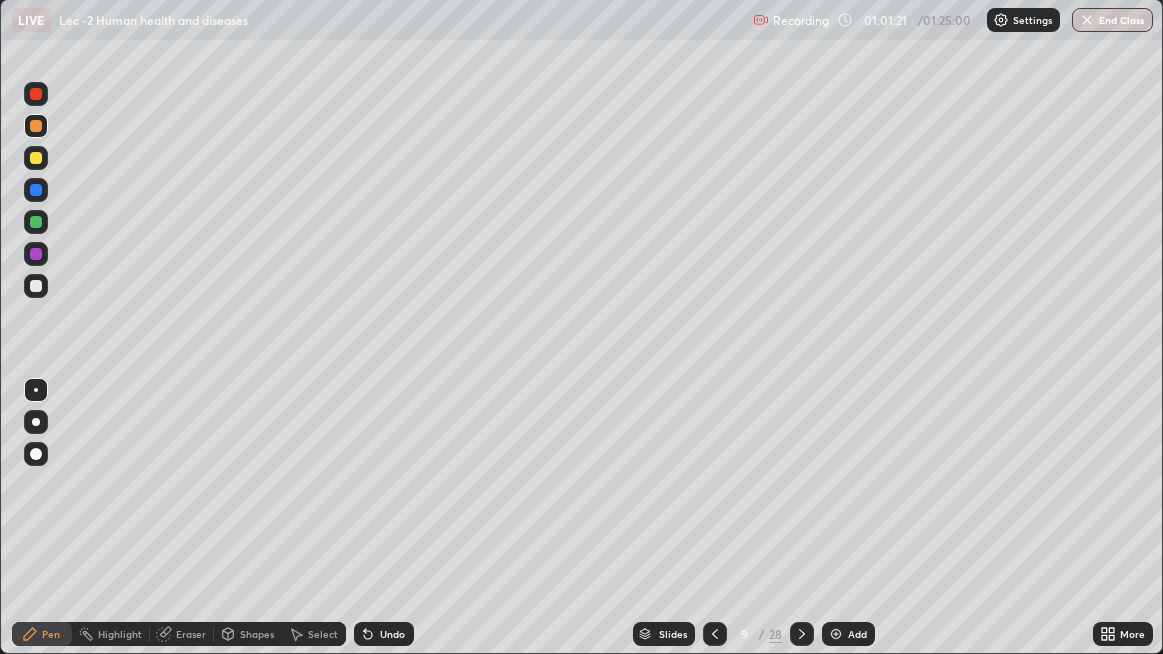 click at bounding box center (36, 286) 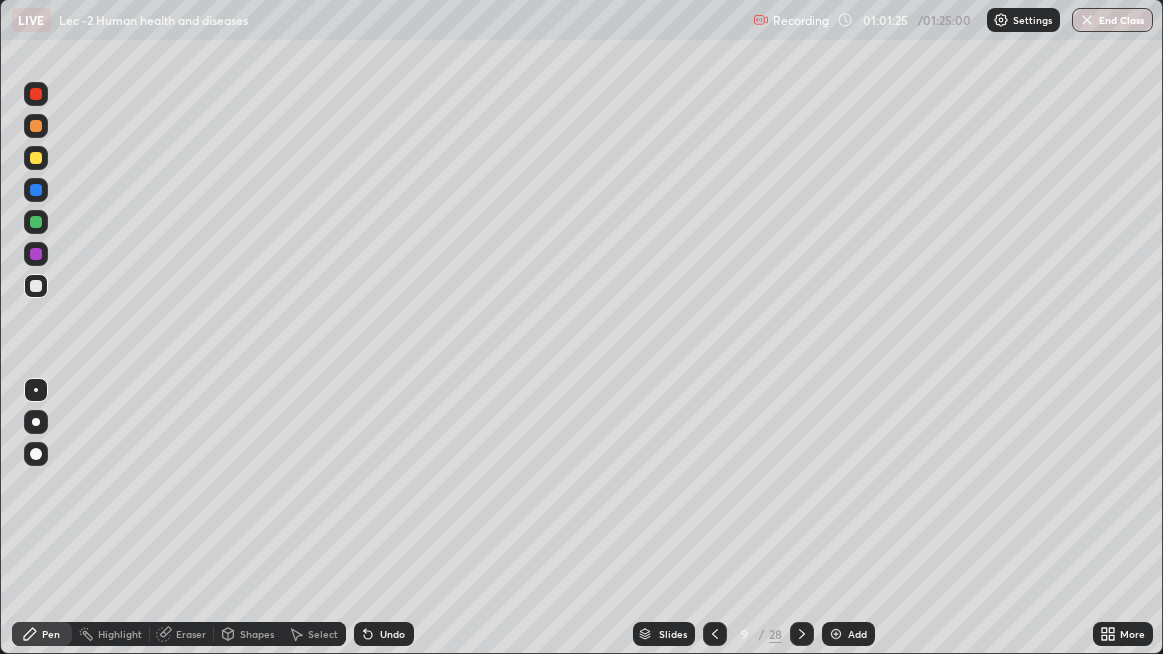 click on "Undo" at bounding box center (392, 634) 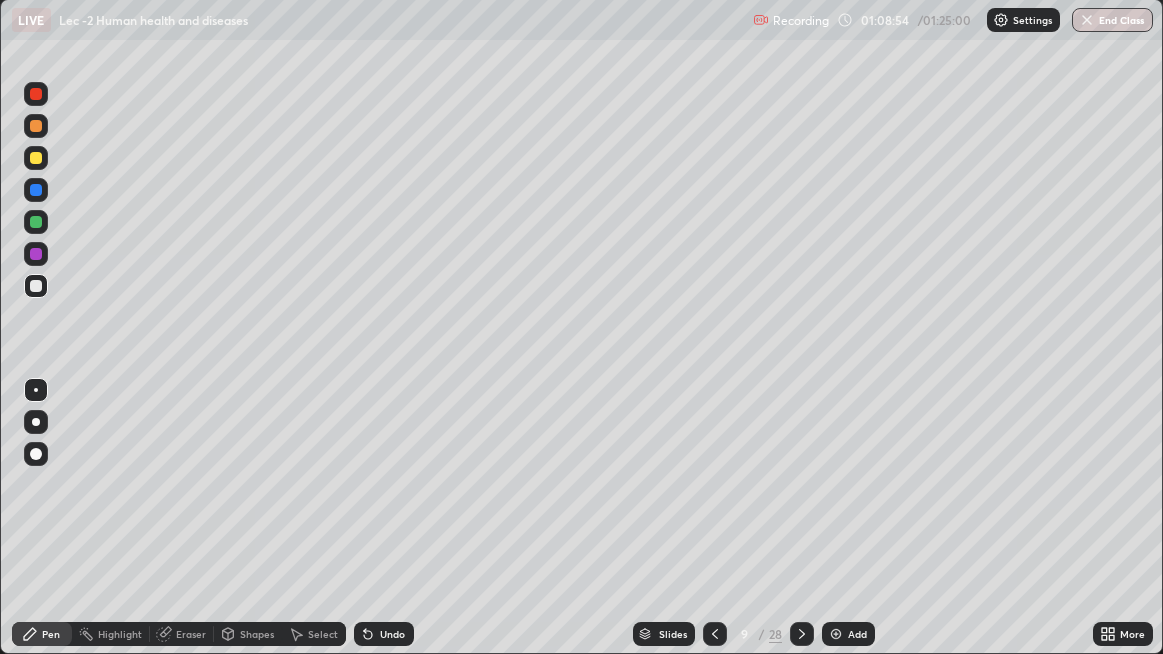 click on "Eraser" at bounding box center (191, 634) 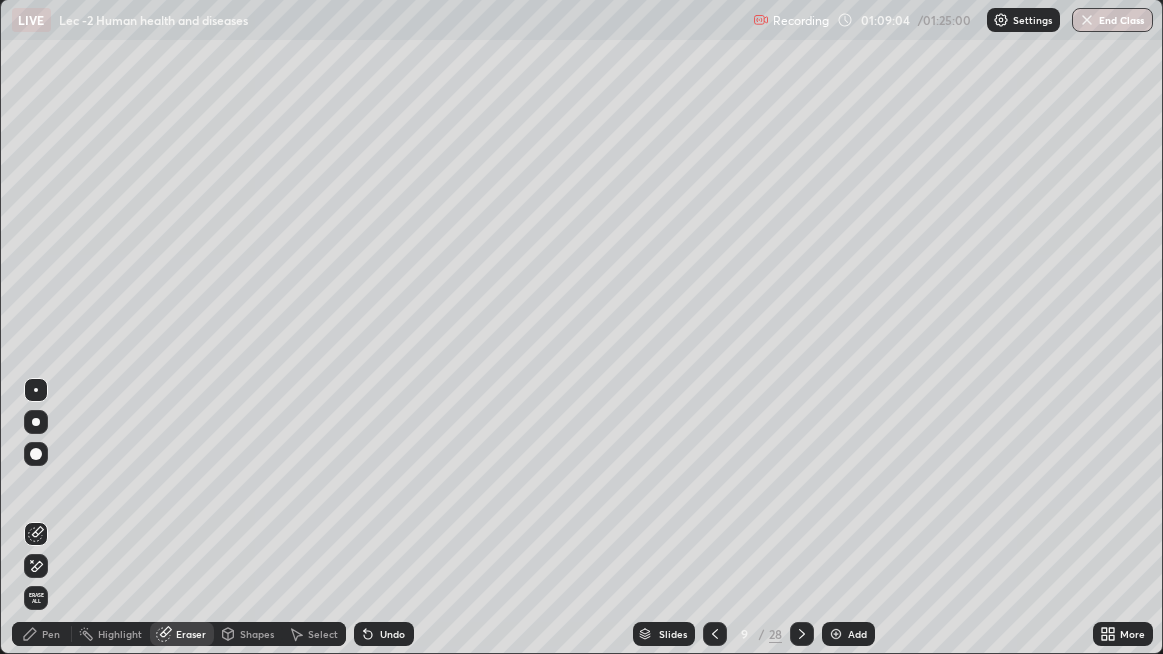 click on "Pen" at bounding box center (42, 634) 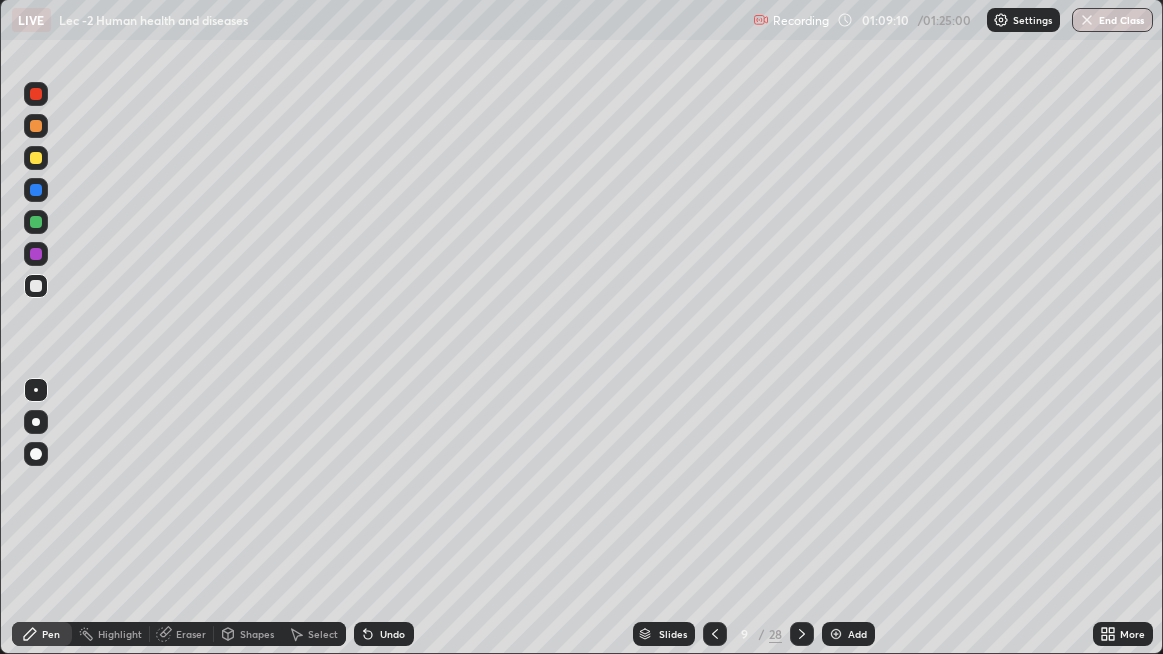 click at bounding box center [36, 126] 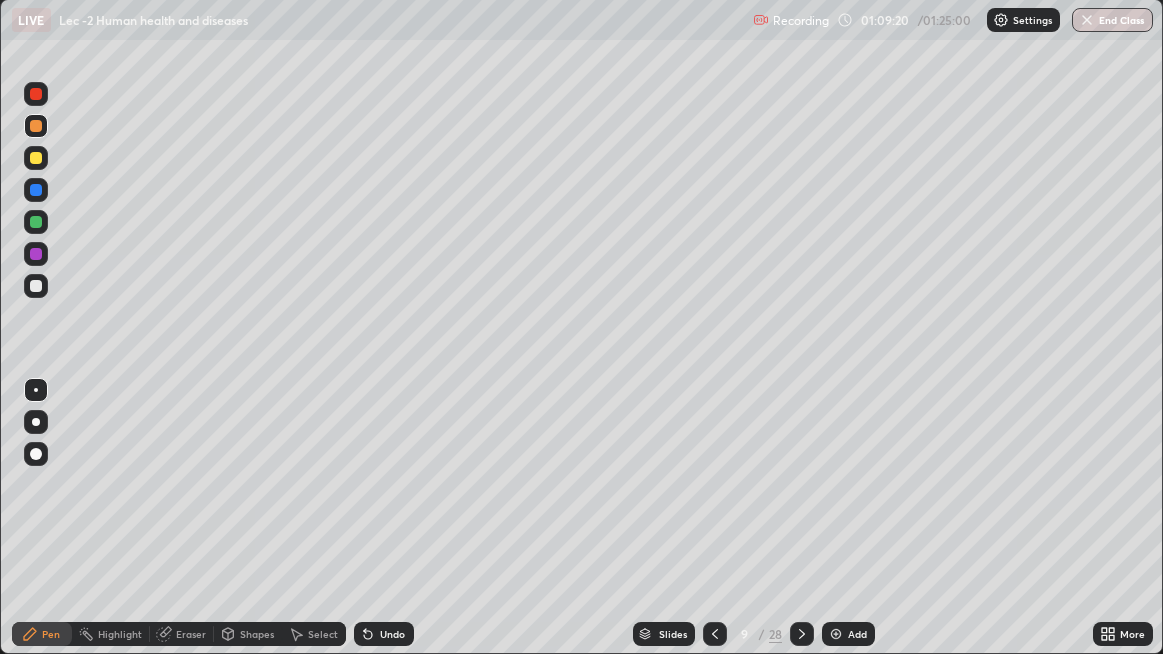 click on "Undo" at bounding box center (392, 634) 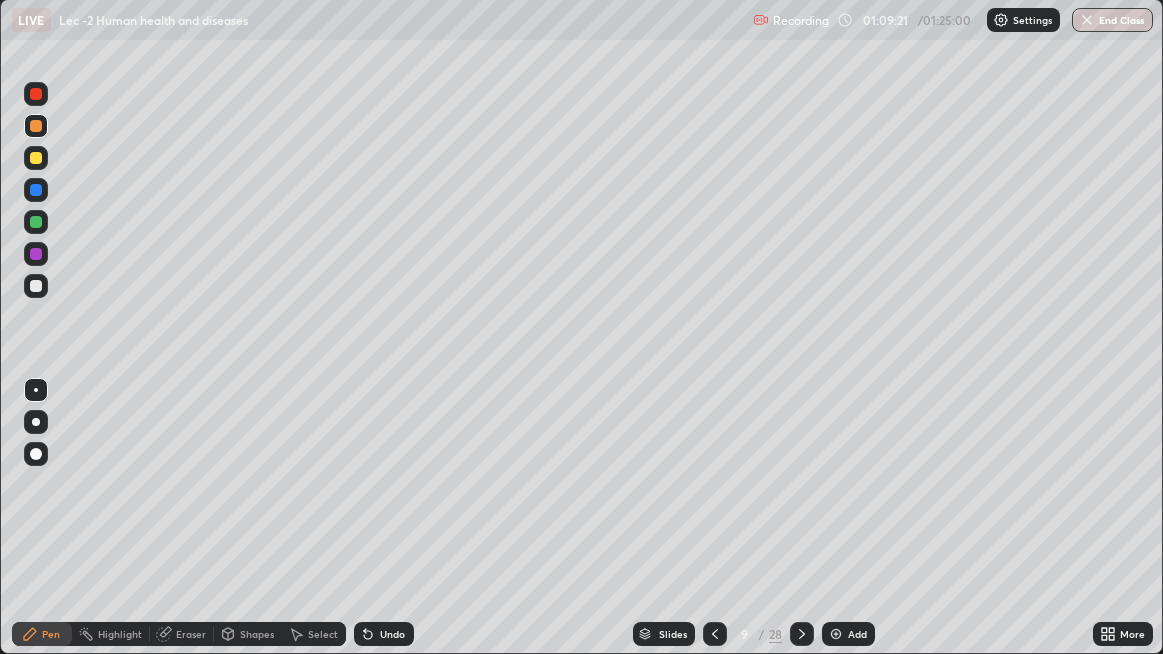 click on "Undo" at bounding box center [392, 634] 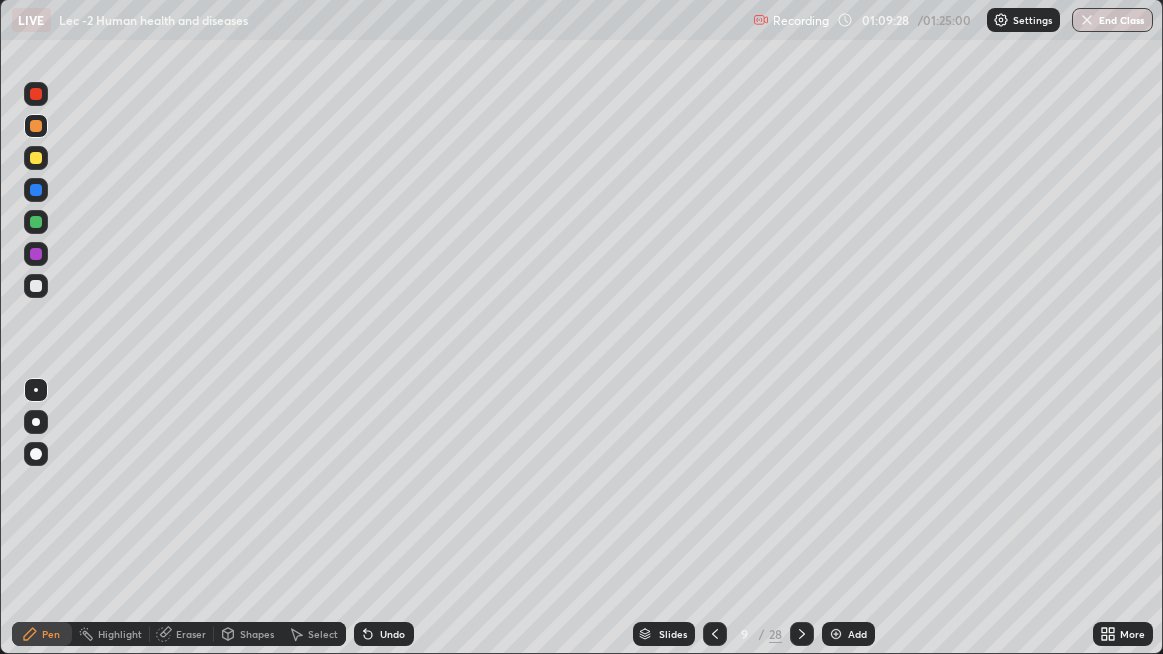 click on "Undo" at bounding box center [392, 634] 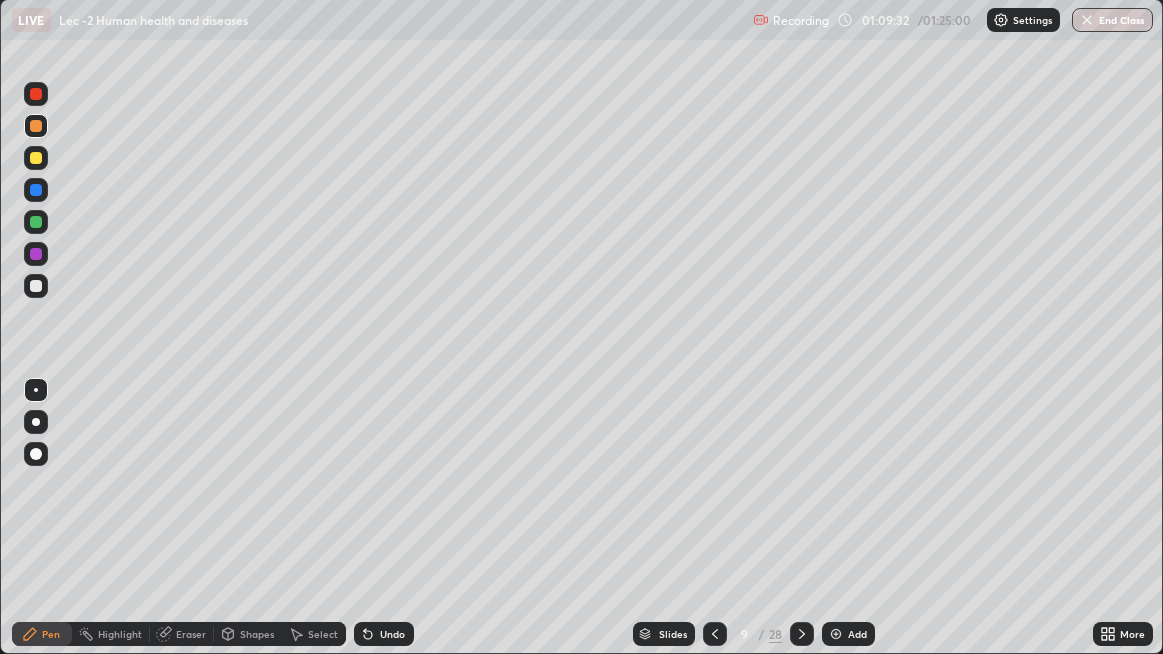 click on "Undo" at bounding box center [384, 634] 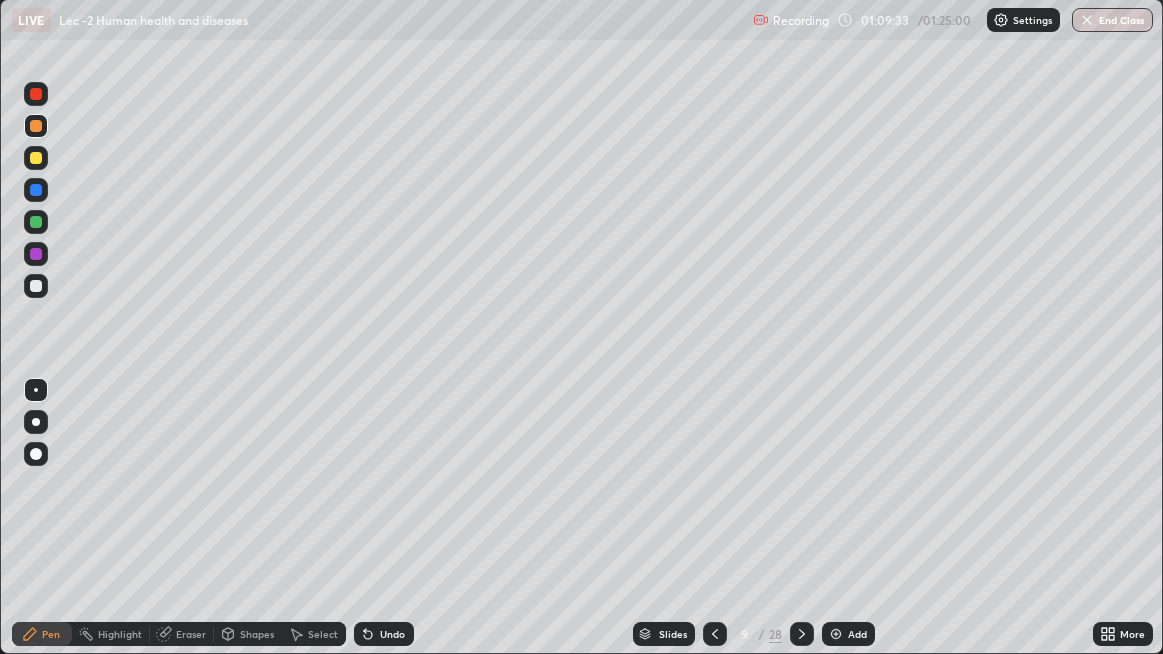 click 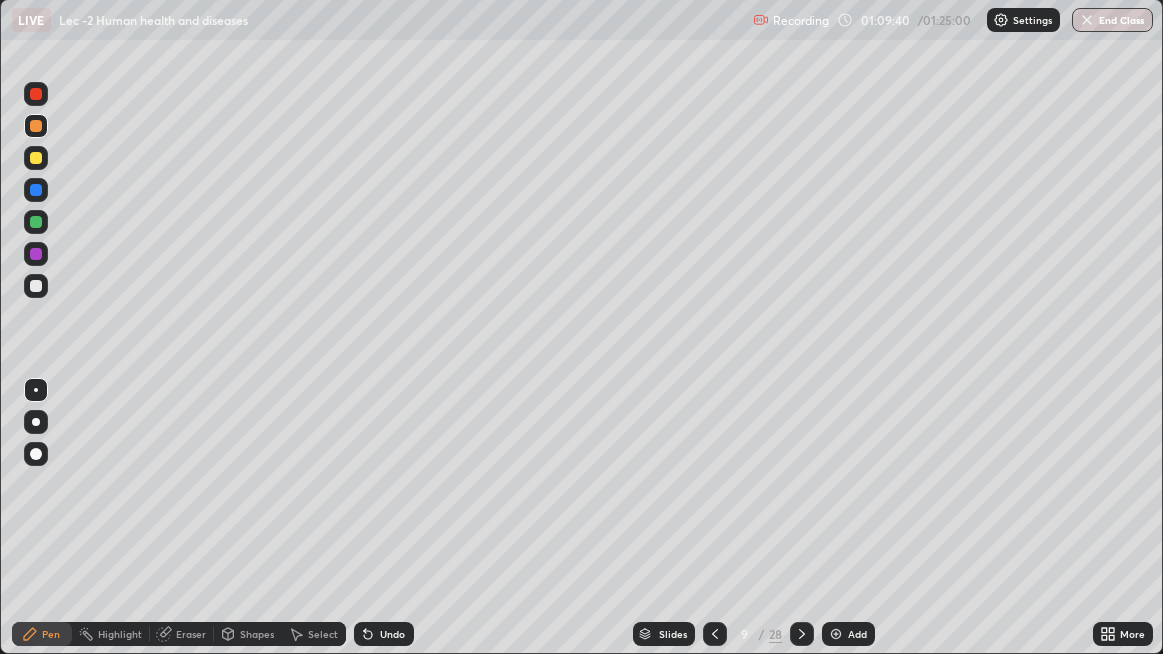 click on "Undo" at bounding box center [392, 634] 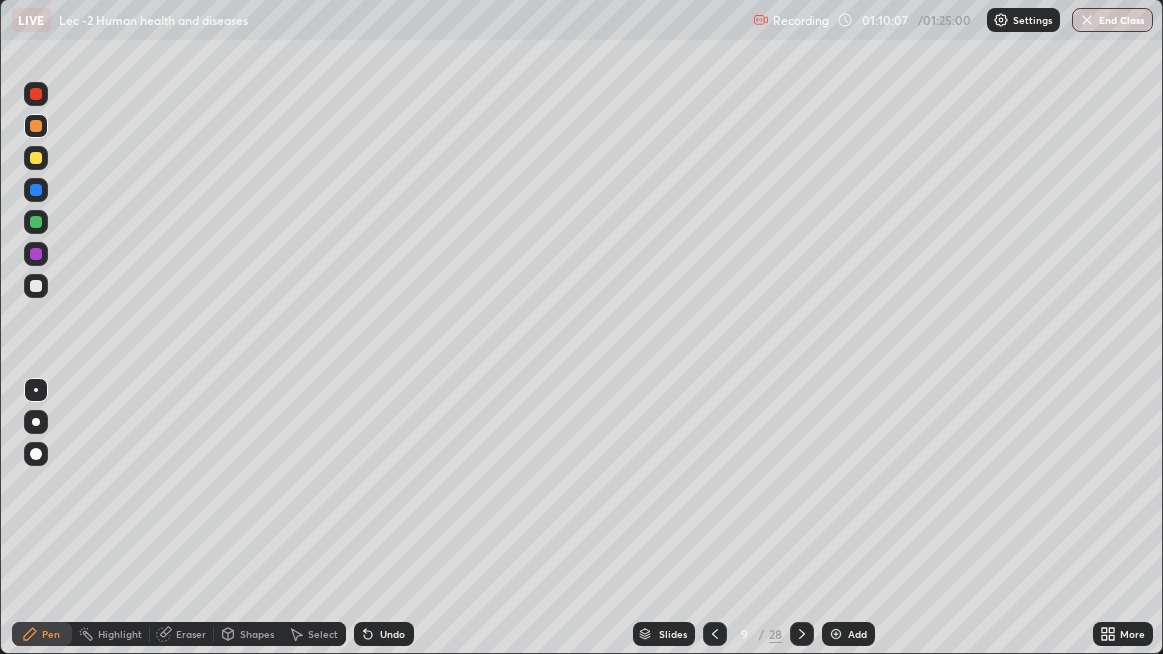 click at bounding box center (36, 286) 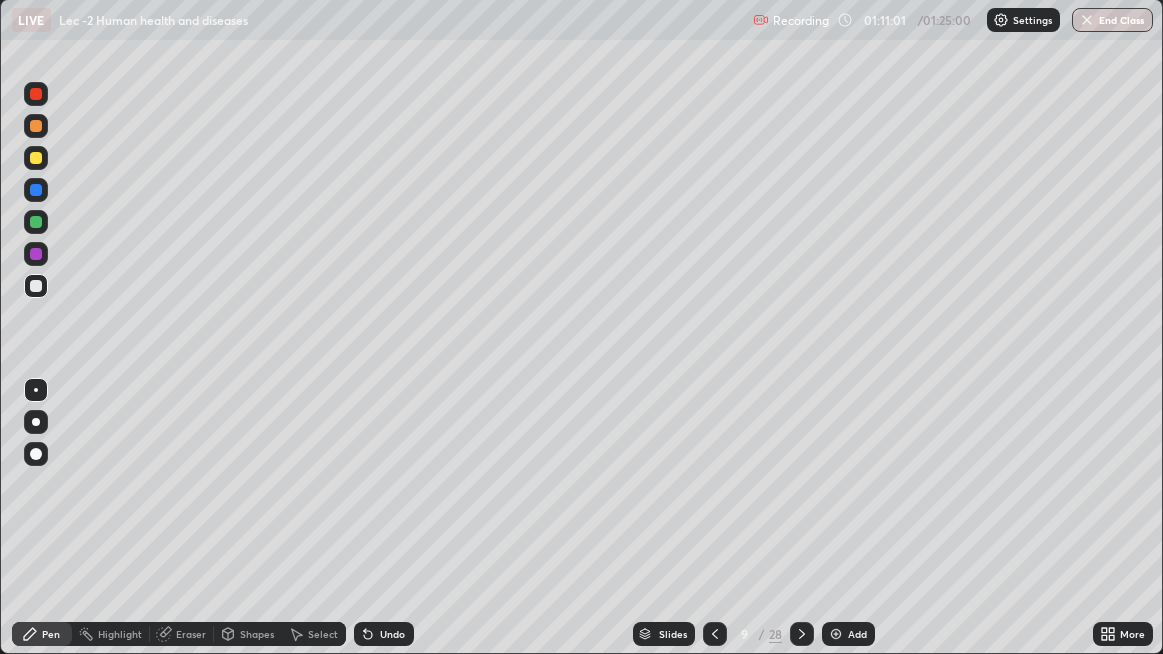 click on "Eraser" at bounding box center [191, 634] 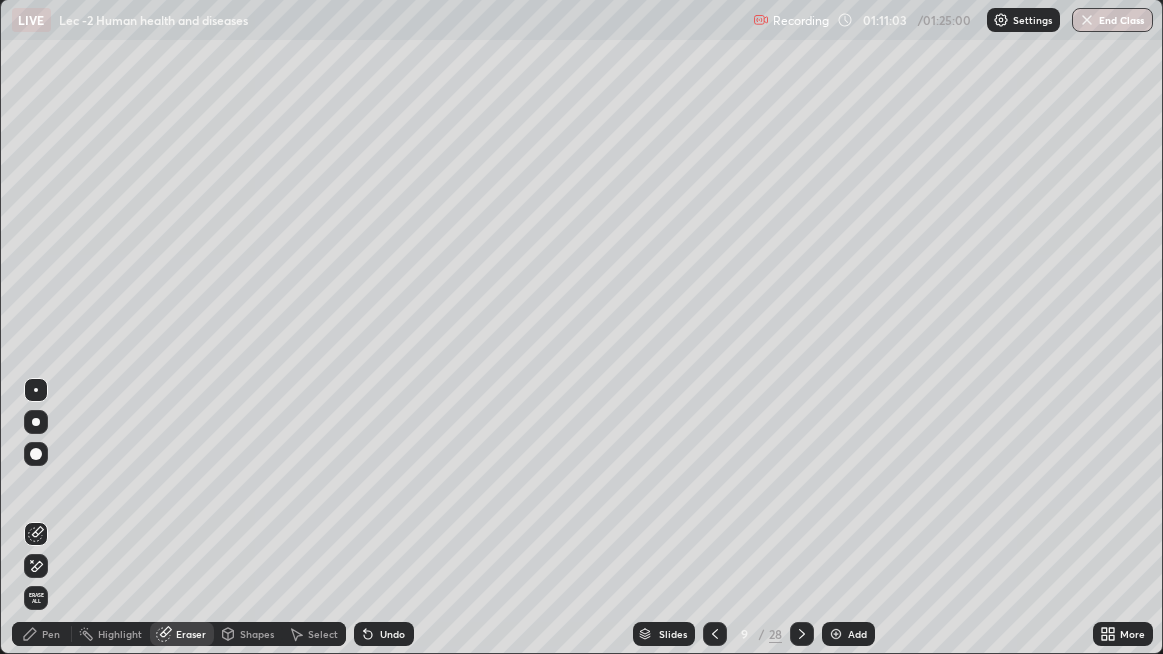 click on "Pen" at bounding box center (51, 634) 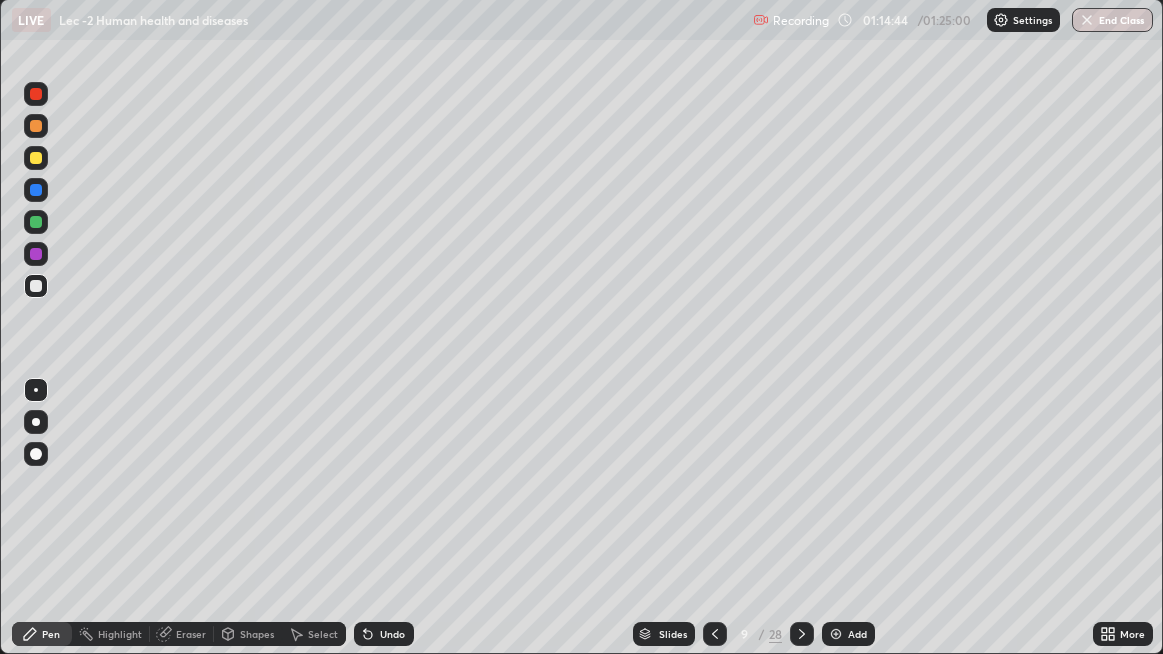 click on "Add" at bounding box center [857, 634] 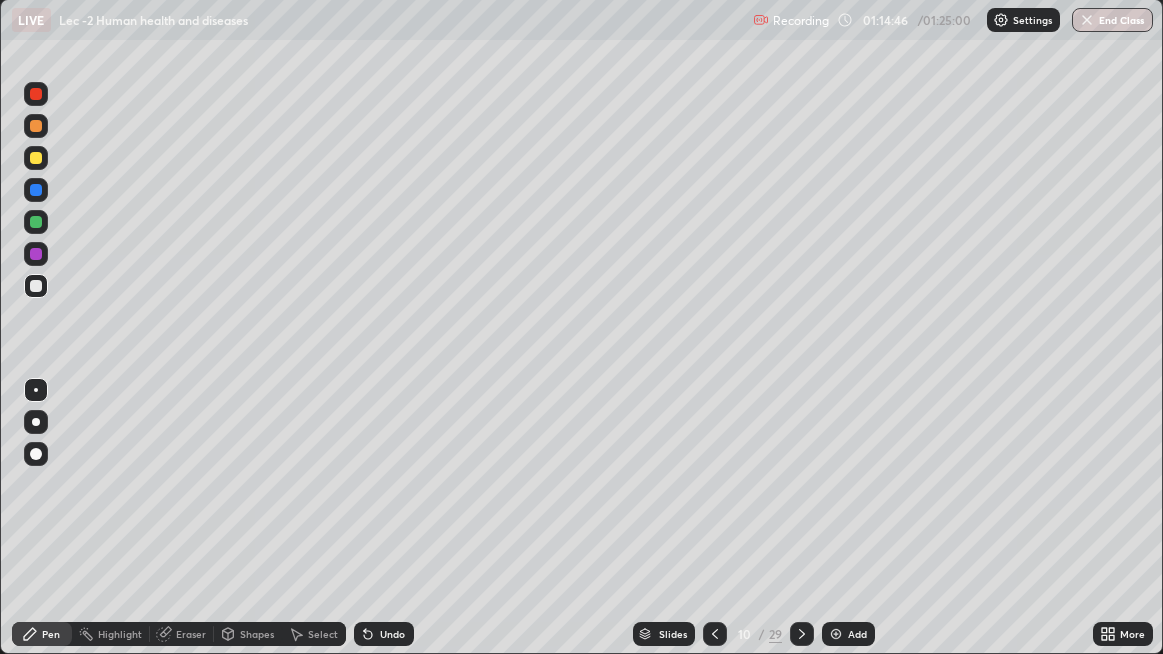 click at bounding box center [36, 126] 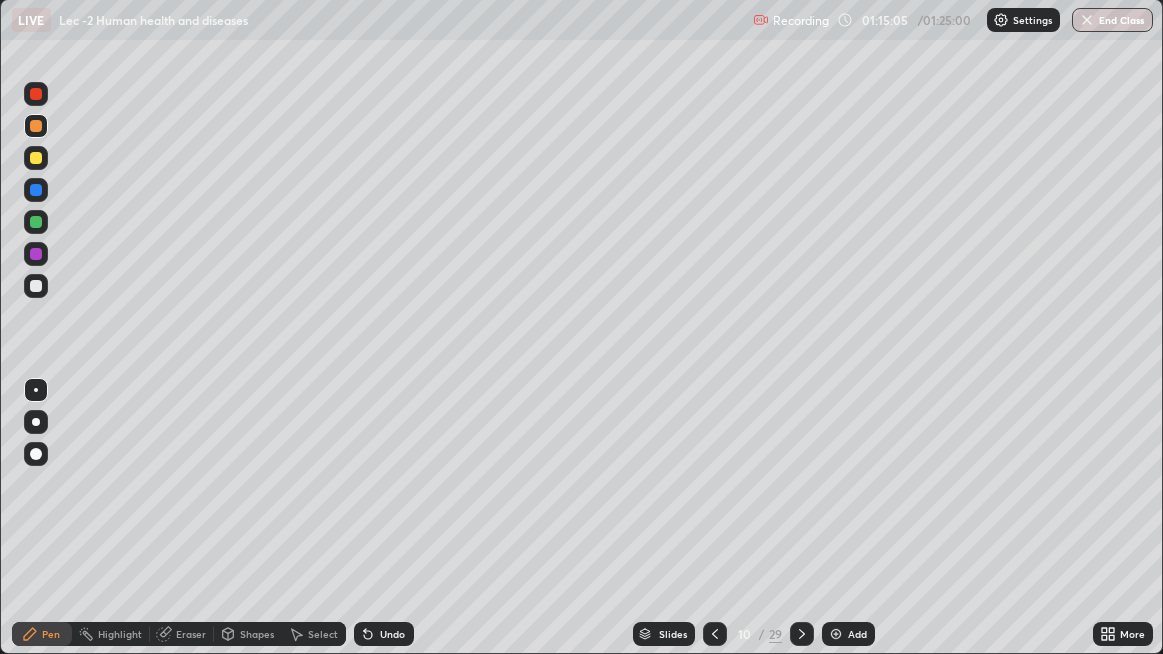 click on "Undo" at bounding box center [392, 634] 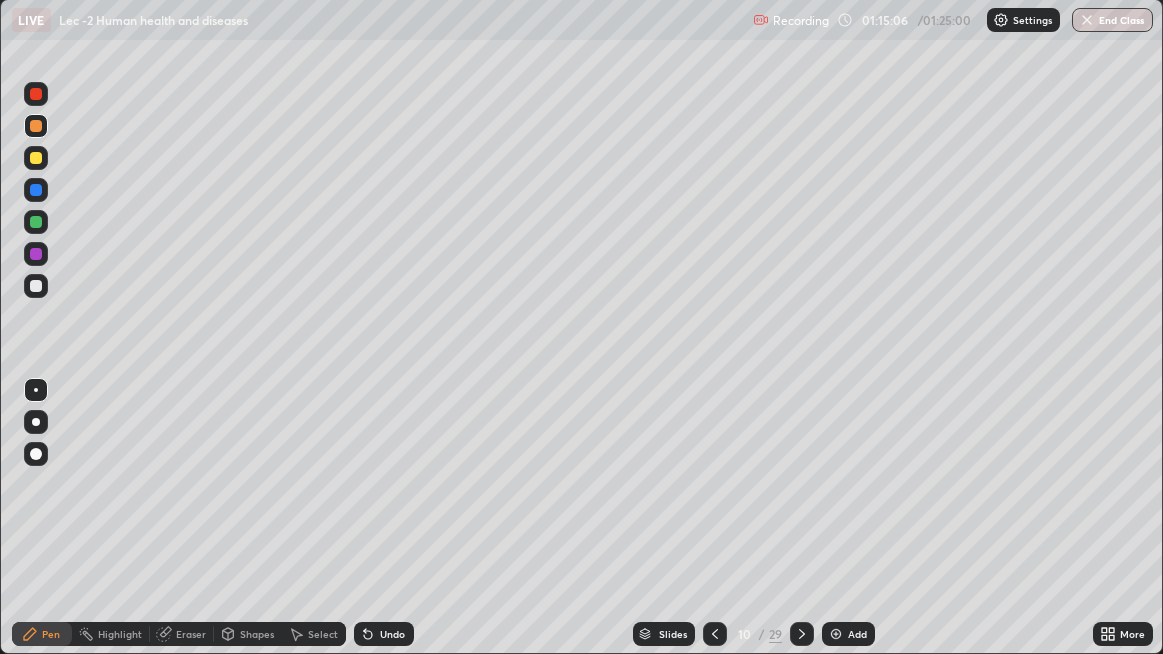 click on "Undo" at bounding box center (392, 634) 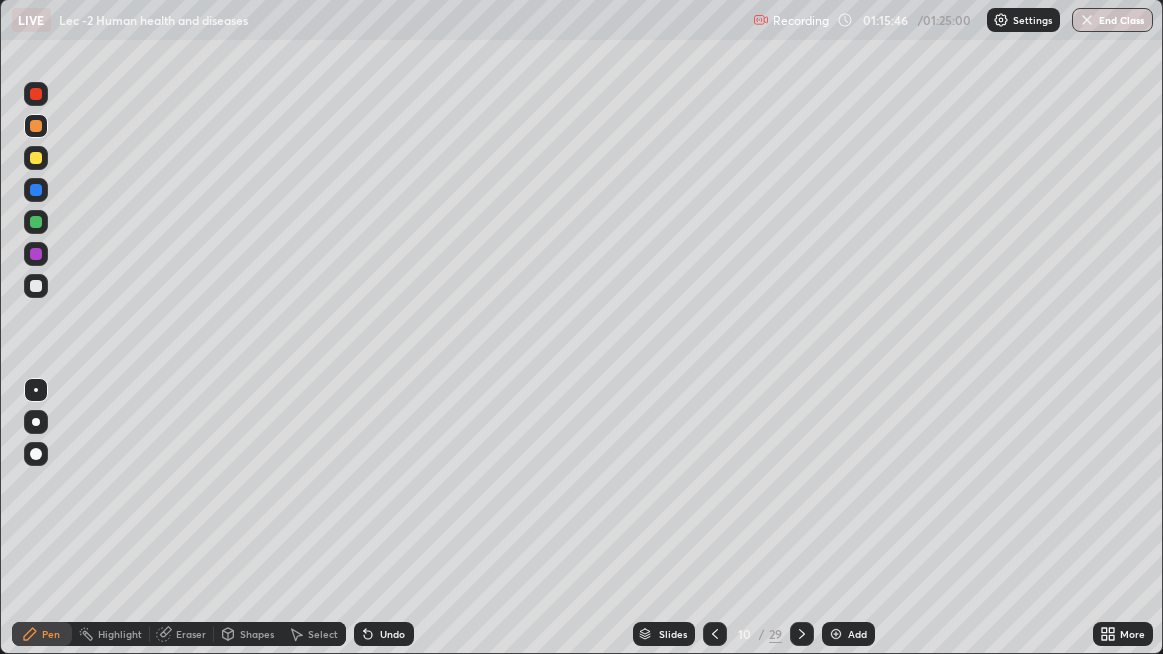 click at bounding box center [36, 286] 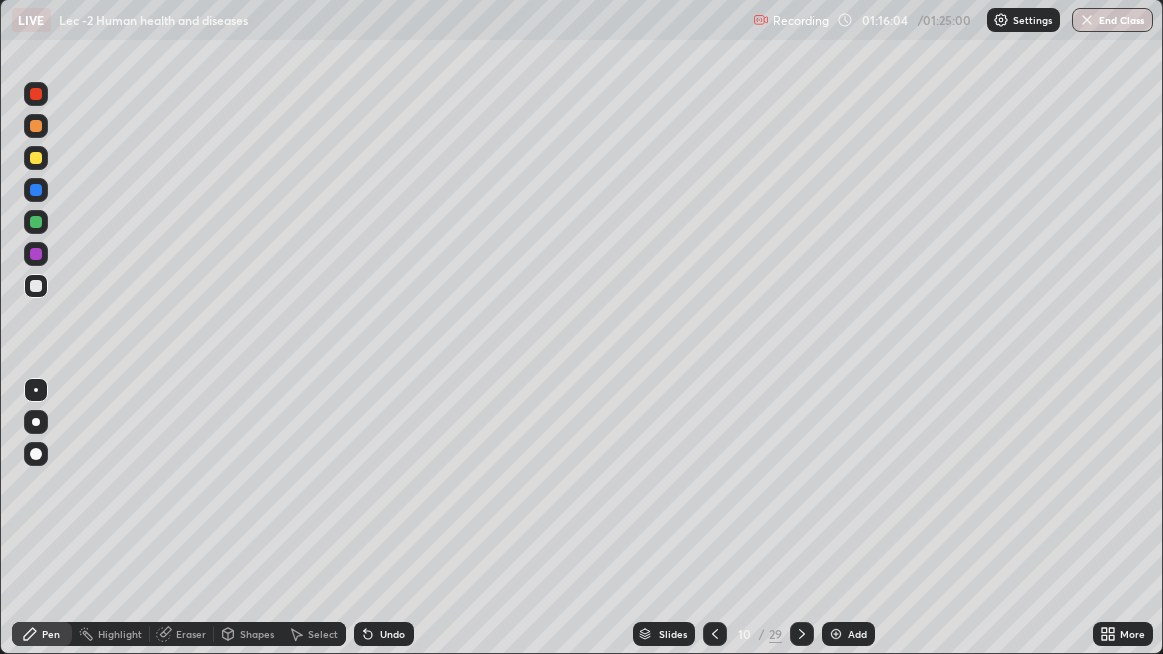 click on "Undo" at bounding box center [392, 634] 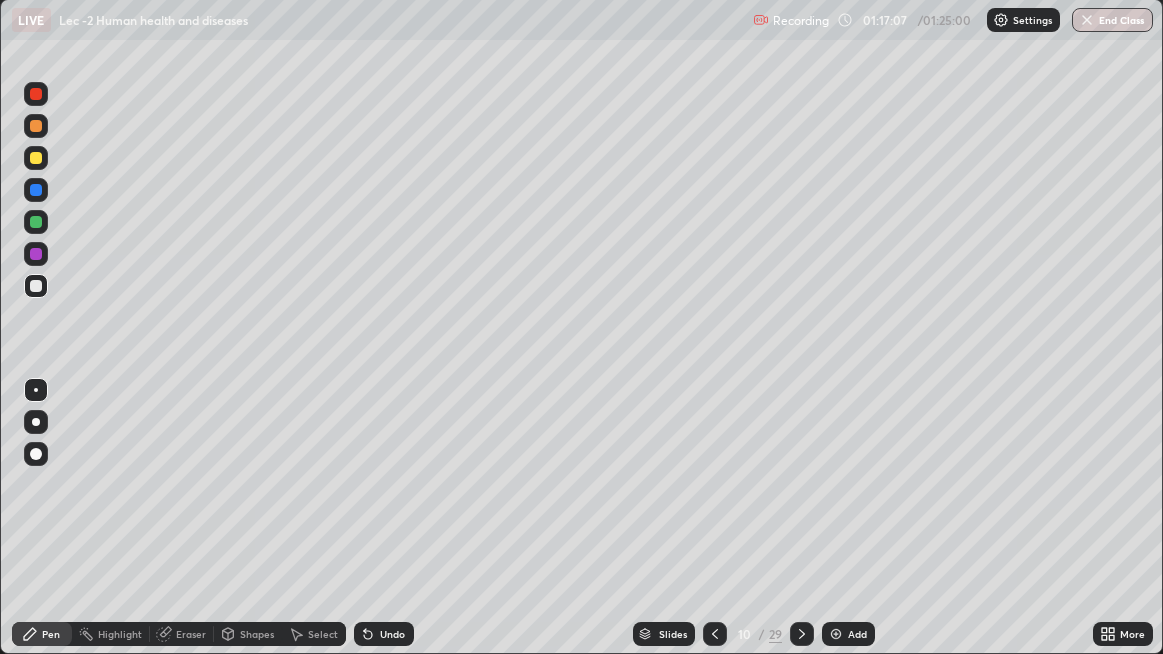 click on "Undo" at bounding box center [392, 634] 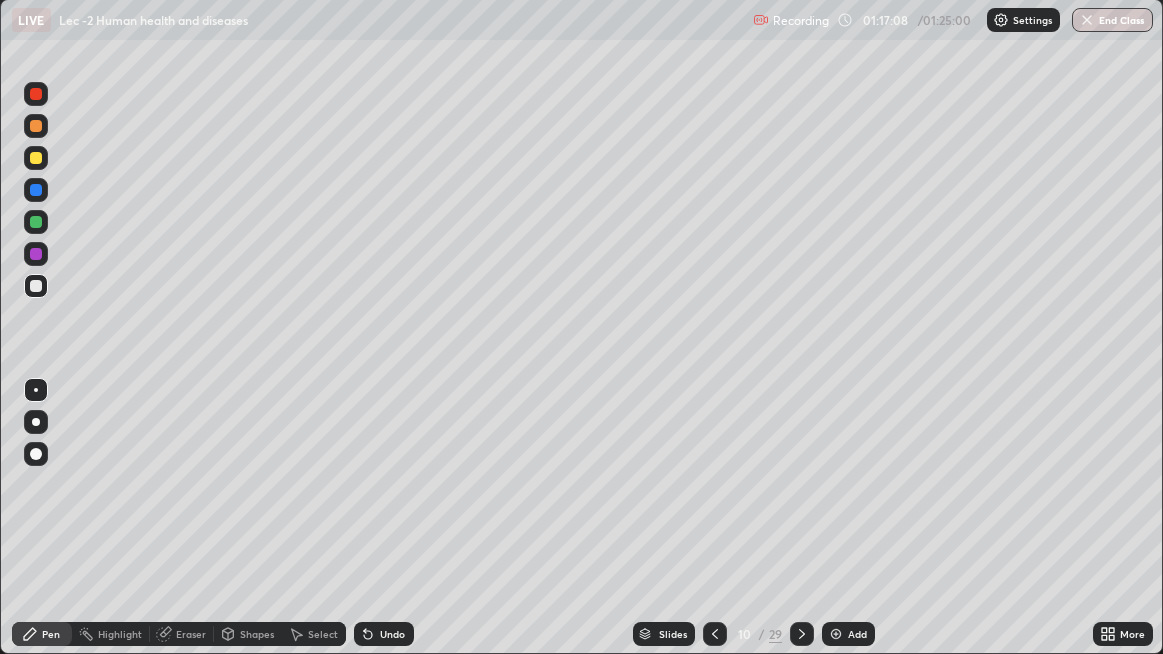click on "Undo" at bounding box center (392, 634) 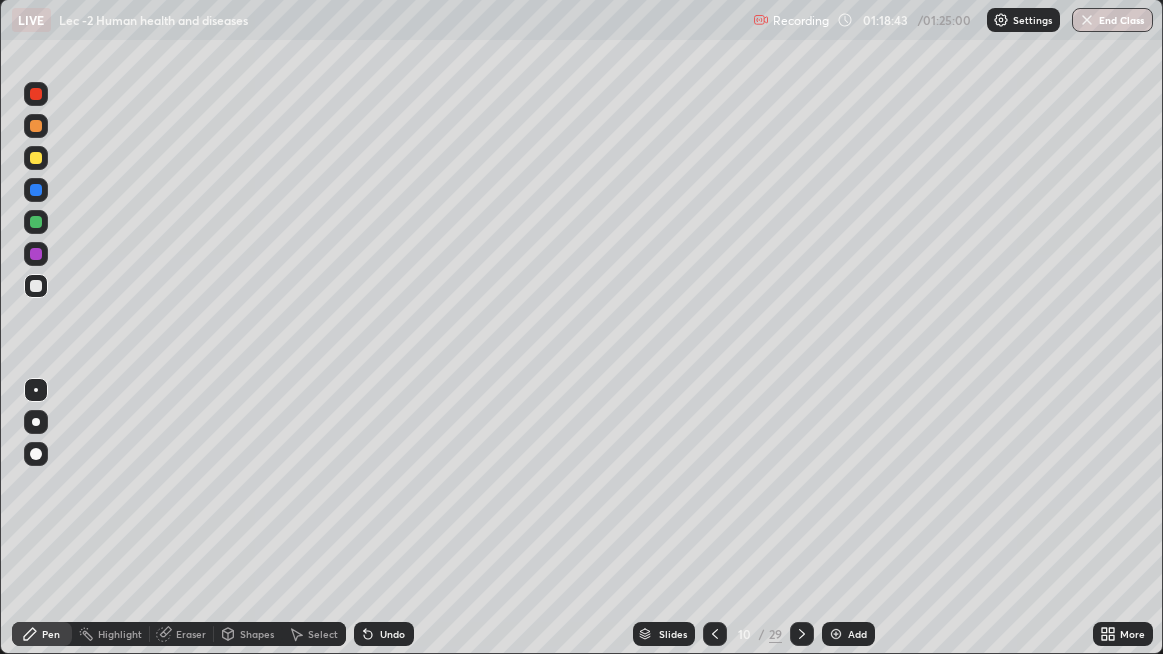 click at bounding box center (836, 634) 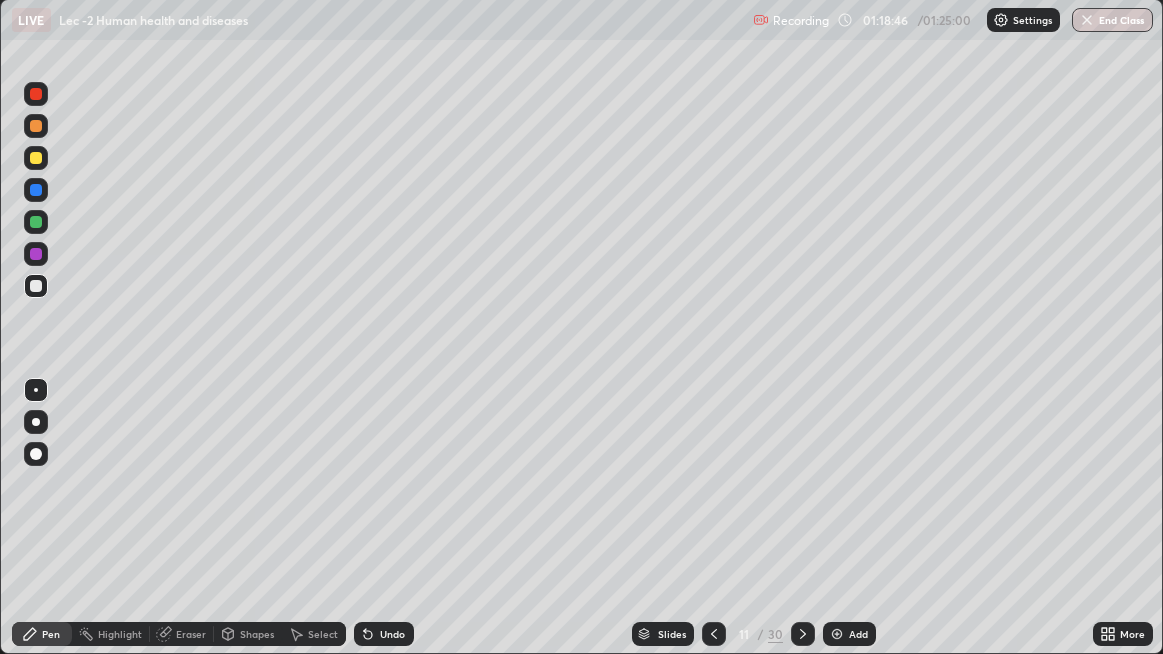 click at bounding box center [36, 126] 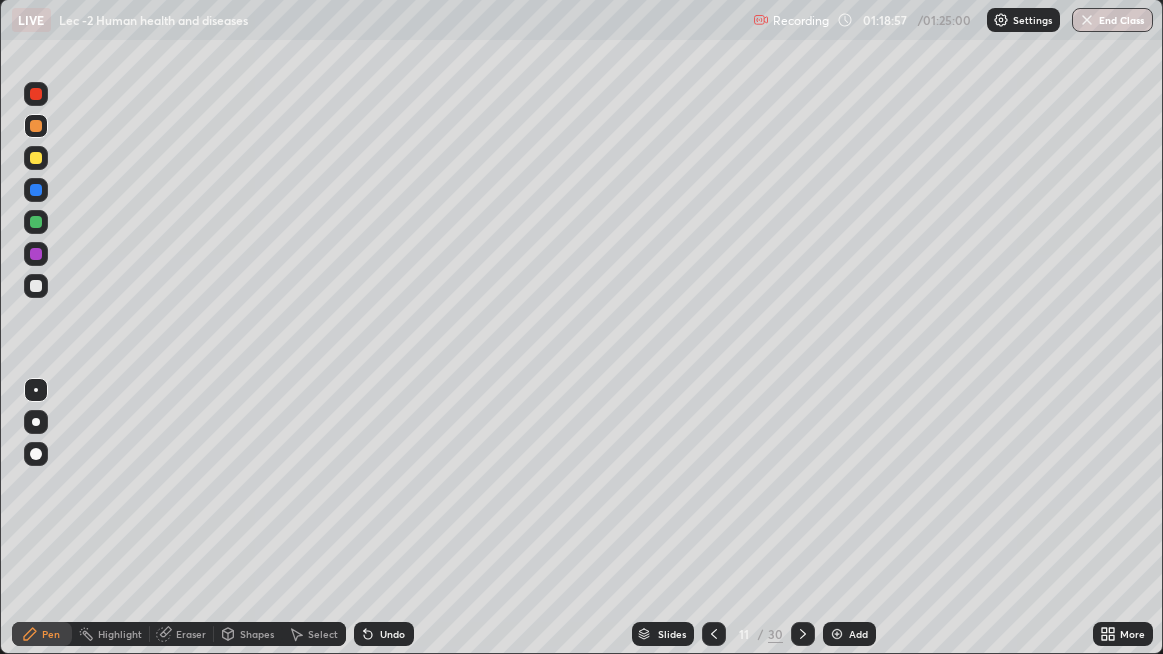 click at bounding box center [36, 286] 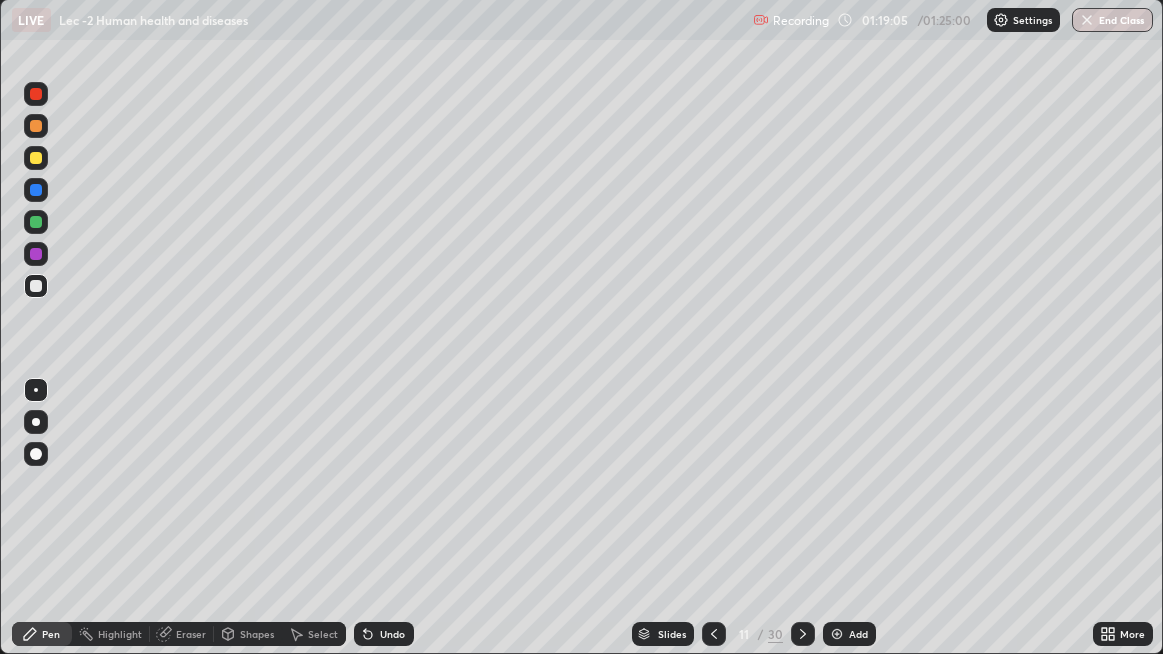 click on "Undo" at bounding box center (392, 634) 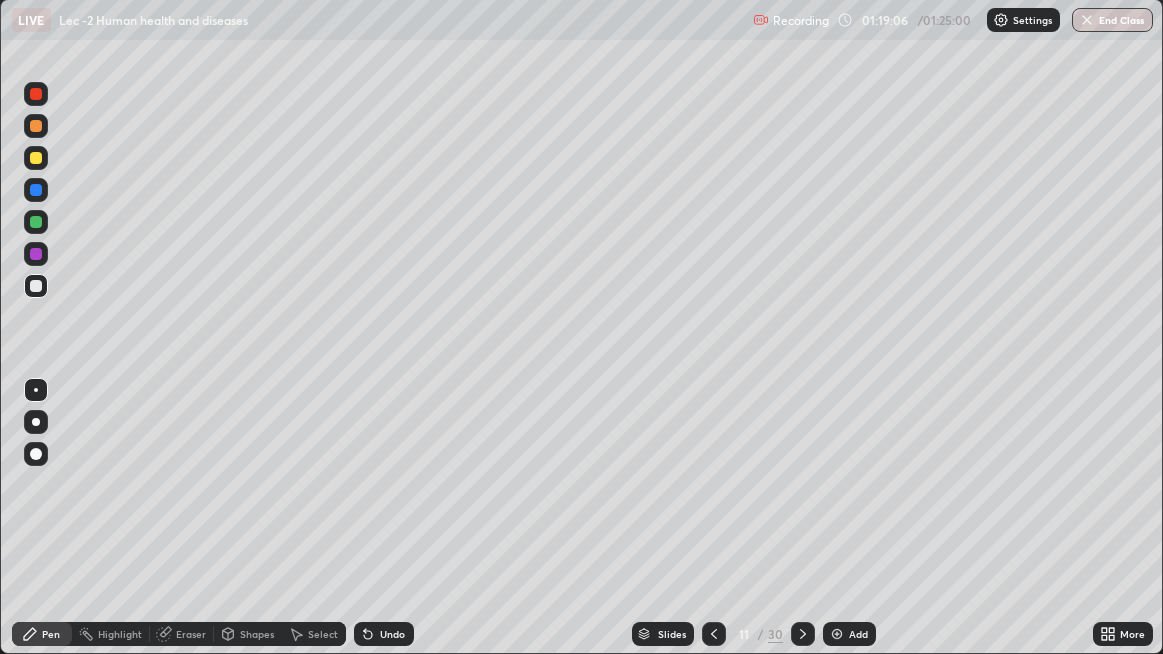 click on "Undo" at bounding box center [392, 634] 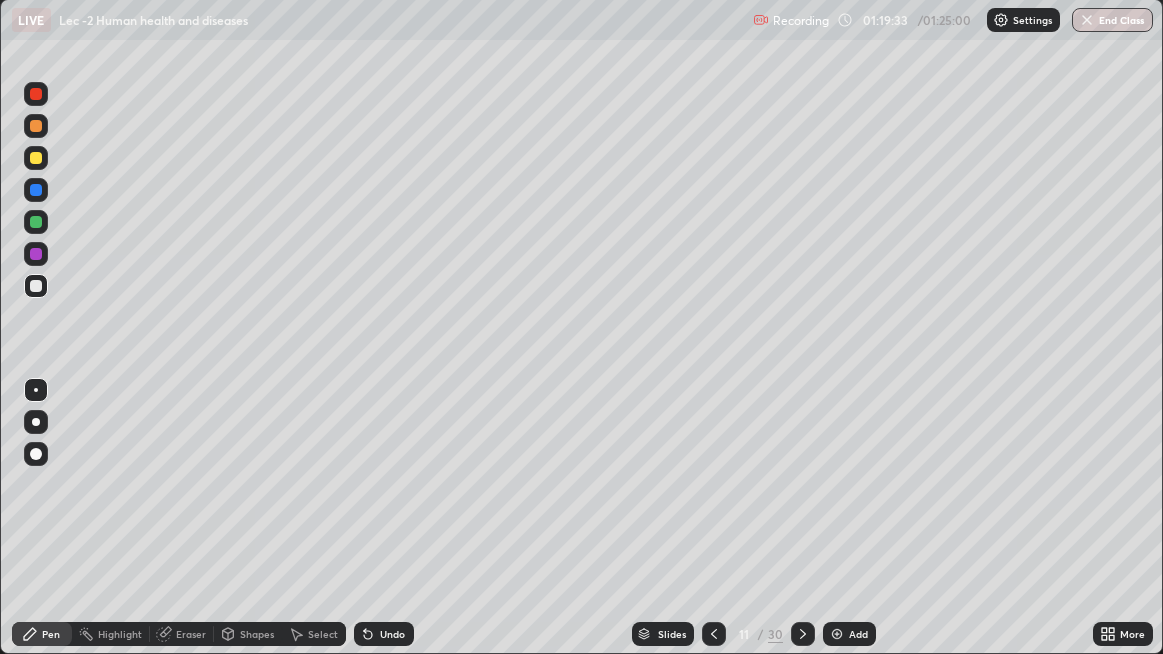 click on "Undo" at bounding box center [392, 634] 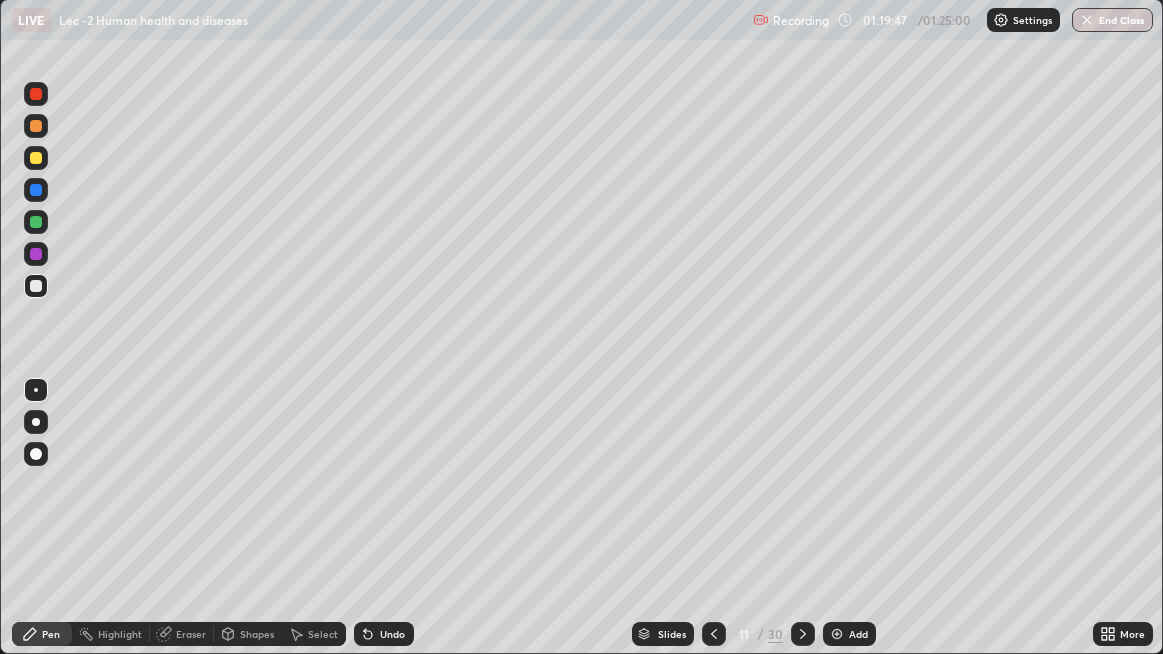 click on "Undo" at bounding box center [392, 634] 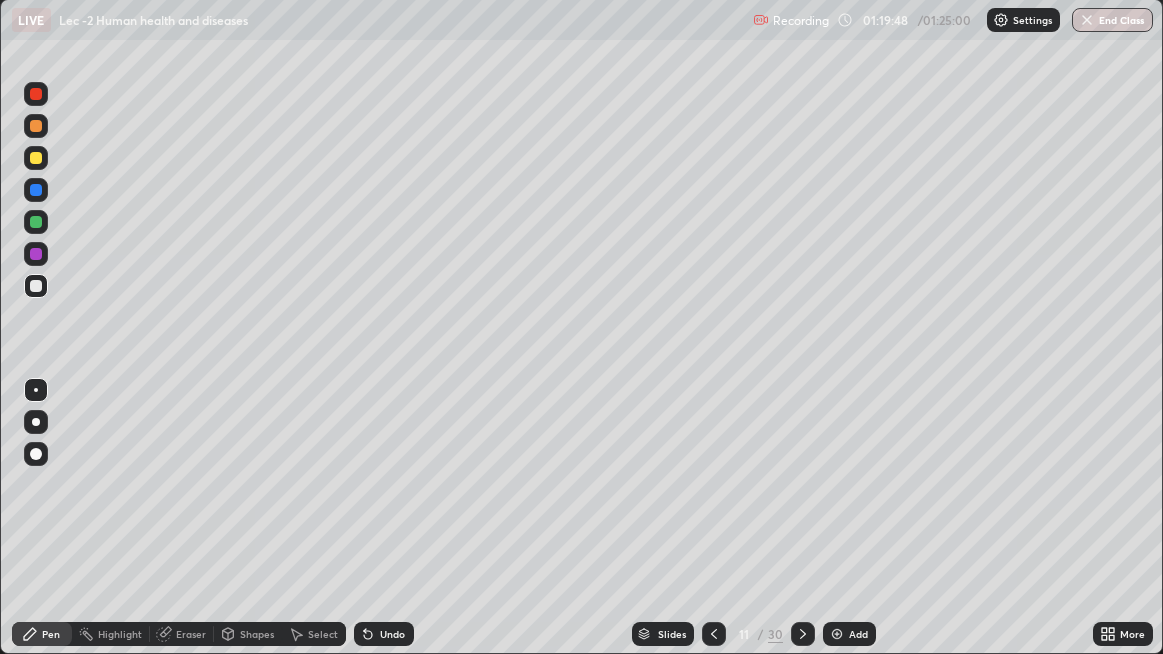 click on "Undo" at bounding box center (392, 634) 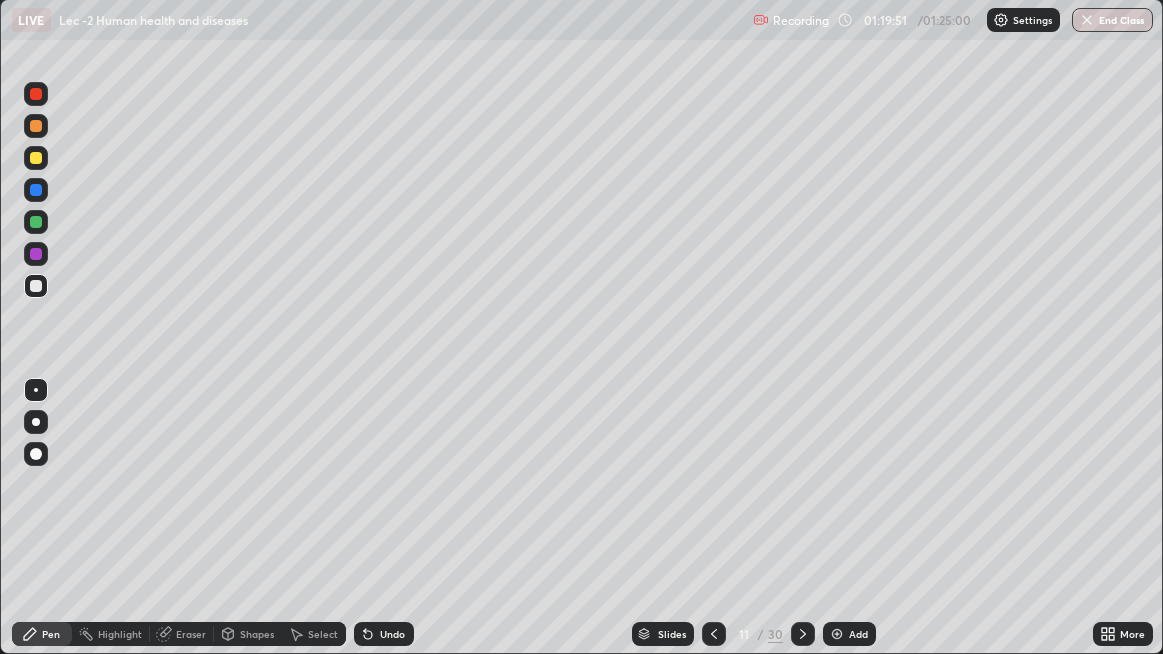 click at bounding box center [36, 94] 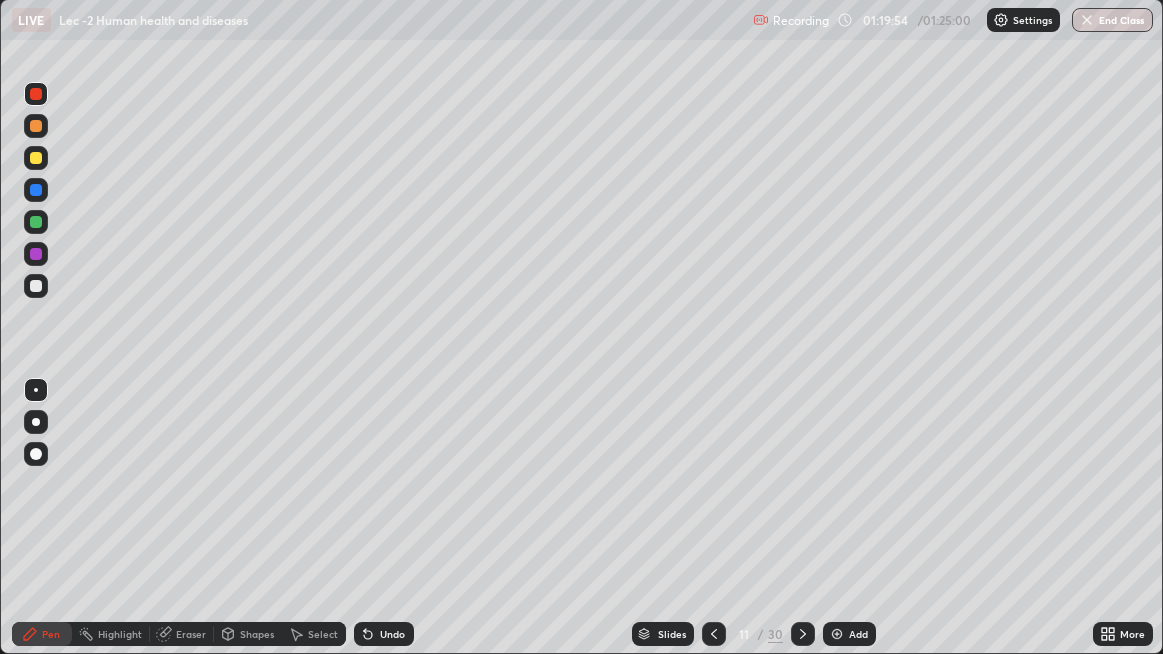 click at bounding box center (36, 454) 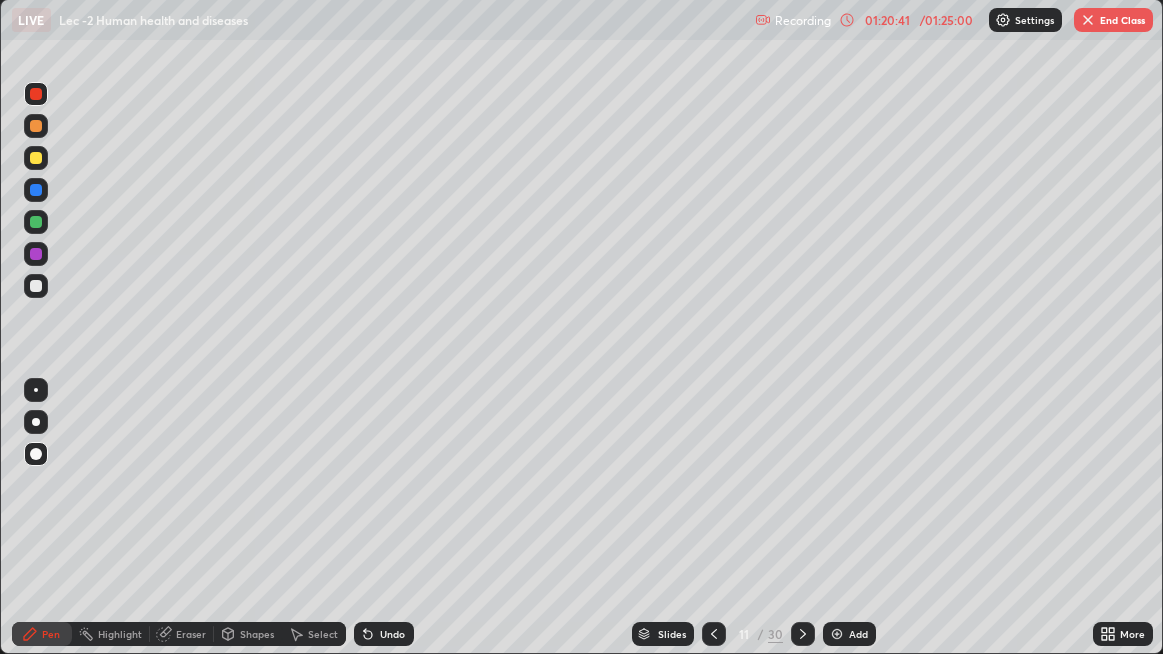 click on "Undo" at bounding box center [392, 634] 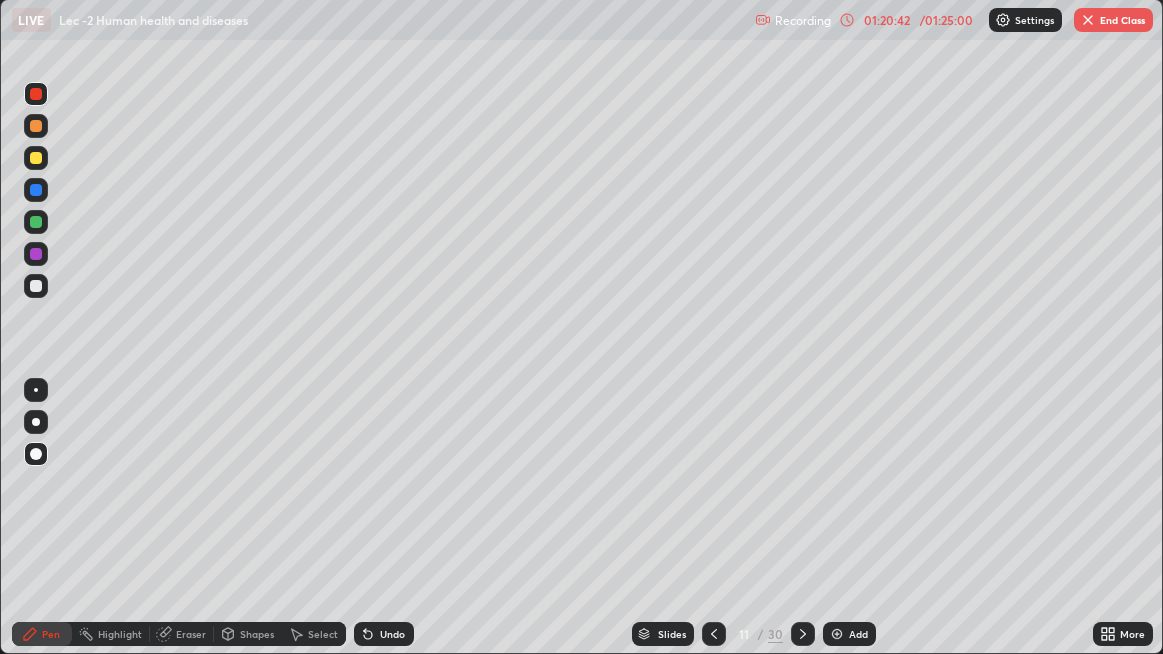 click at bounding box center (36, 390) 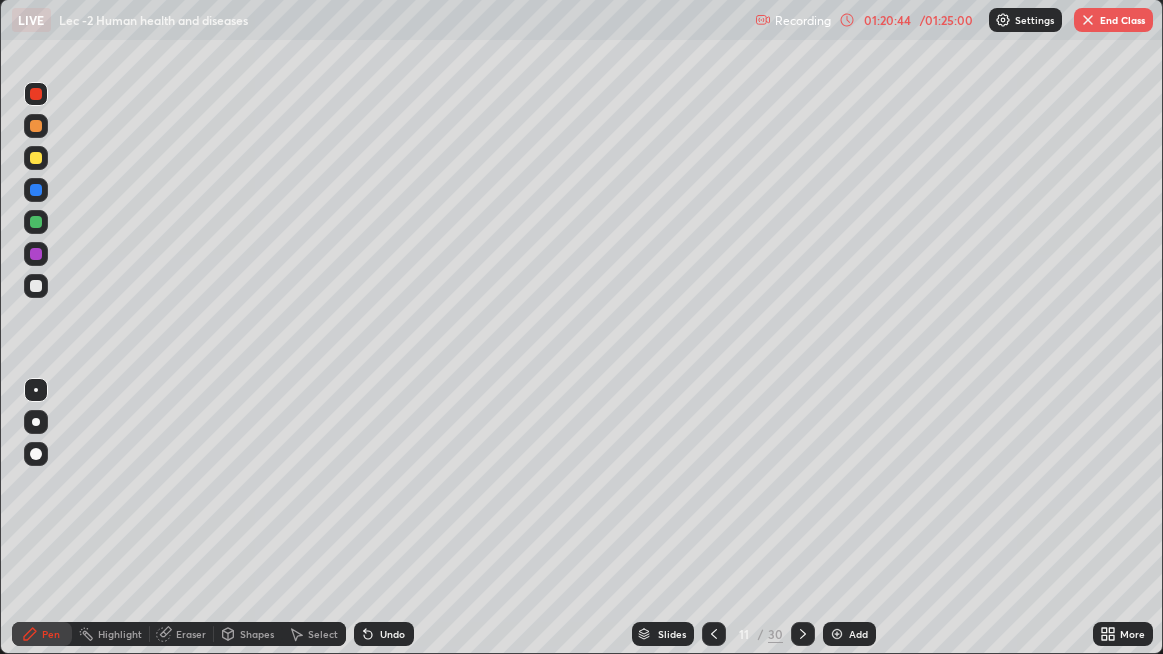 click on "Undo" at bounding box center [384, 634] 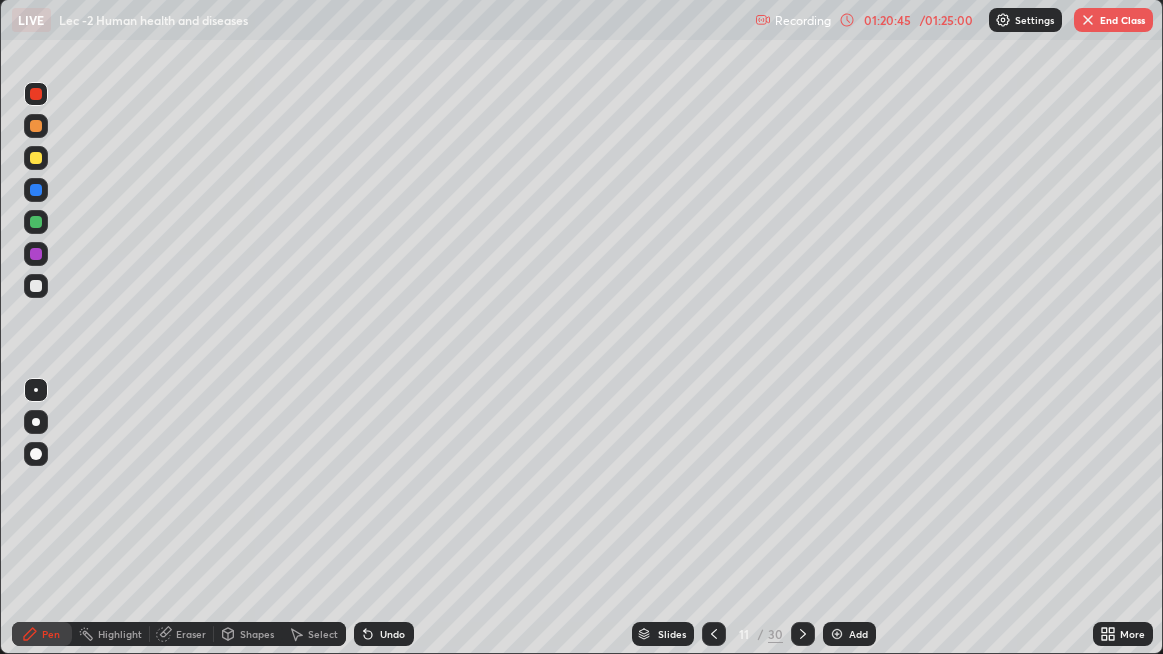 click at bounding box center (36, 286) 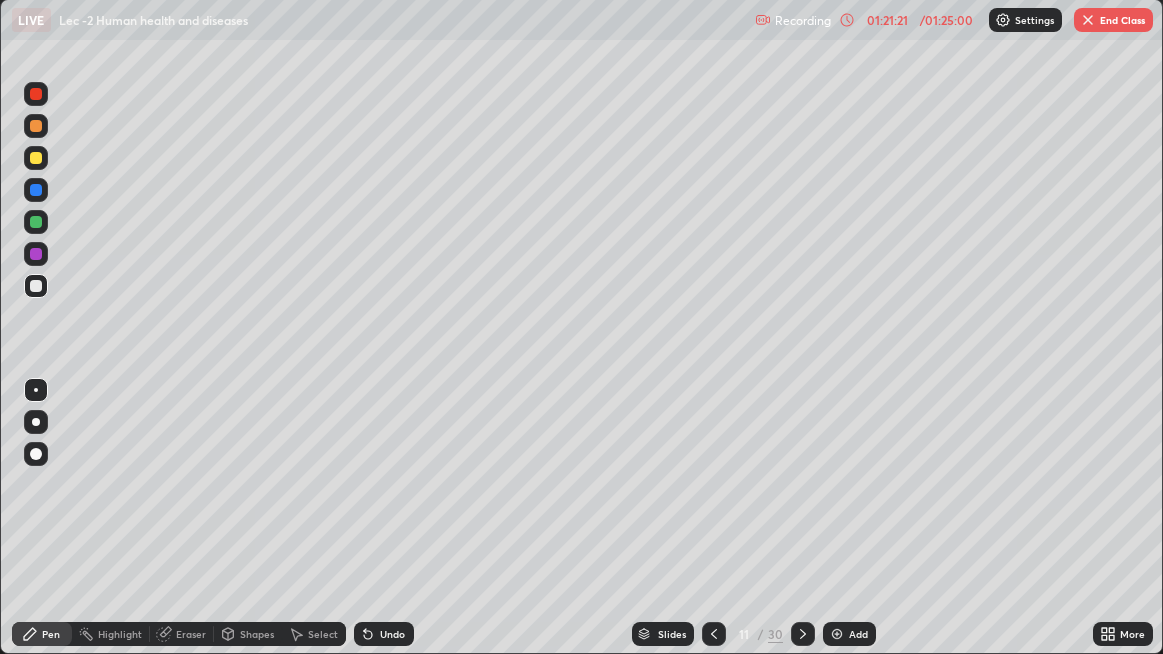 click on "Eraser" at bounding box center (191, 634) 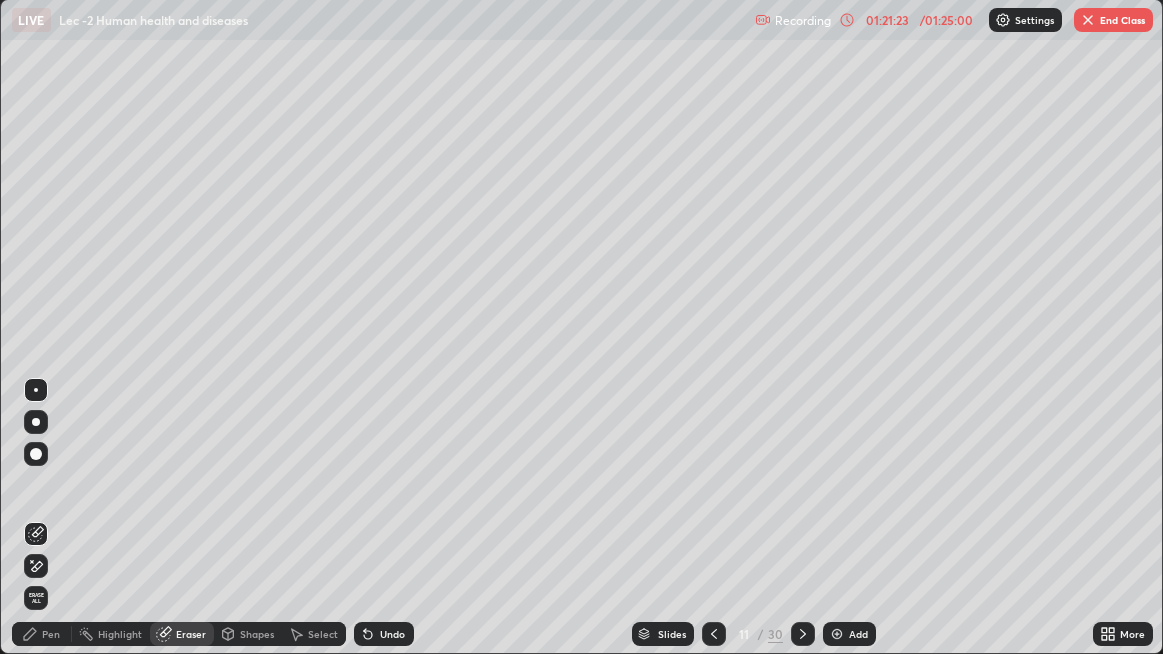 click on "Pen" at bounding box center [51, 634] 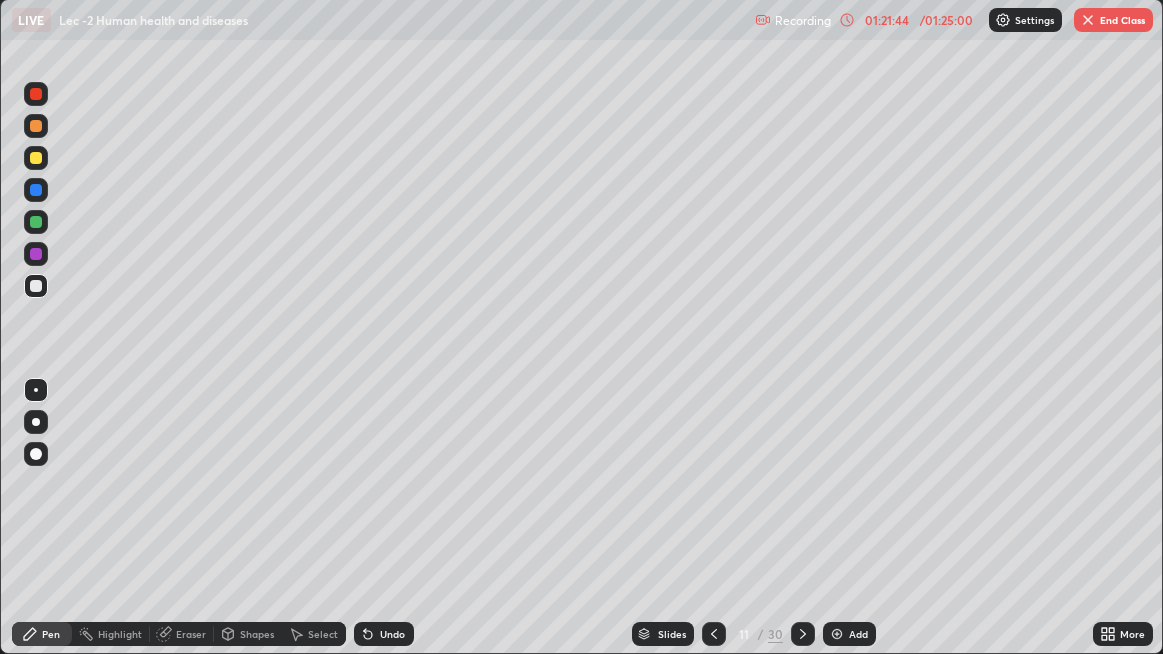 click on "Undo" at bounding box center (392, 634) 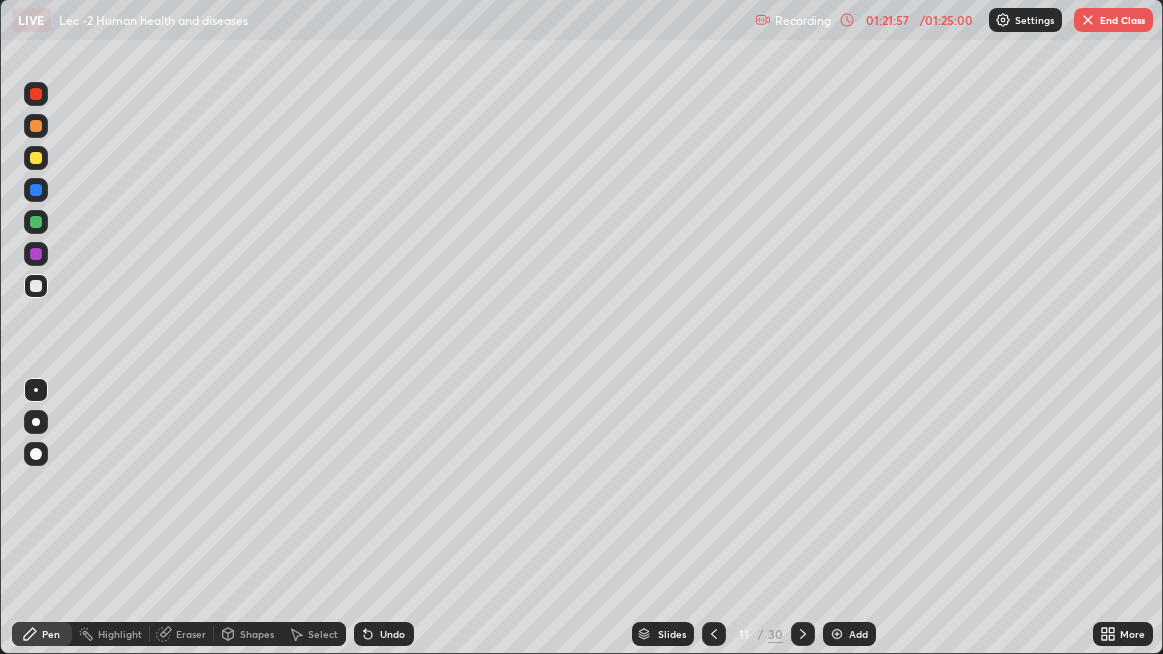 click on "Undo" at bounding box center (384, 634) 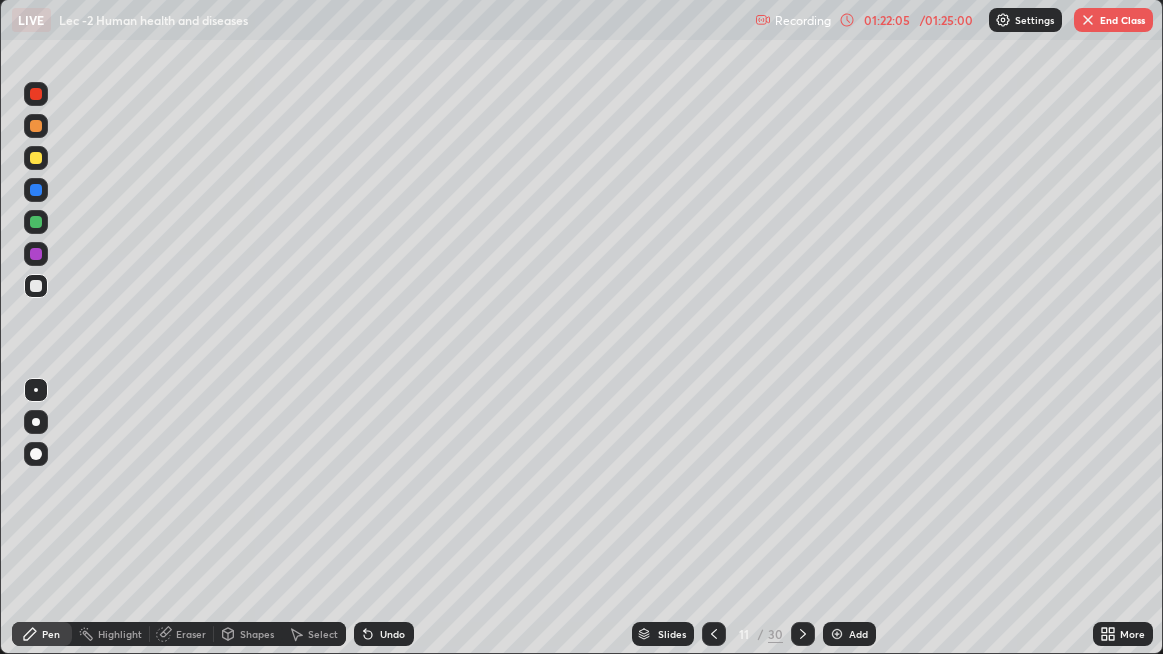 click on "Eraser" at bounding box center (191, 634) 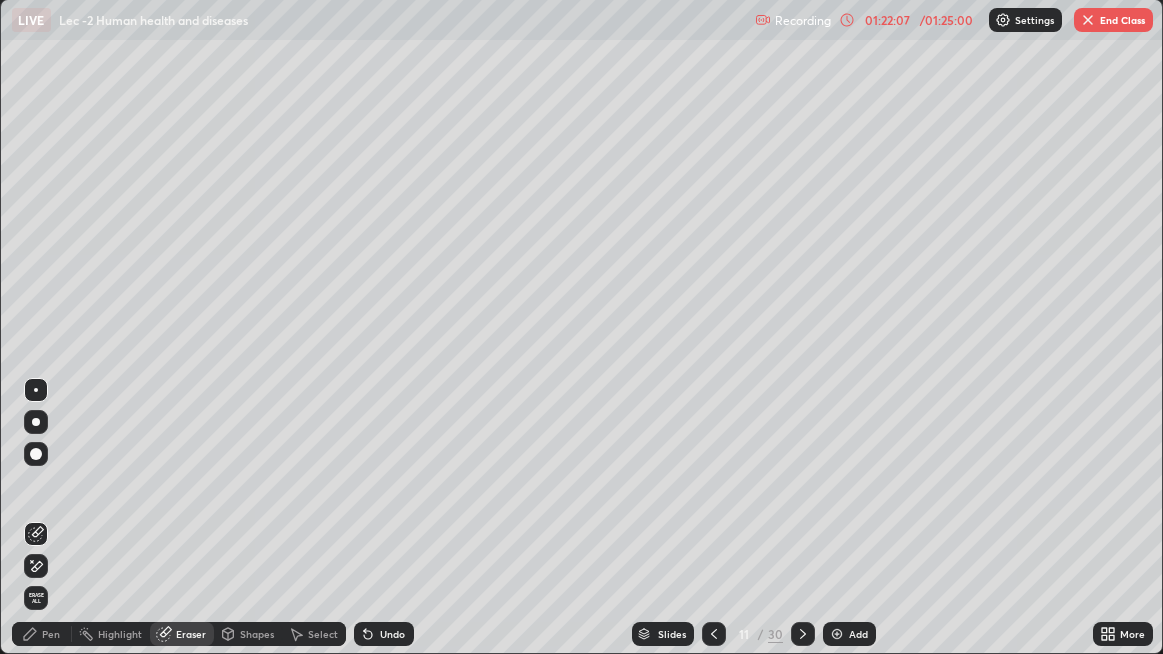 click on "Pen" at bounding box center [51, 634] 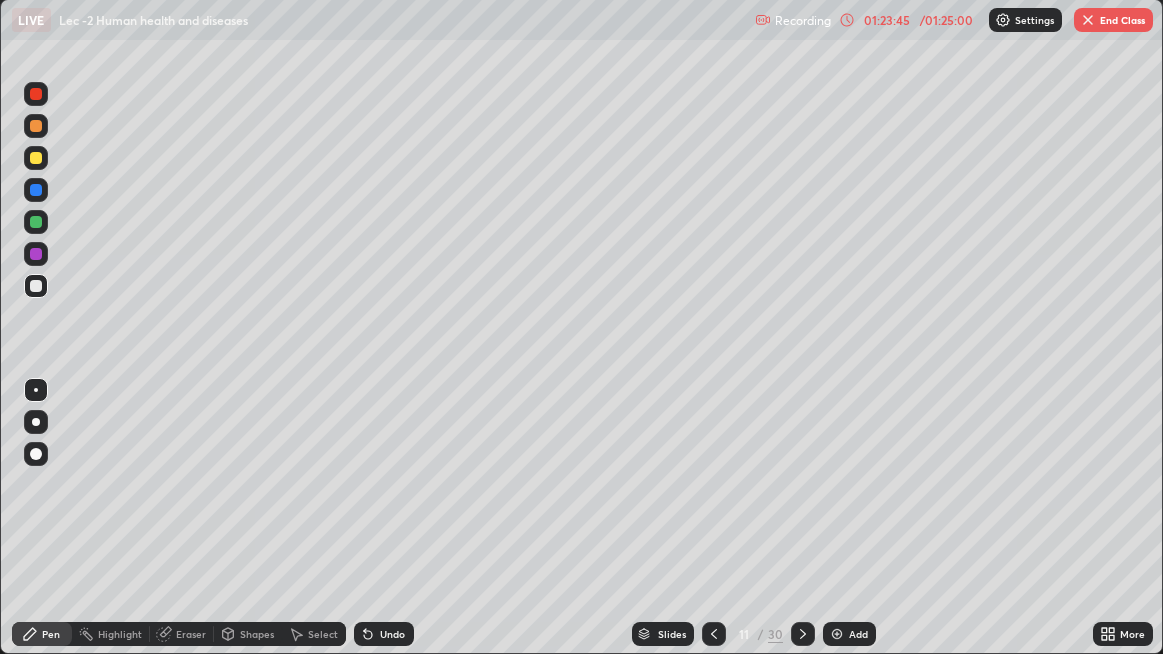 click 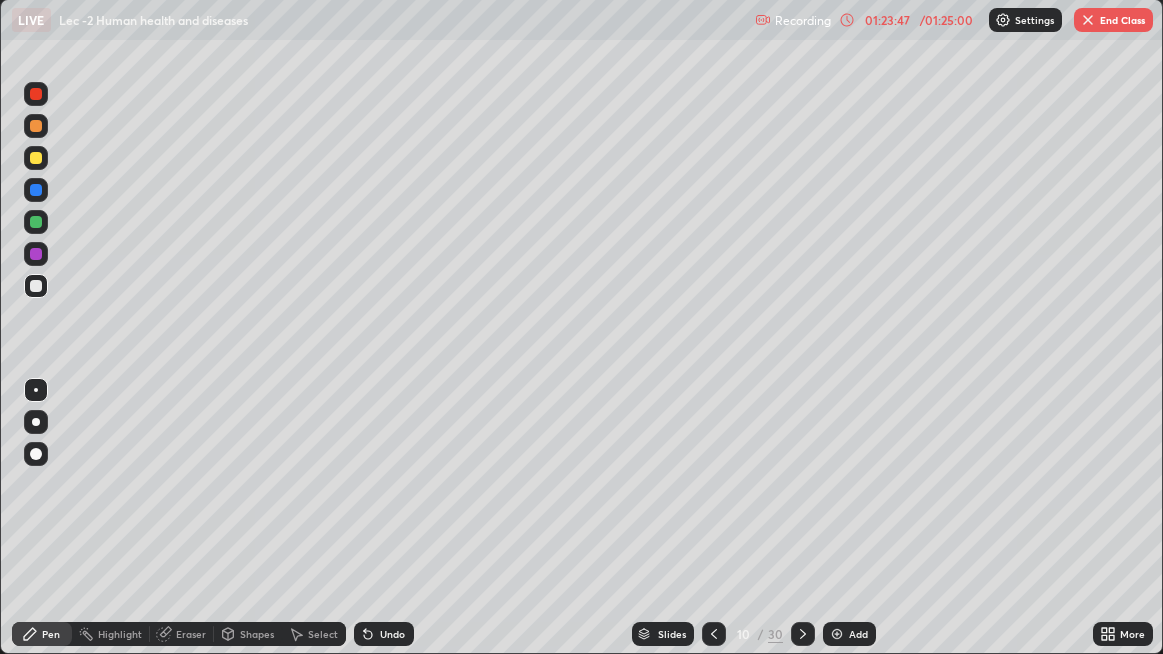click 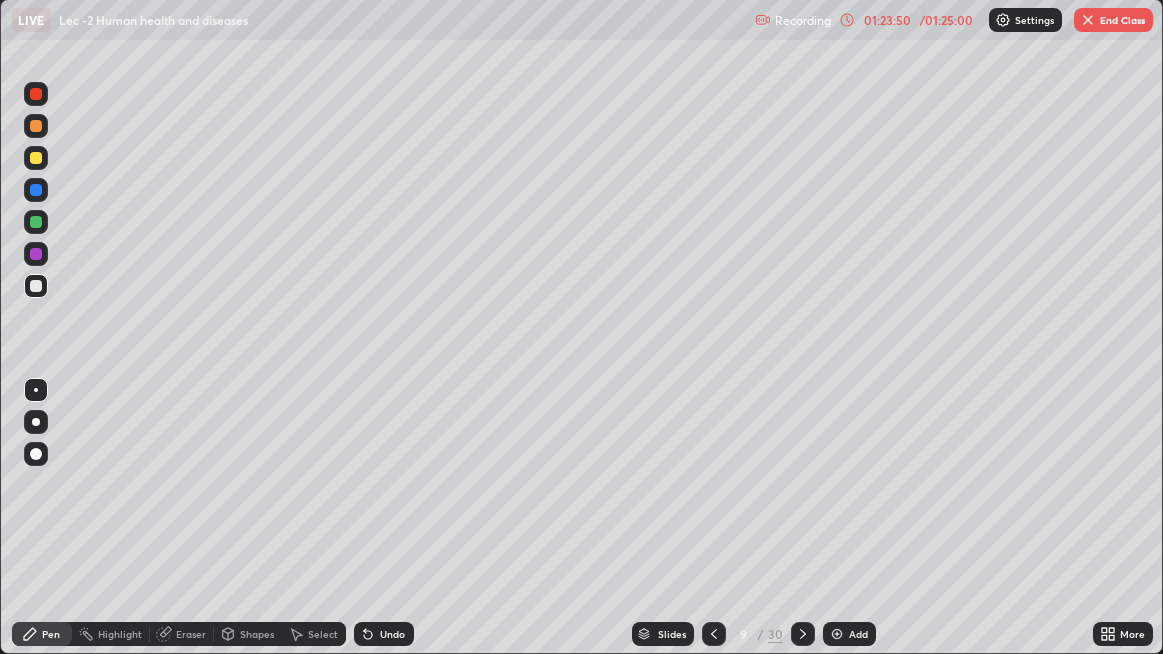 click 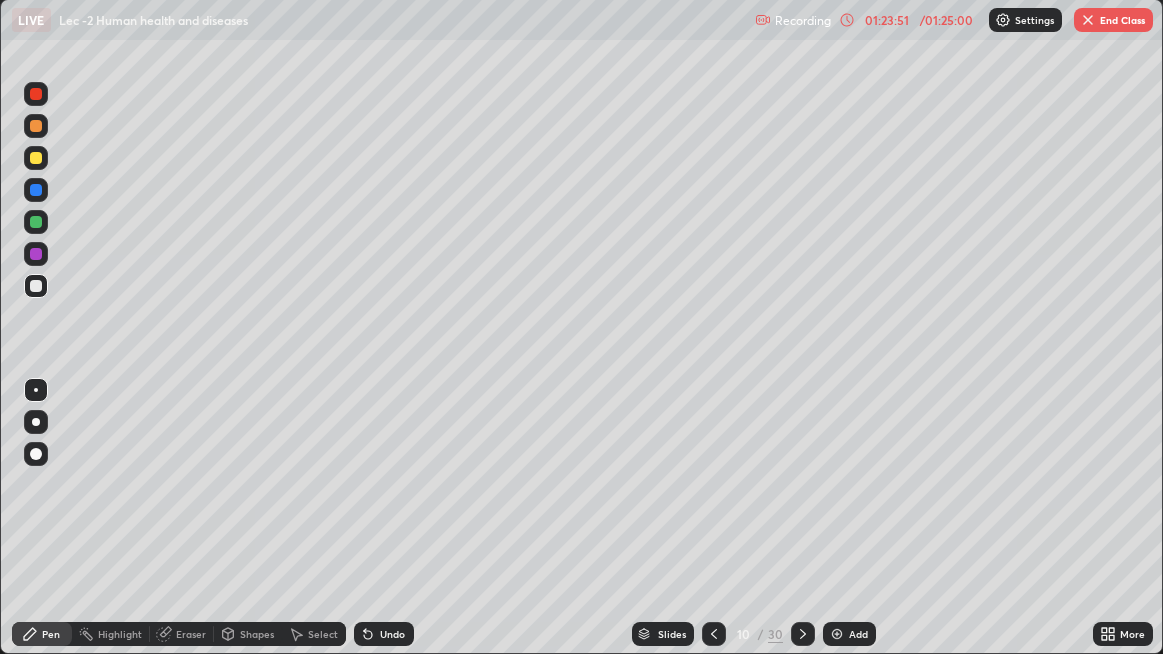 click 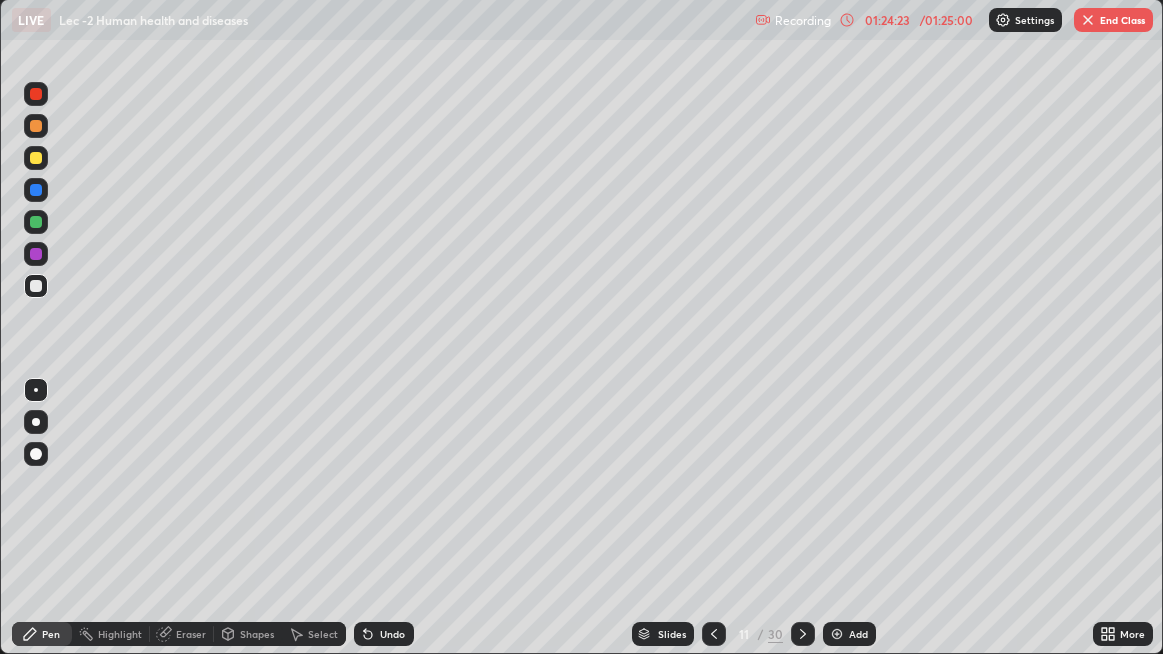 click on "End Class" at bounding box center (1113, 20) 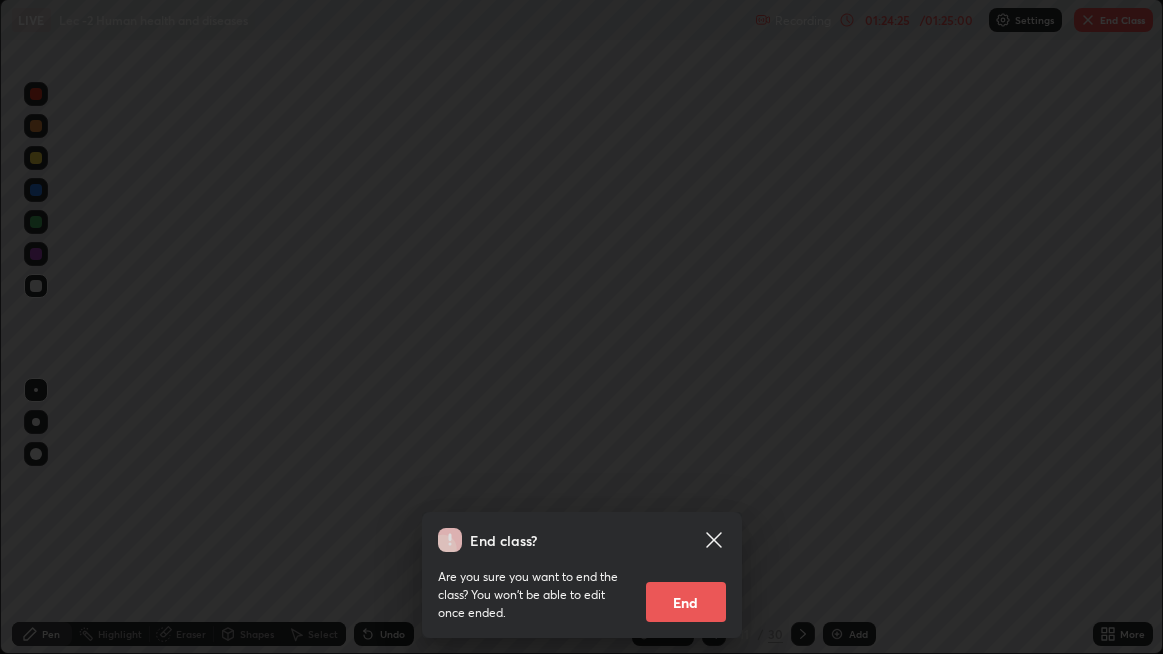 click on "End" at bounding box center (686, 602) 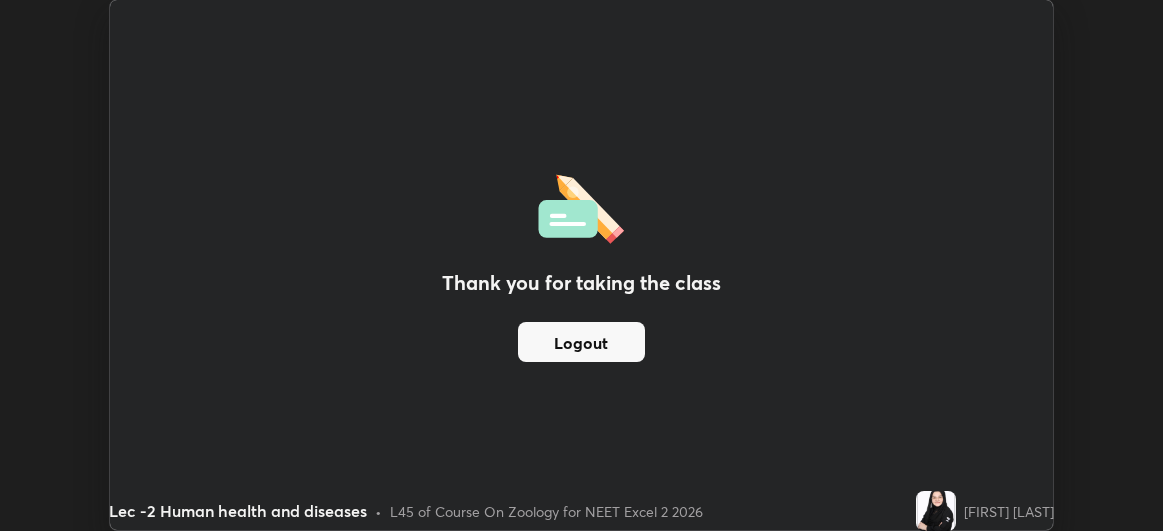 scroll, scrollTop: 531, scrollLeft: 1163, axis: both 